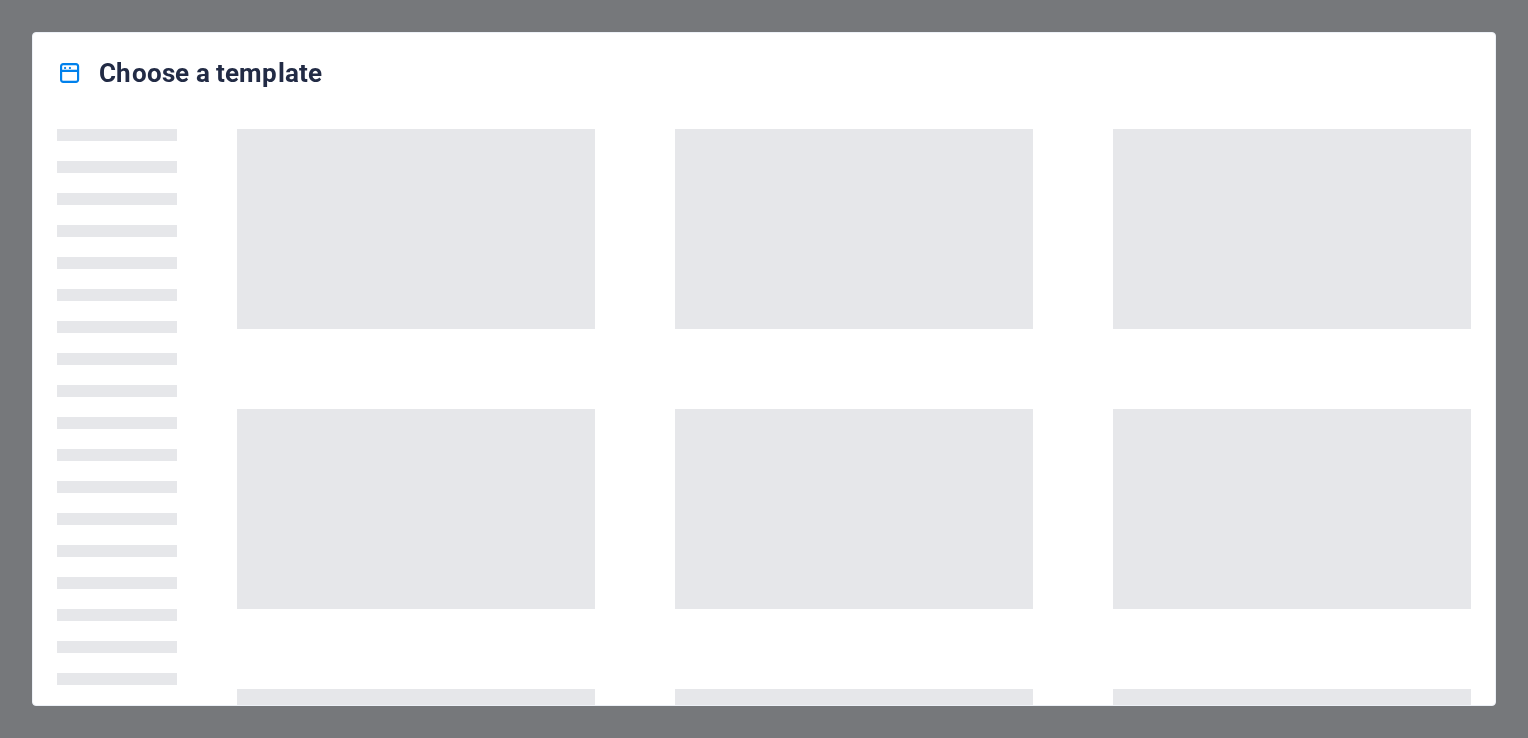 scroll, scrollTop: 0, scrollLeft: 0, axis: both 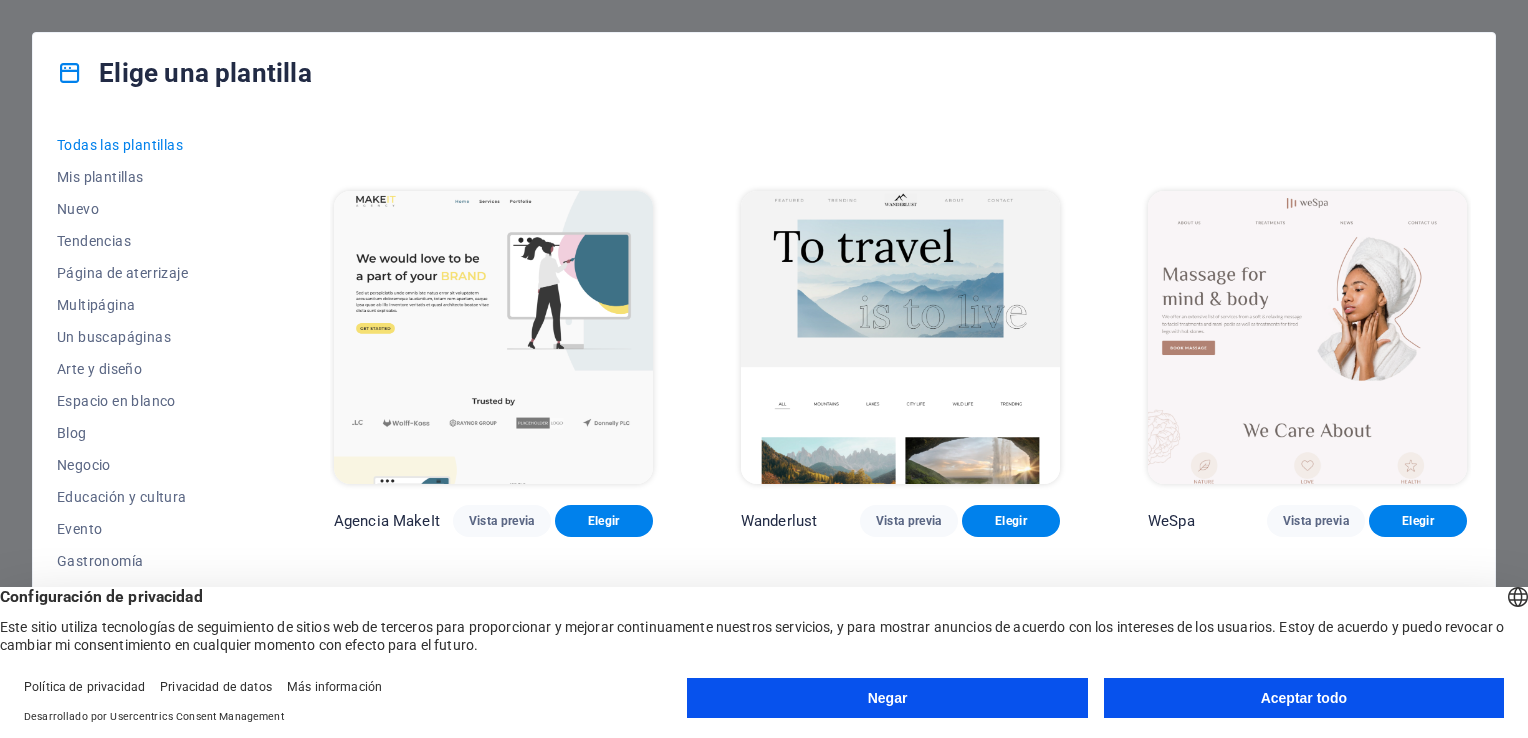 click on "Aceptar todo" at bounding box center [1304, 698] 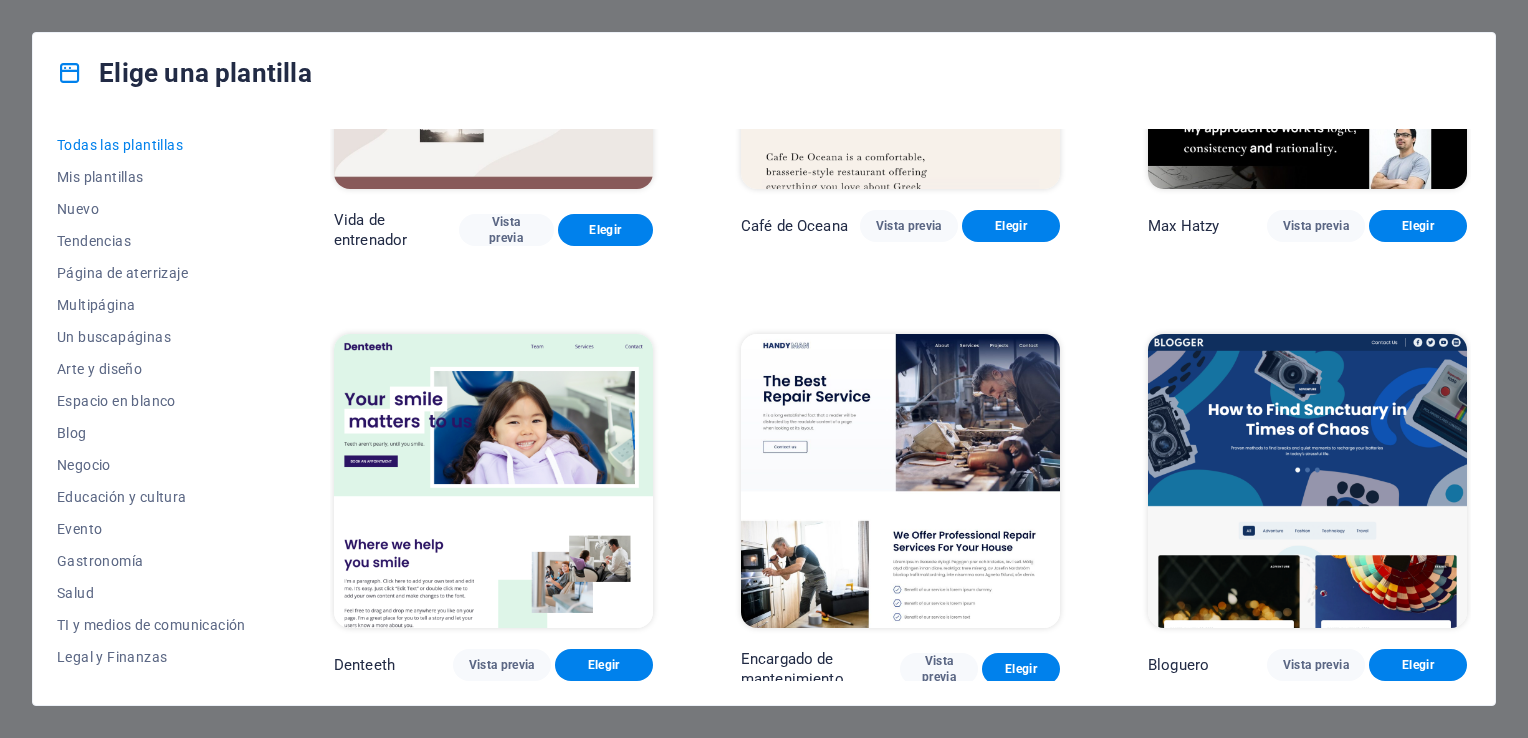 scroll, scrollTop: 5500, scrollLeft: 0, axis: vertical 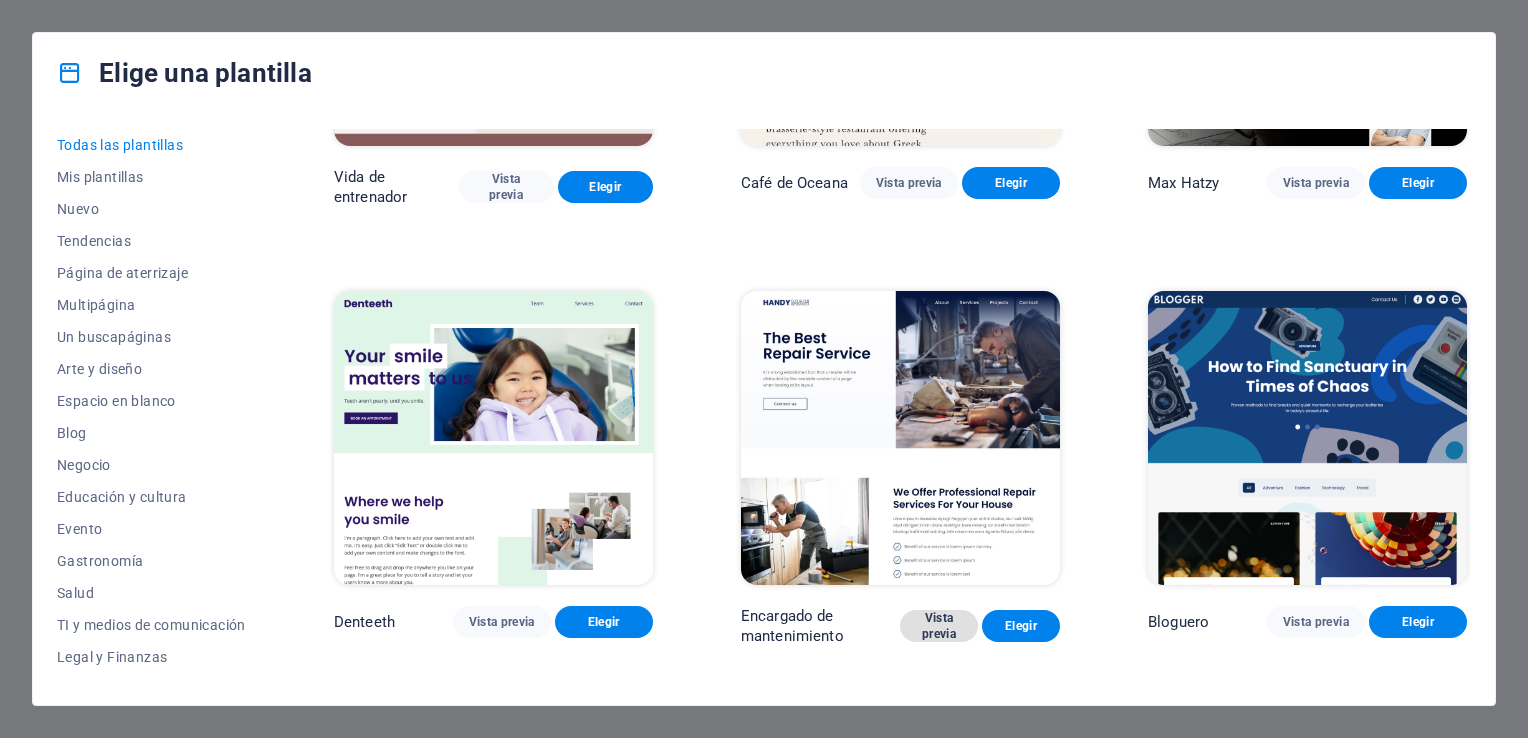 click on "Vista previa" at bounding box center [939, 626] 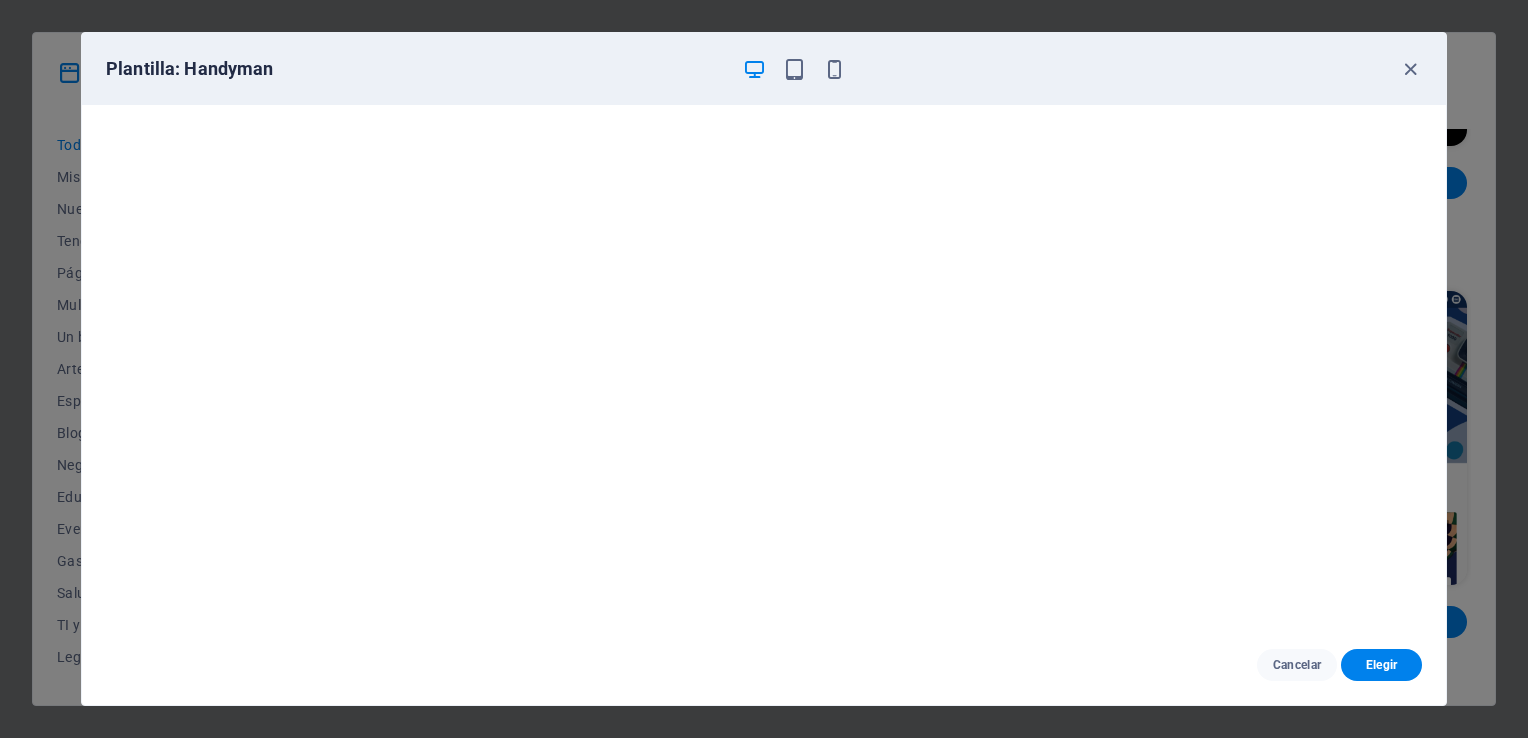 scroll, scrollTop: 0, scrollLeft: 0, axis: both 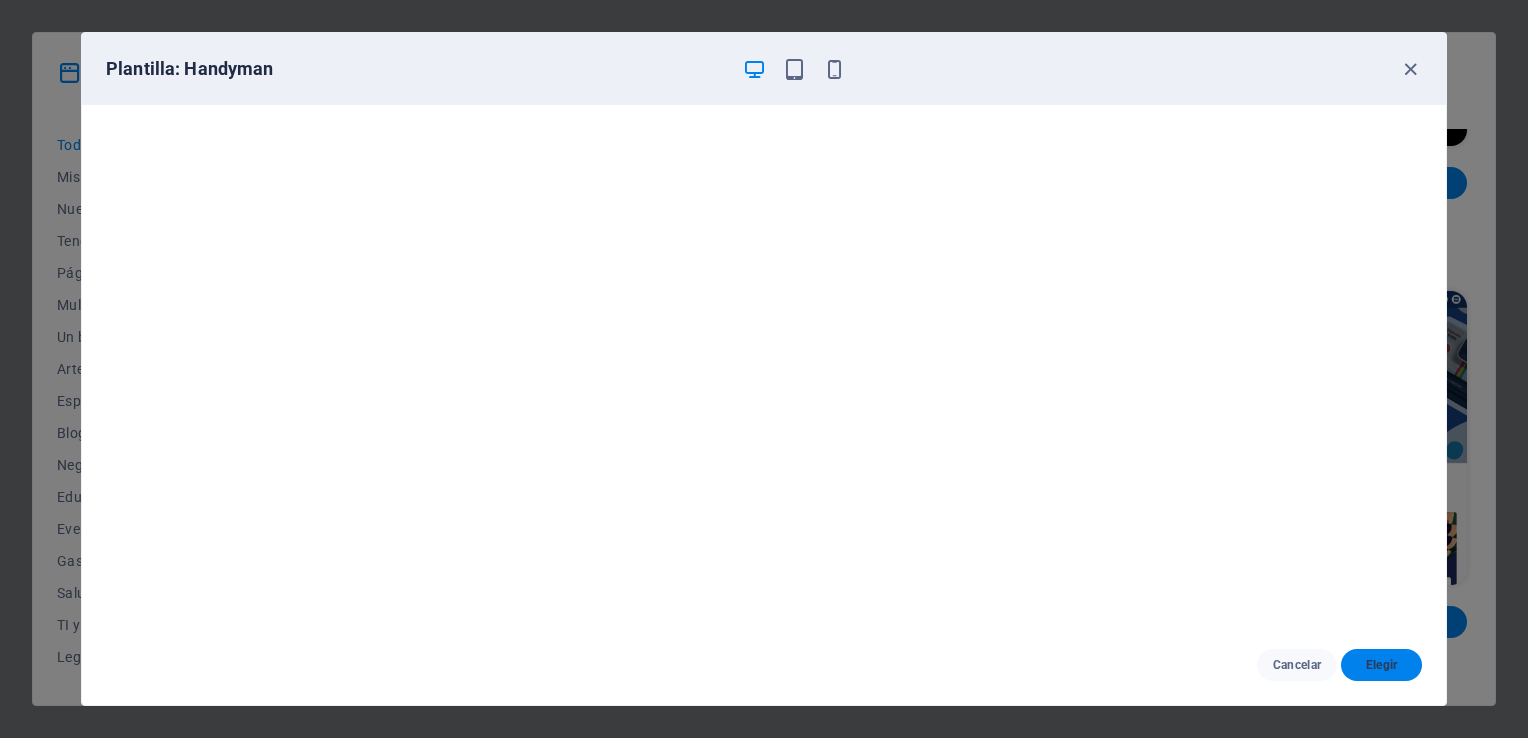 click on "Elegir" at bounding box center [1381, 665] 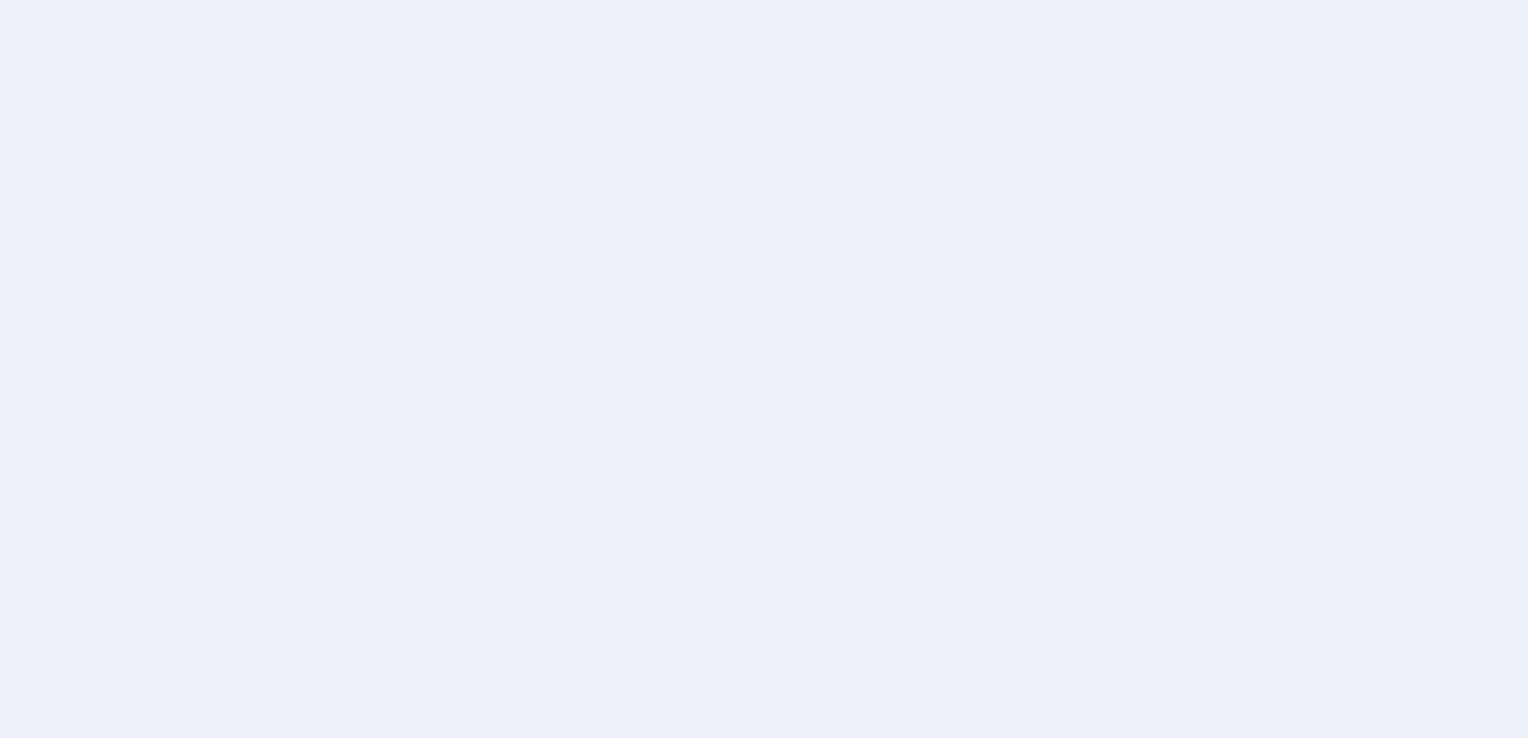 scroll, scrollTop: 0, scrollLeft: 0, axis: both 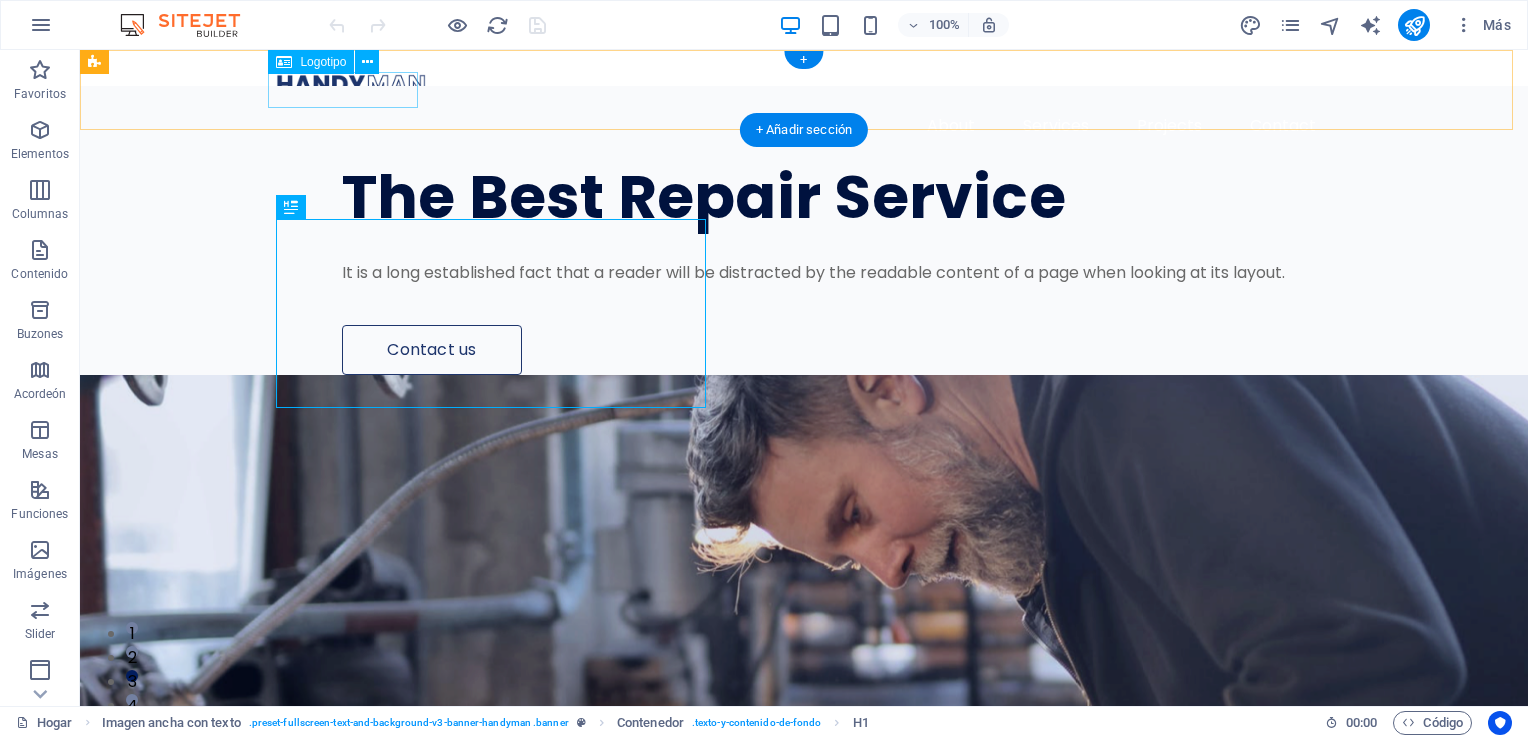click at bounding box center (804, 84) 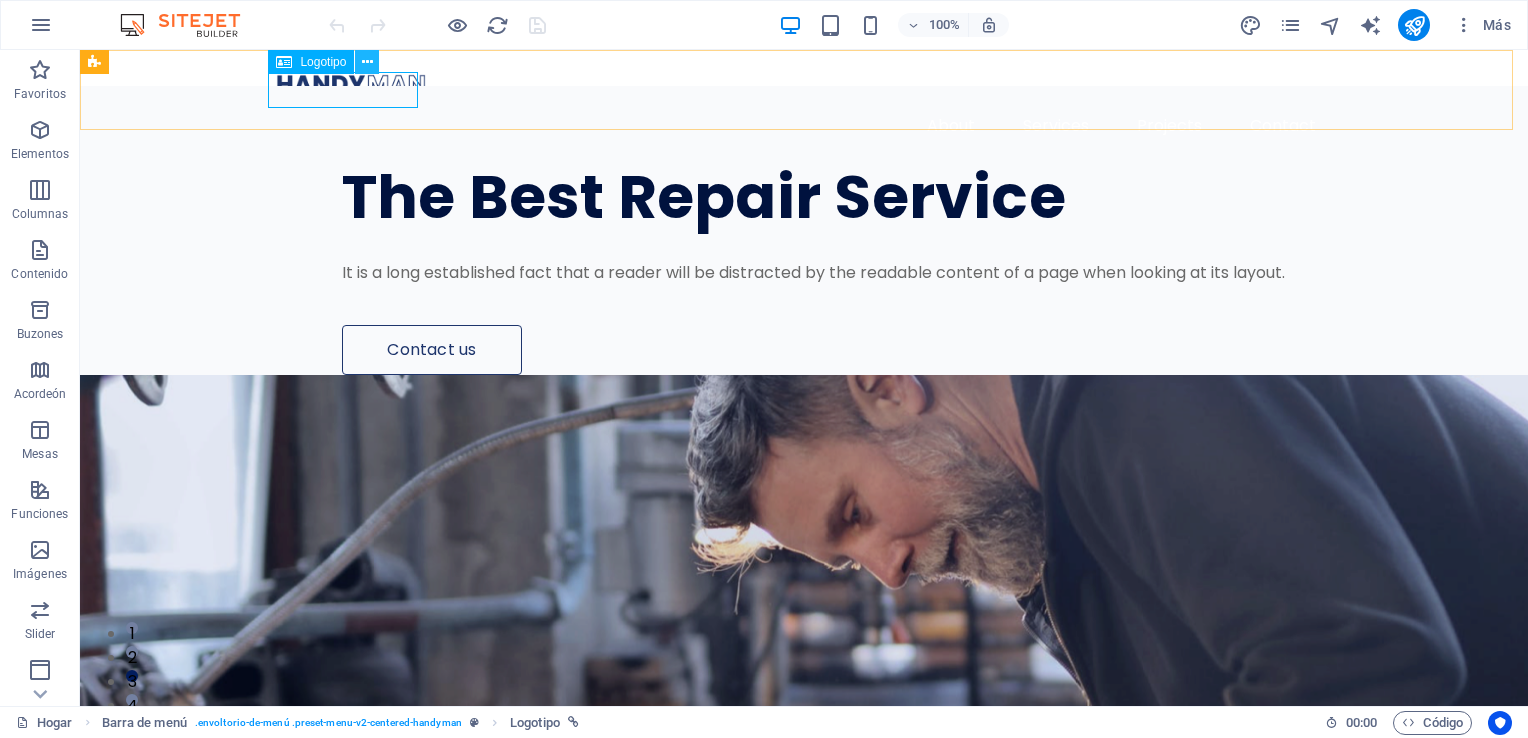 click at bounding box center [367, 62] 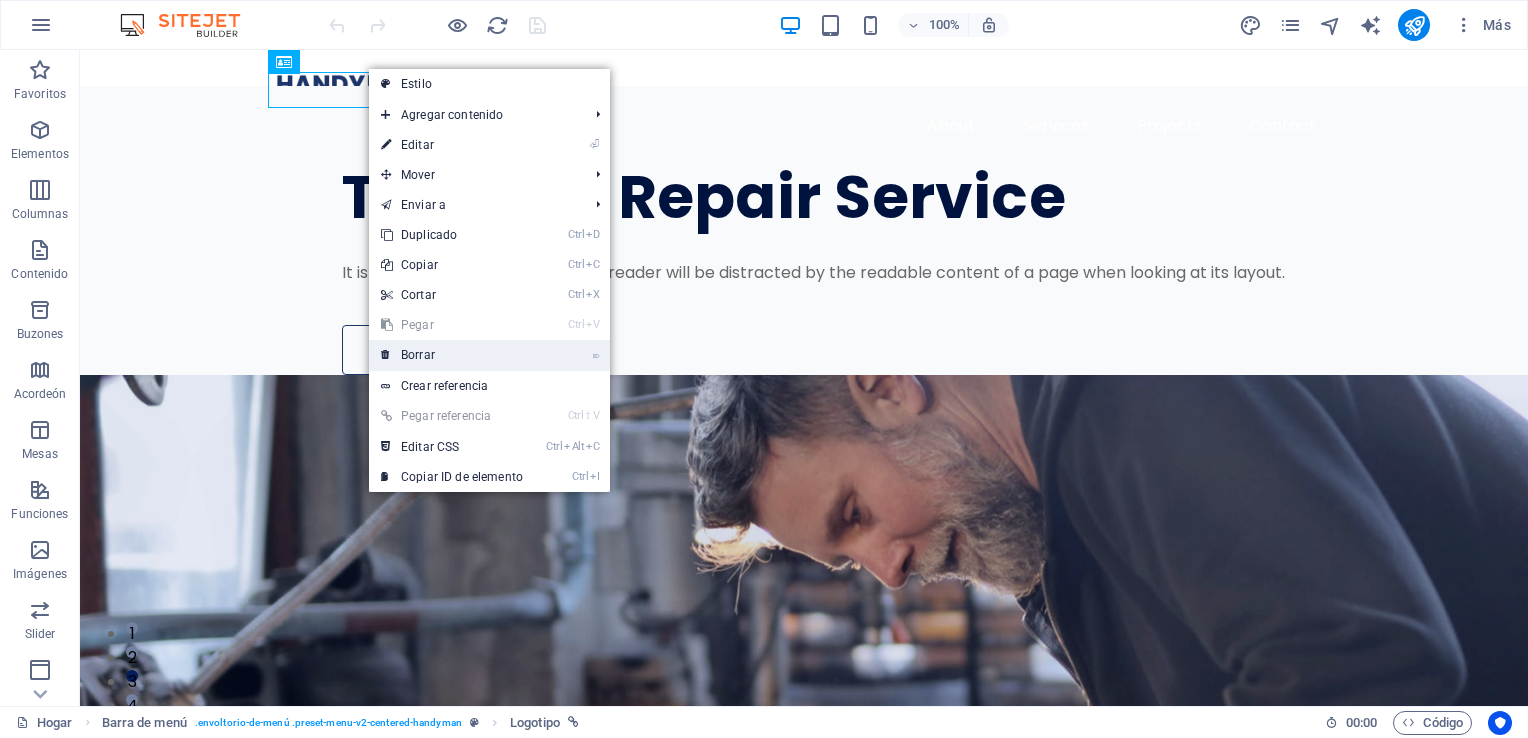 click on "Borrar" at bounding box center [418, 355] 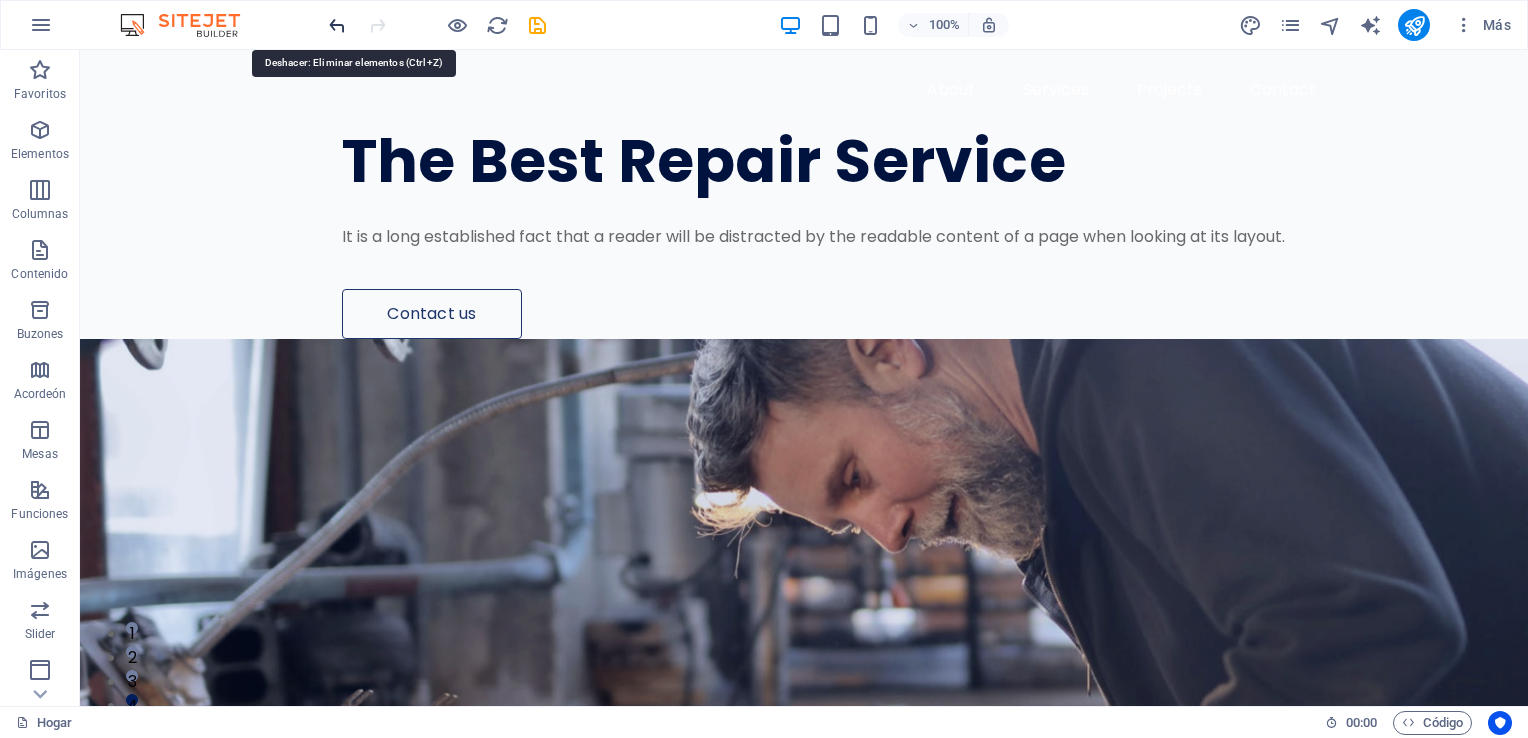 click at bounding box center [337, 25] 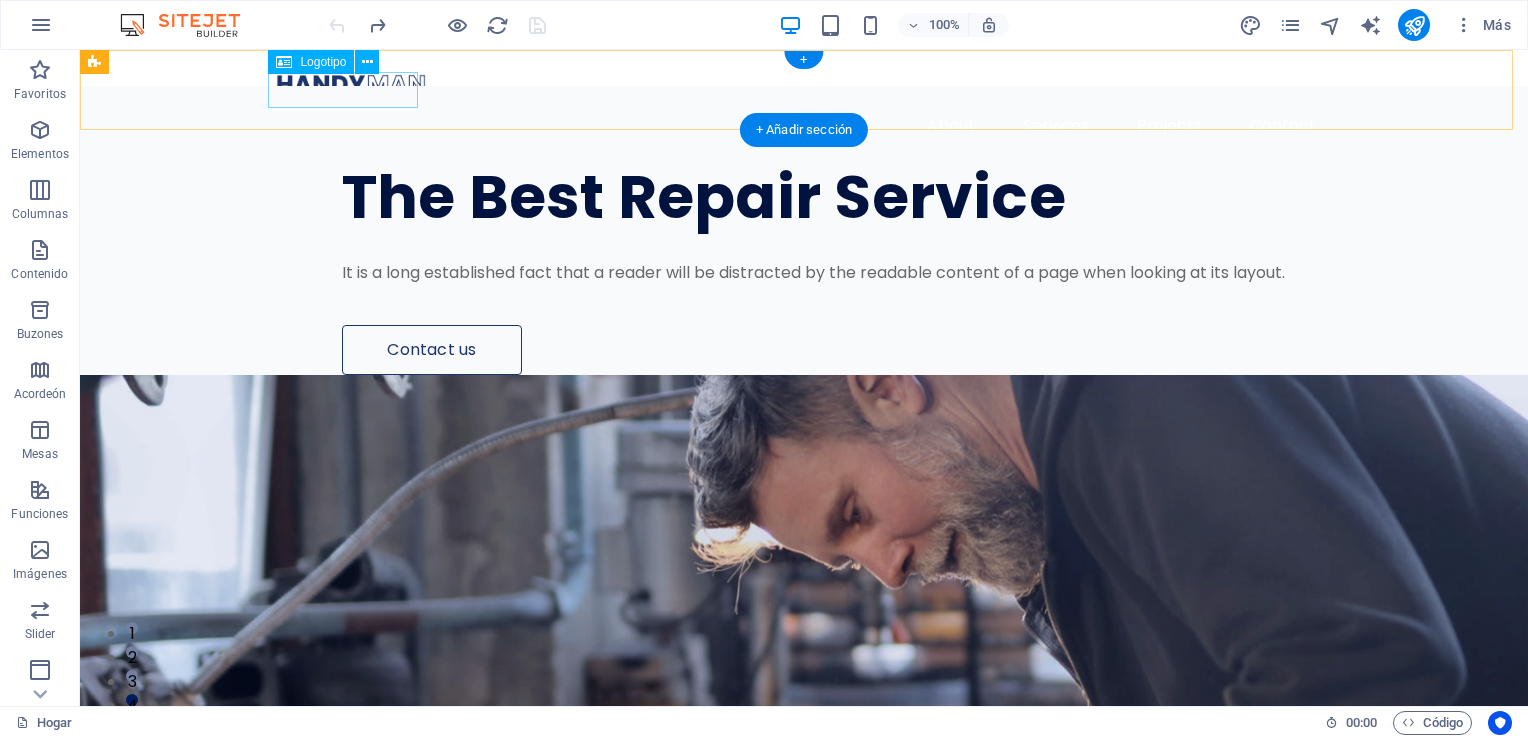 click at bounding box center (804, 84) 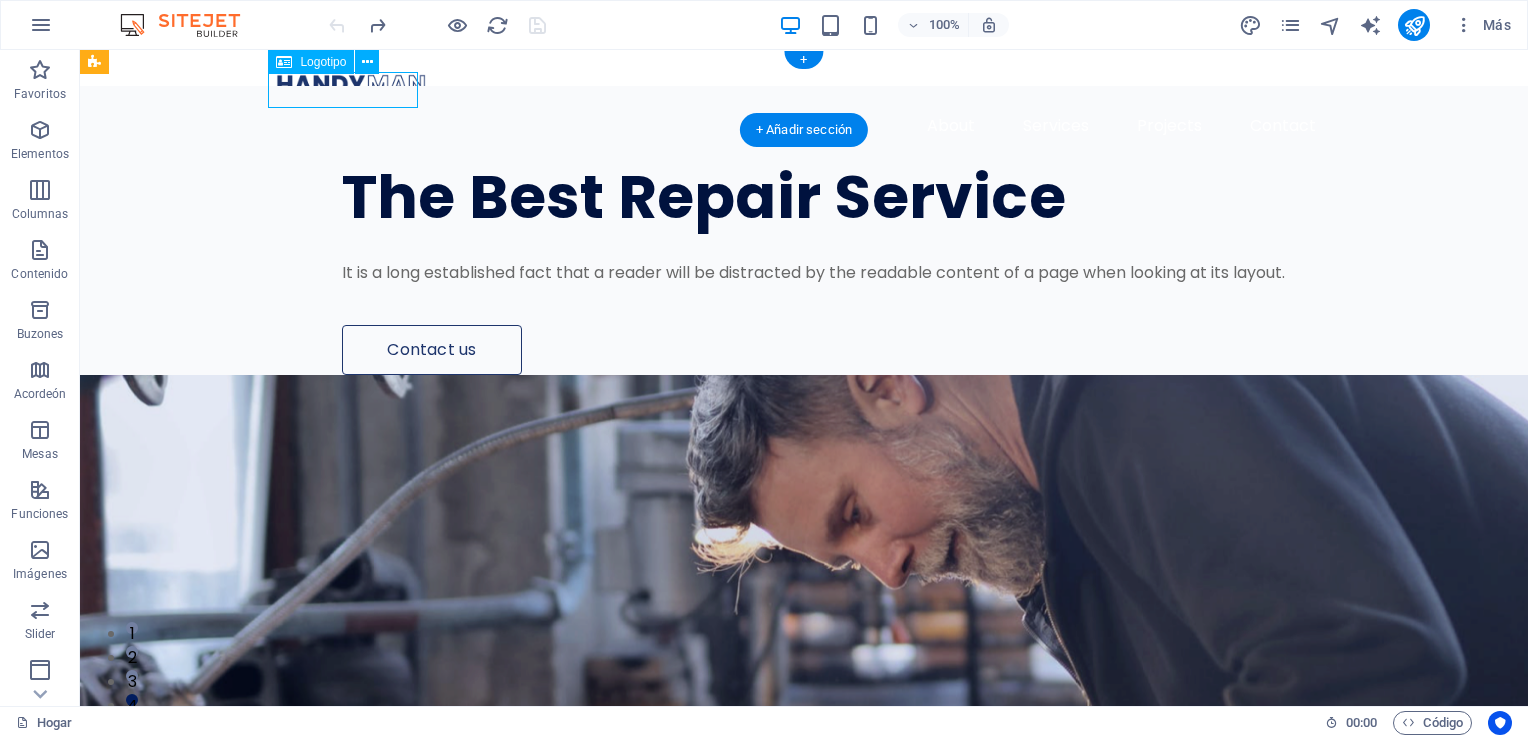 click at bounding box center (804, 84) 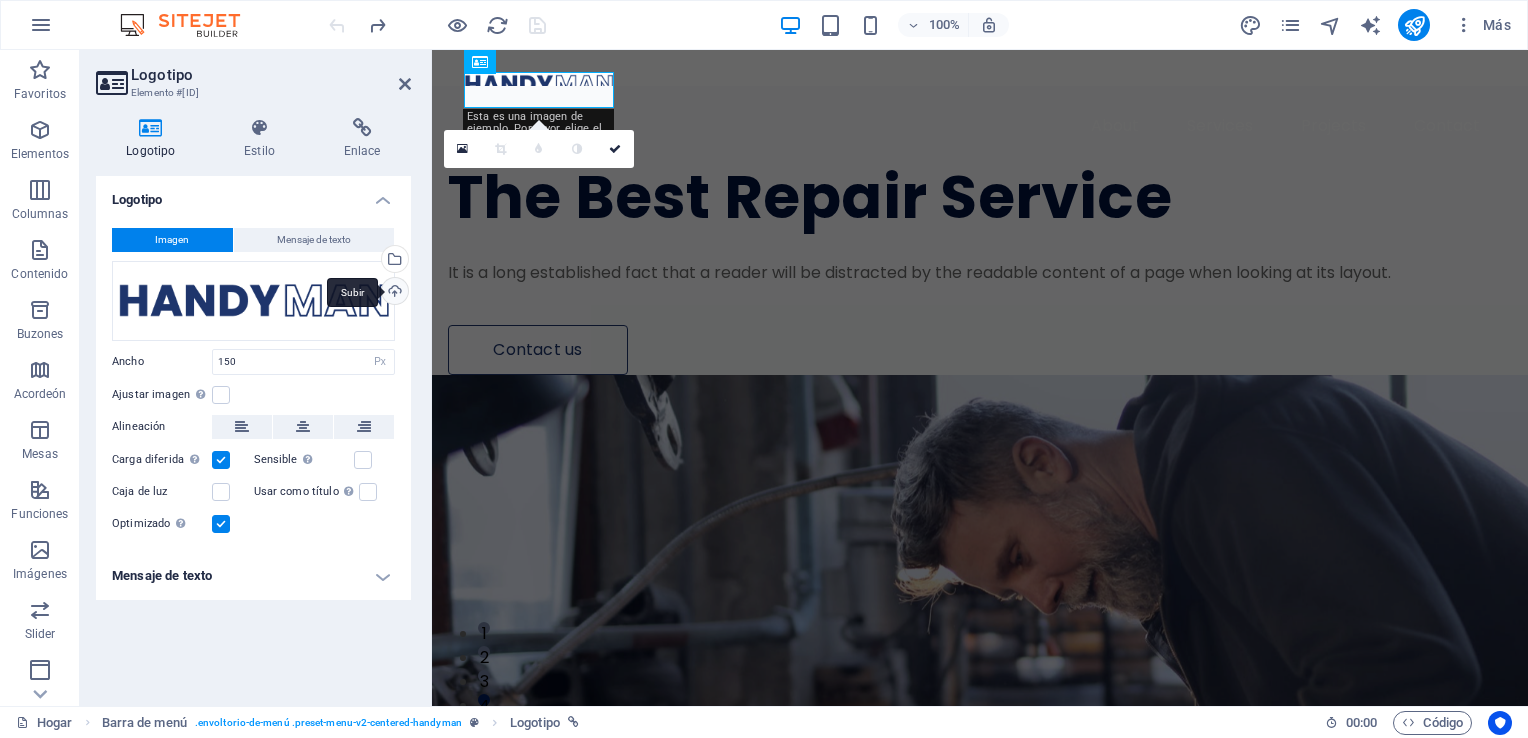 click on "Subir" at bounding box center (393, 293) 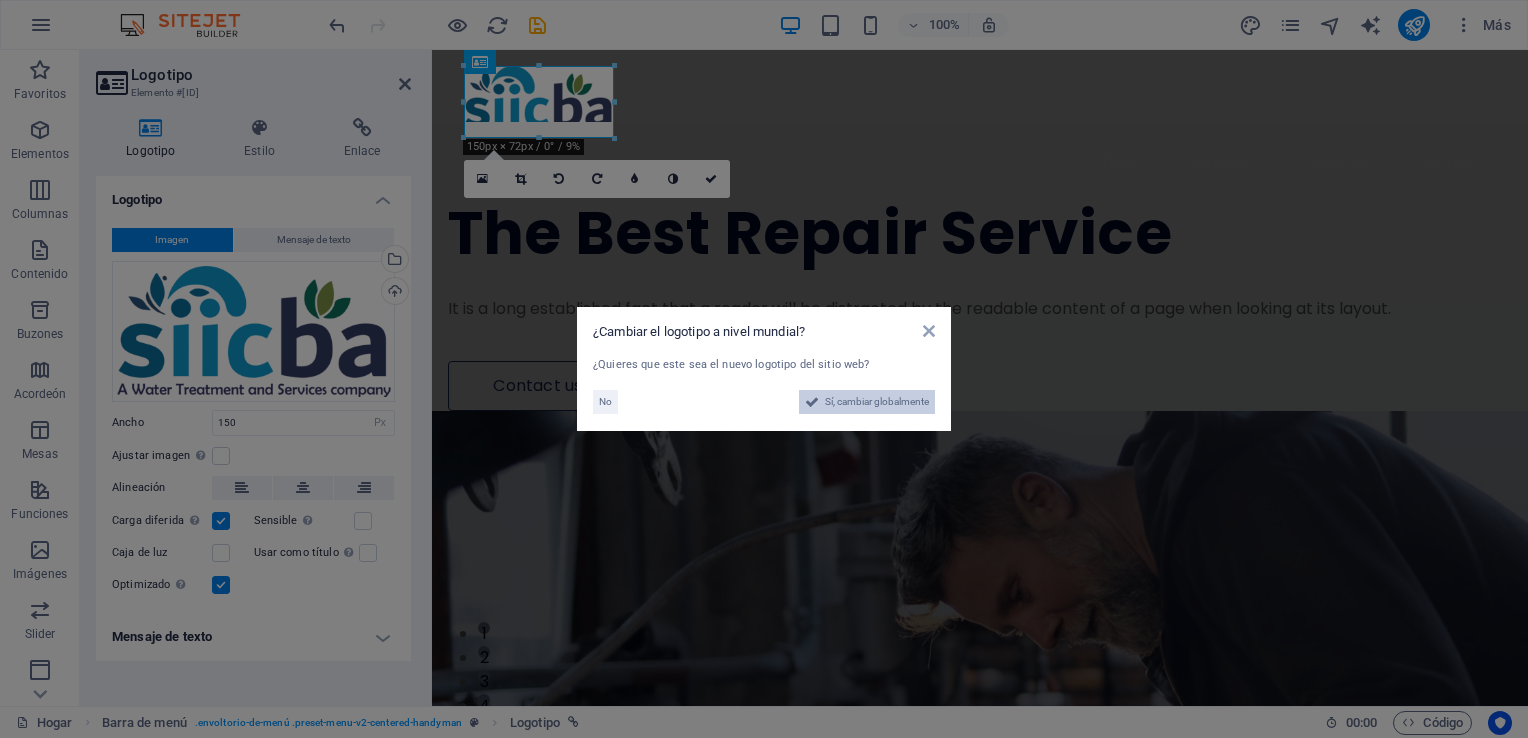 drag, startPoint x: 864, startPoint y: 403, endPoint x: 537, endPoint y: 569, distance: 366.72195 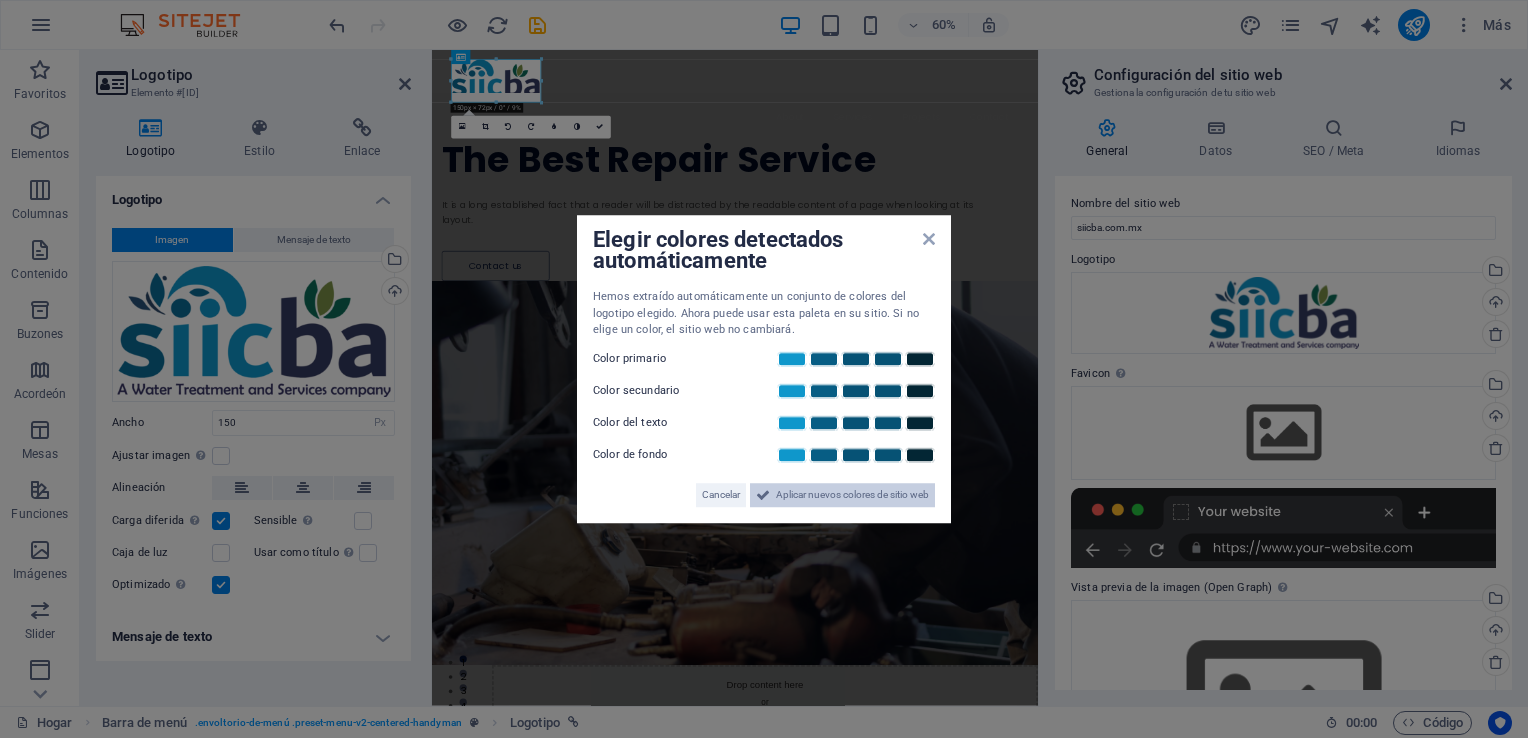 click on "Aplicar nuevos colores de sitio web" at bounding box center [852, 495] 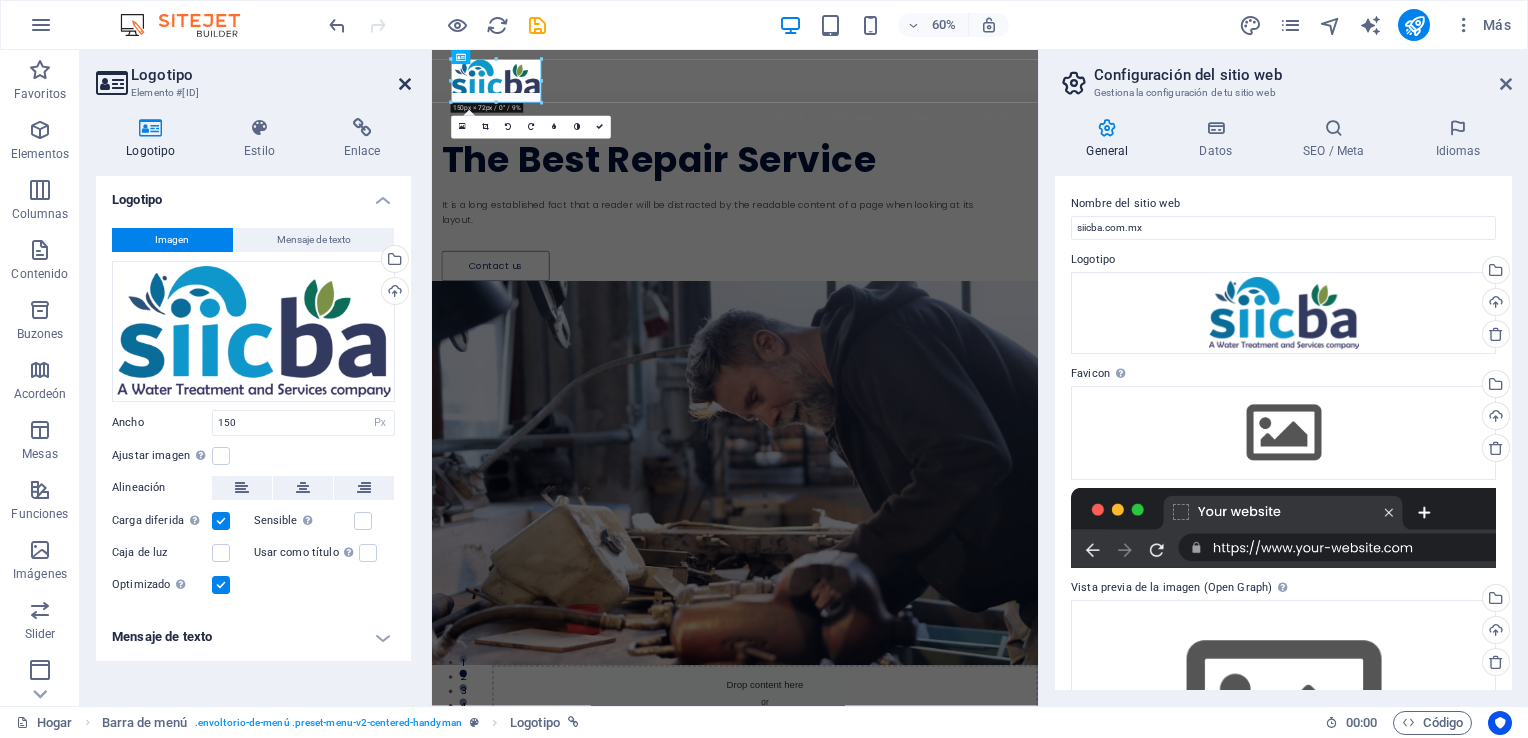 click at bounding box center (405, 84) 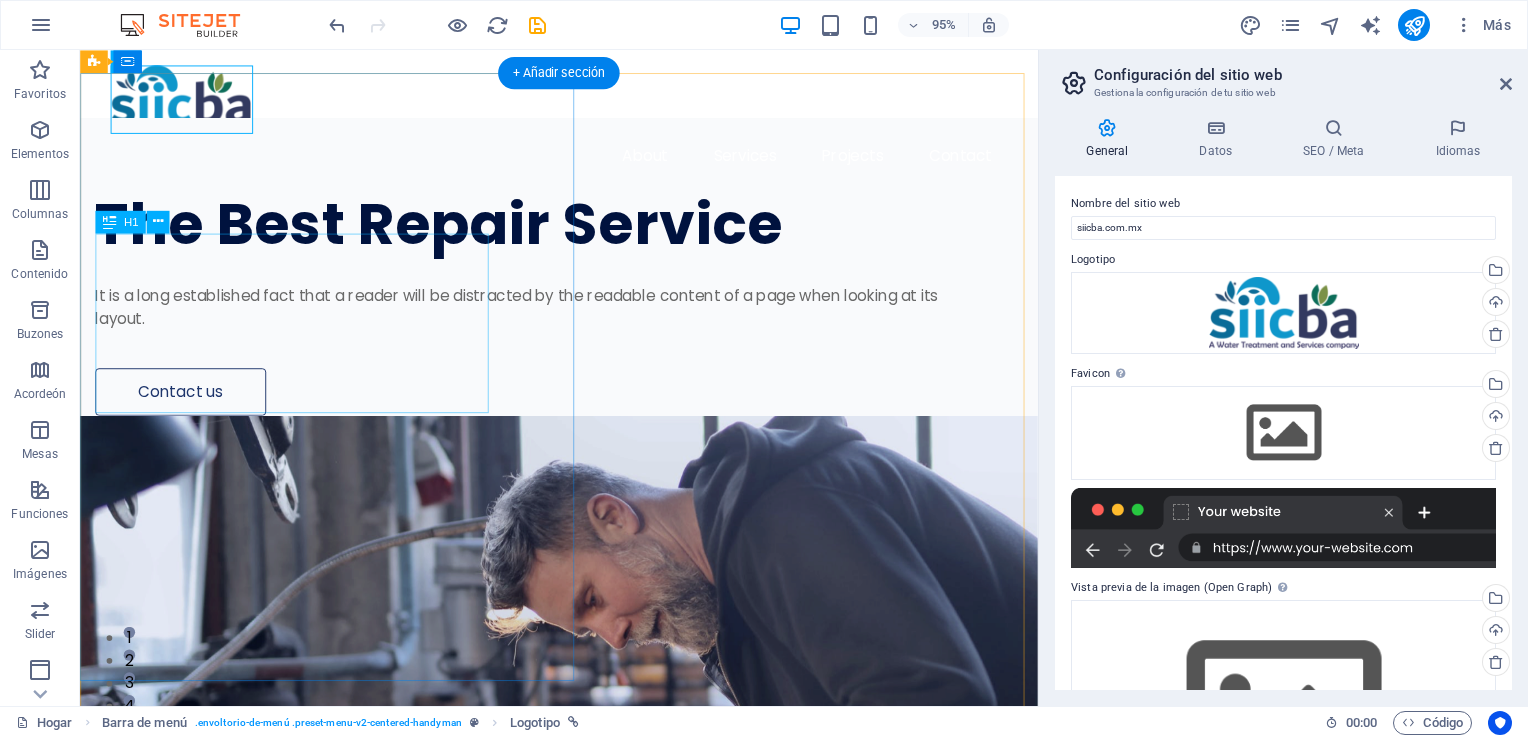 click on "The Best Repair Service" at bounding box center (547, 233) 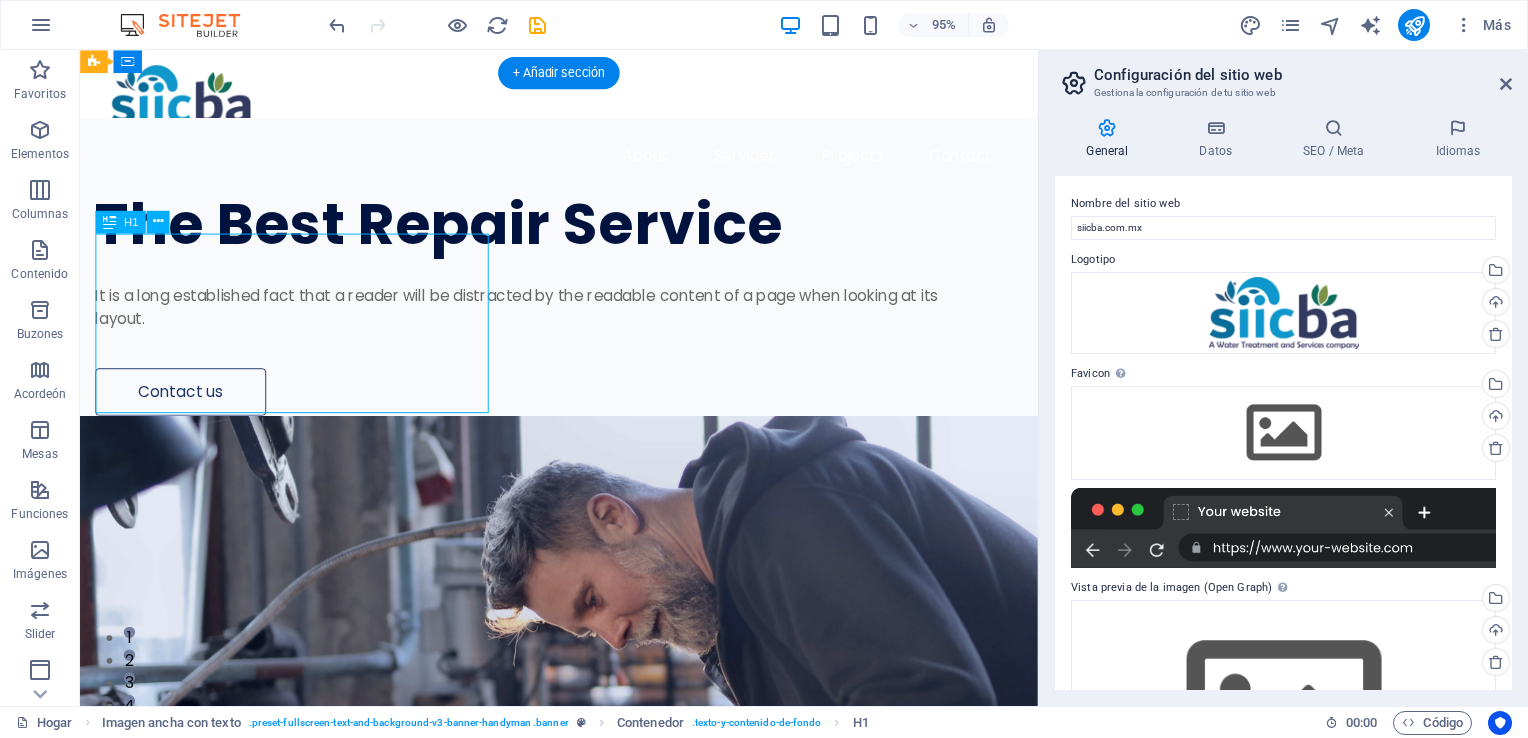 click on "The Best Repair Service" at bounding box center (547, 233) 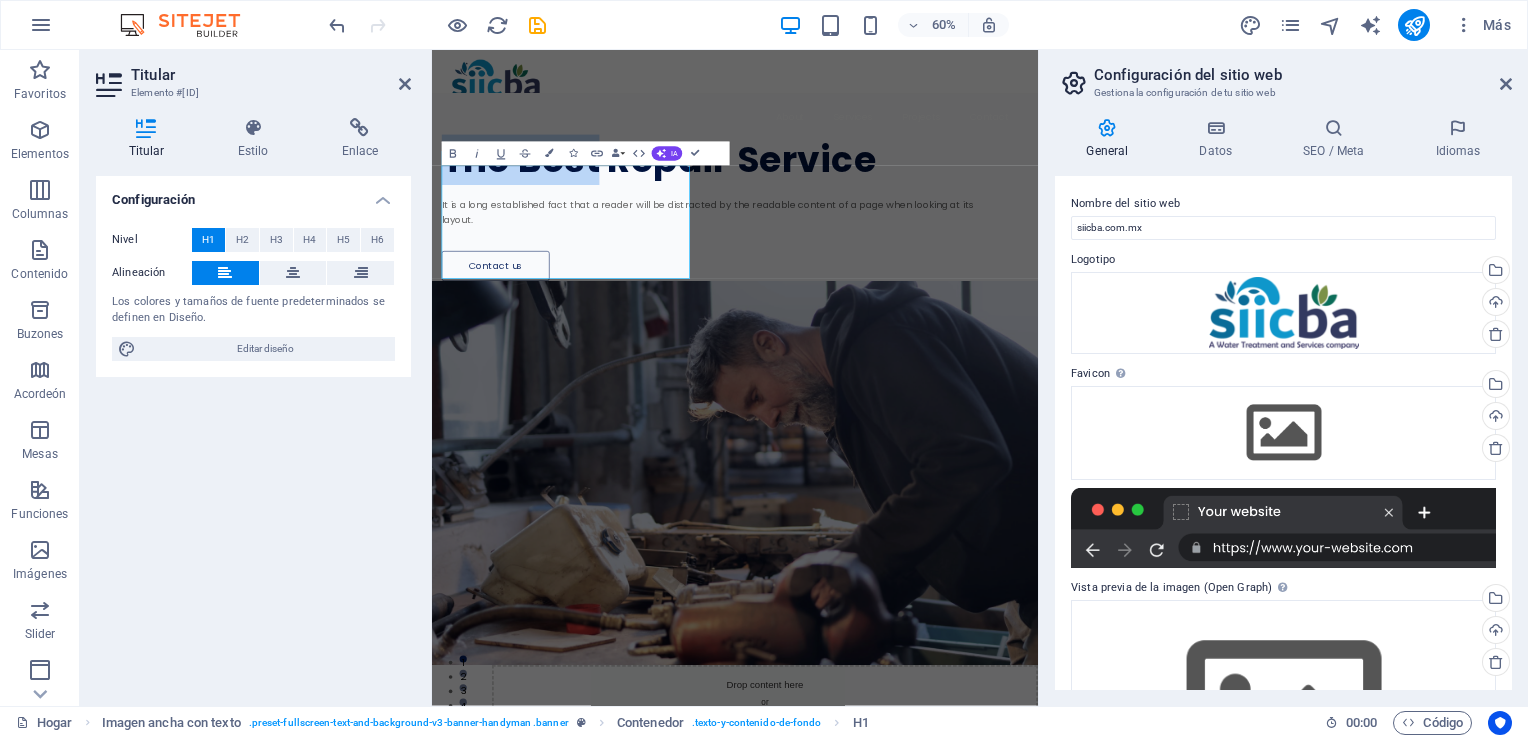 drag, startPoint x: 718, startPoint y: 284, endPoint x: 807, endPoint y: 228, distance: 105.15227 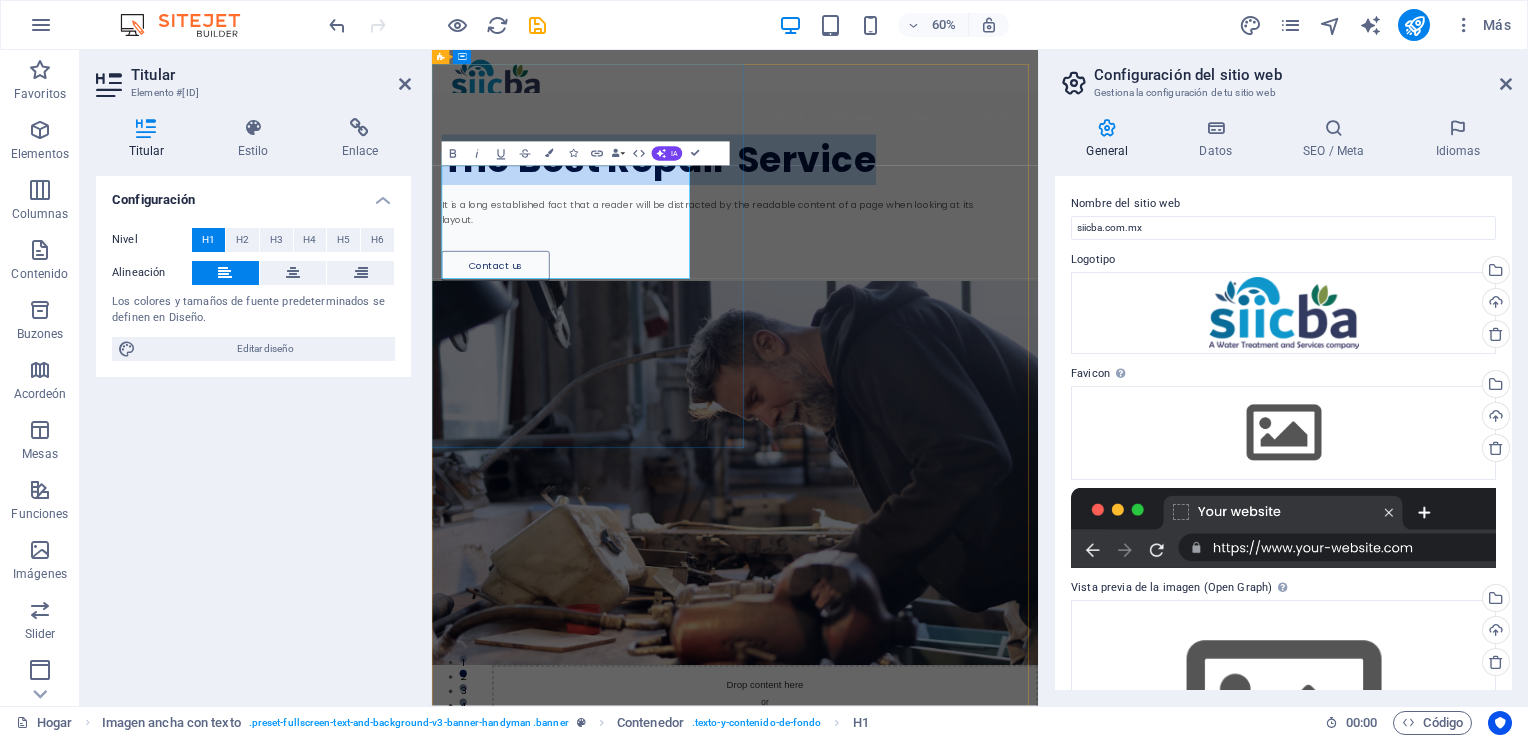 drag, startPoint x: 608, startPoint y: 378, endPoint x: 454, endPoint y: 270, distance: 188.09572 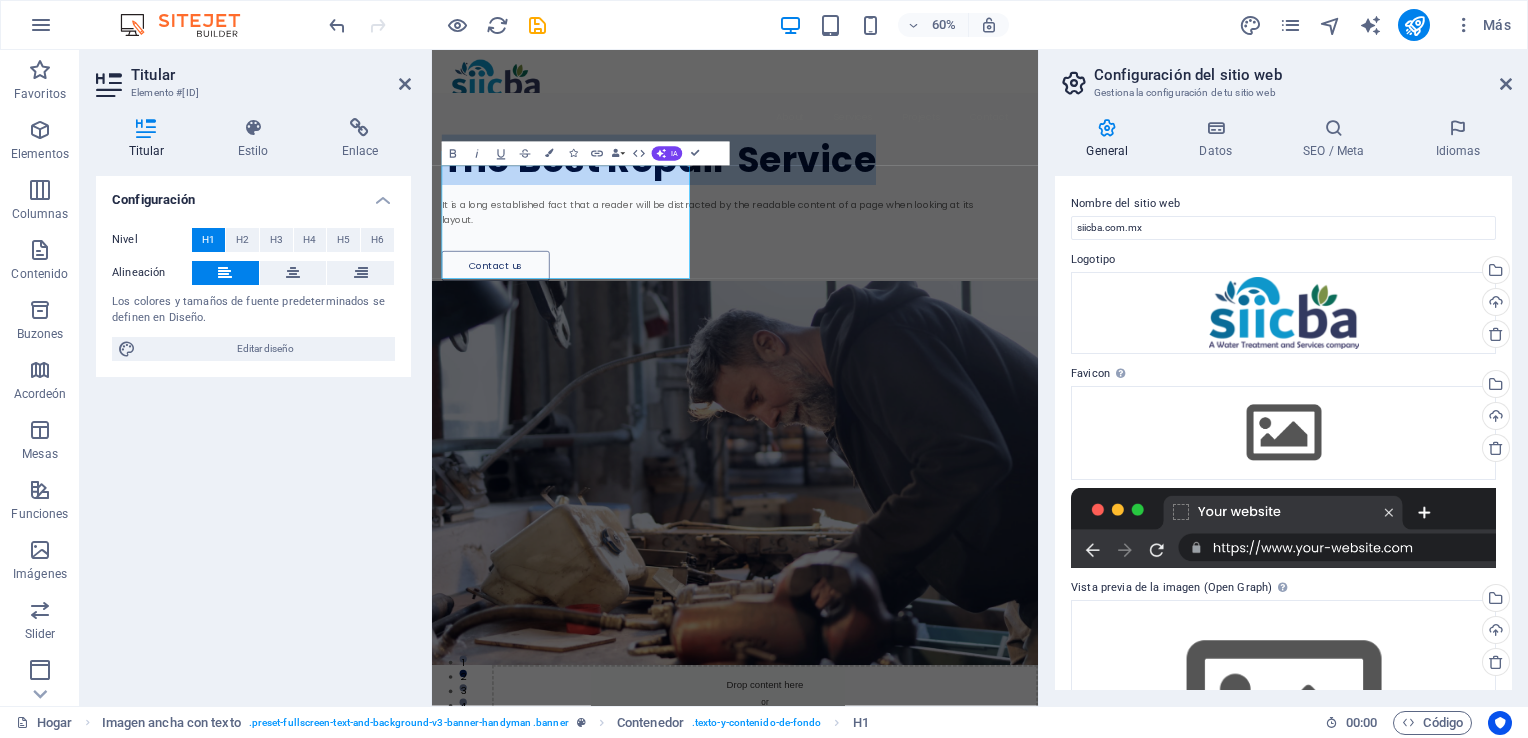 type 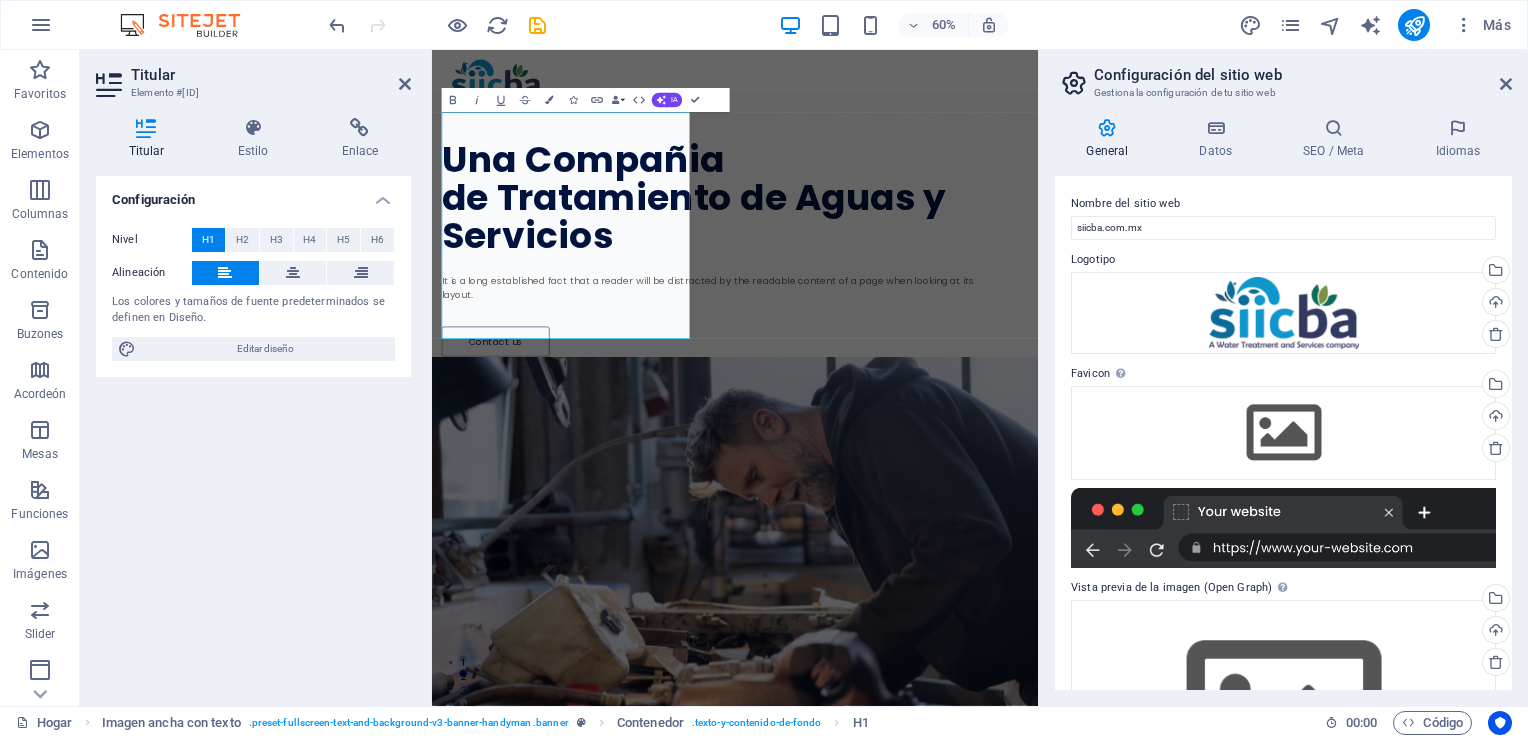 click on "Configuración Nivel H1 H2 H3 H4 H5 H6 Alineación Los colores y tamaños de fuente predeterminados se definen en Diseño. Editar diseño" at bounding box center [253, 433] 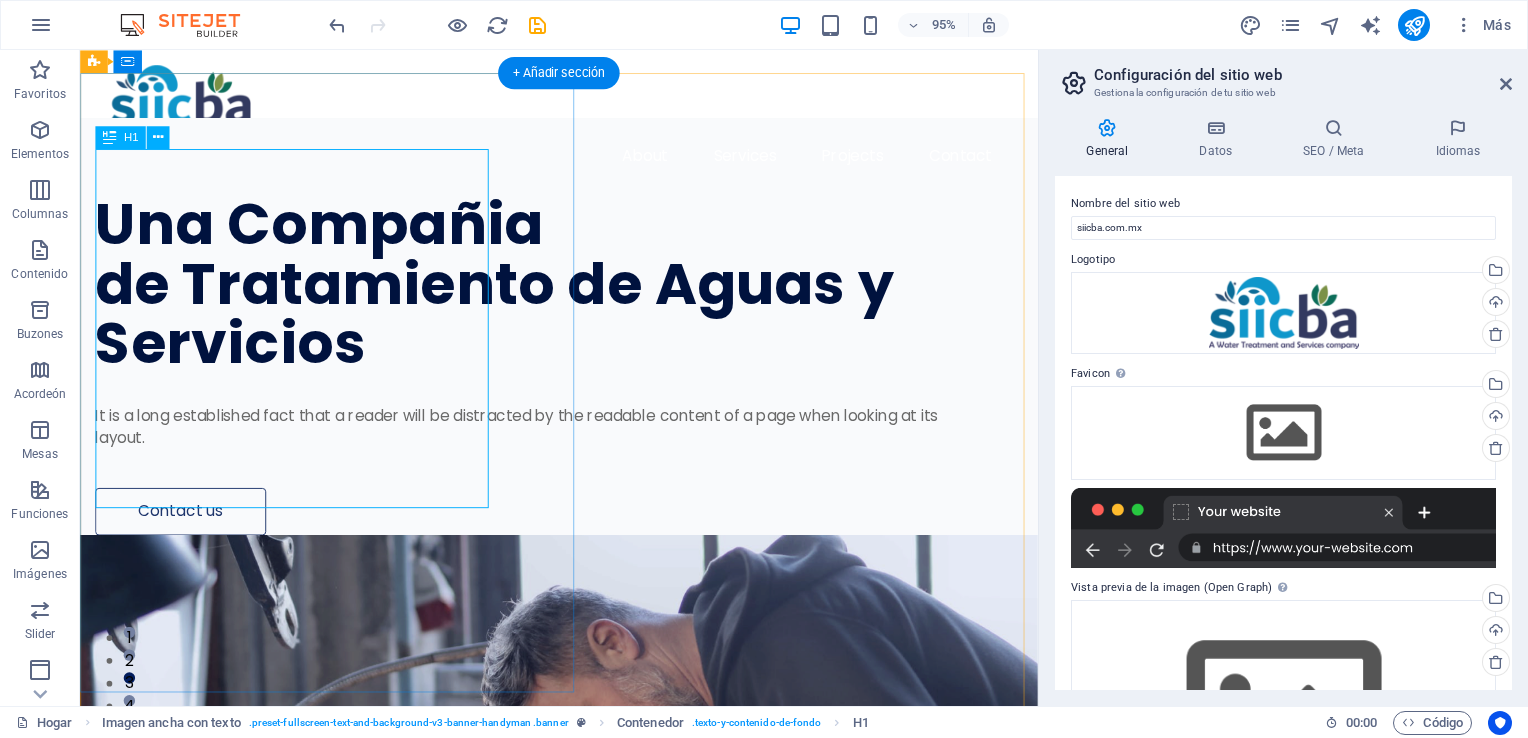 click on "Una Compañia de Tratamiento de Aguas y Servicios" at bounding box center [547, 296] 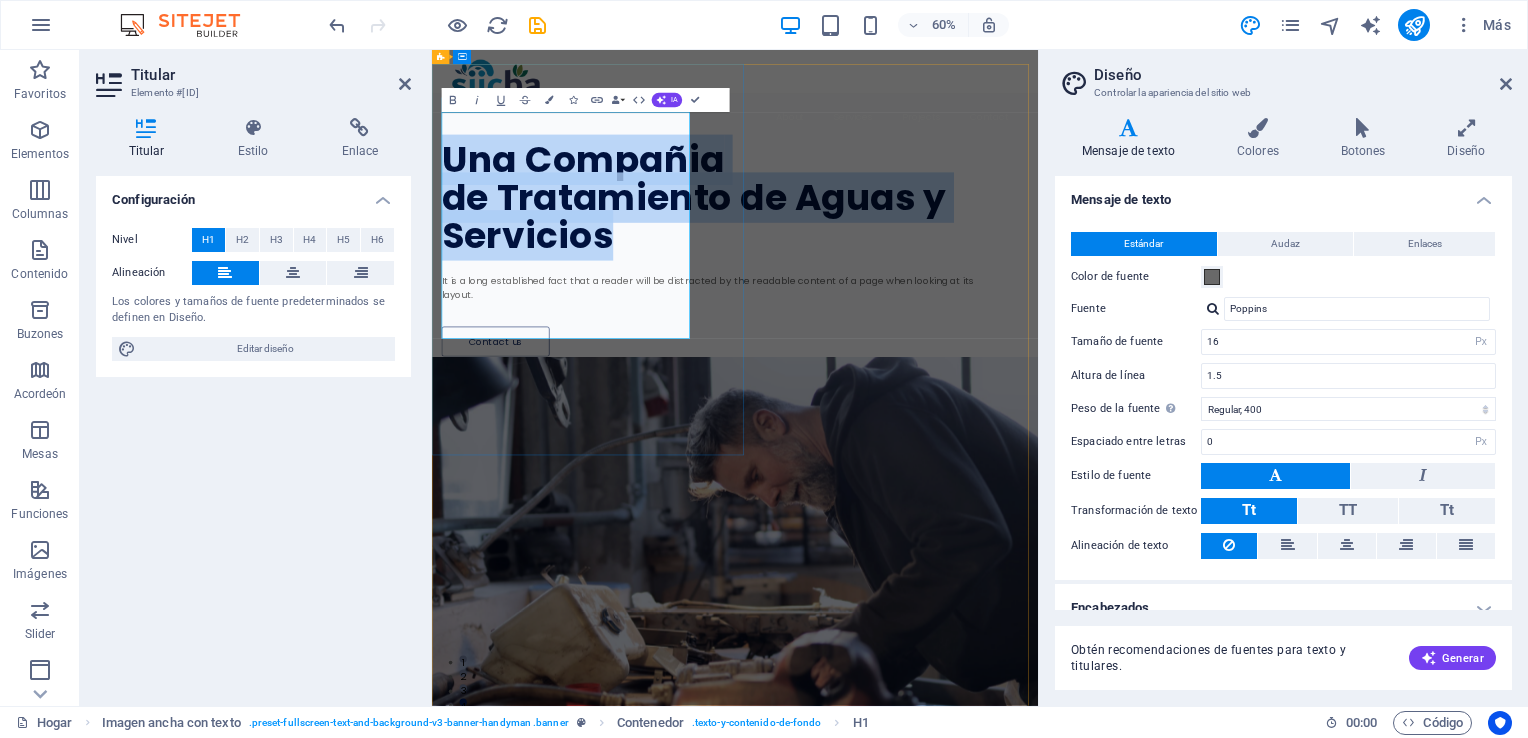 drag, startPoint x: 740, startPoint y: 503, endPoint x: 464, endPoint y: 202, distance: 408.3834 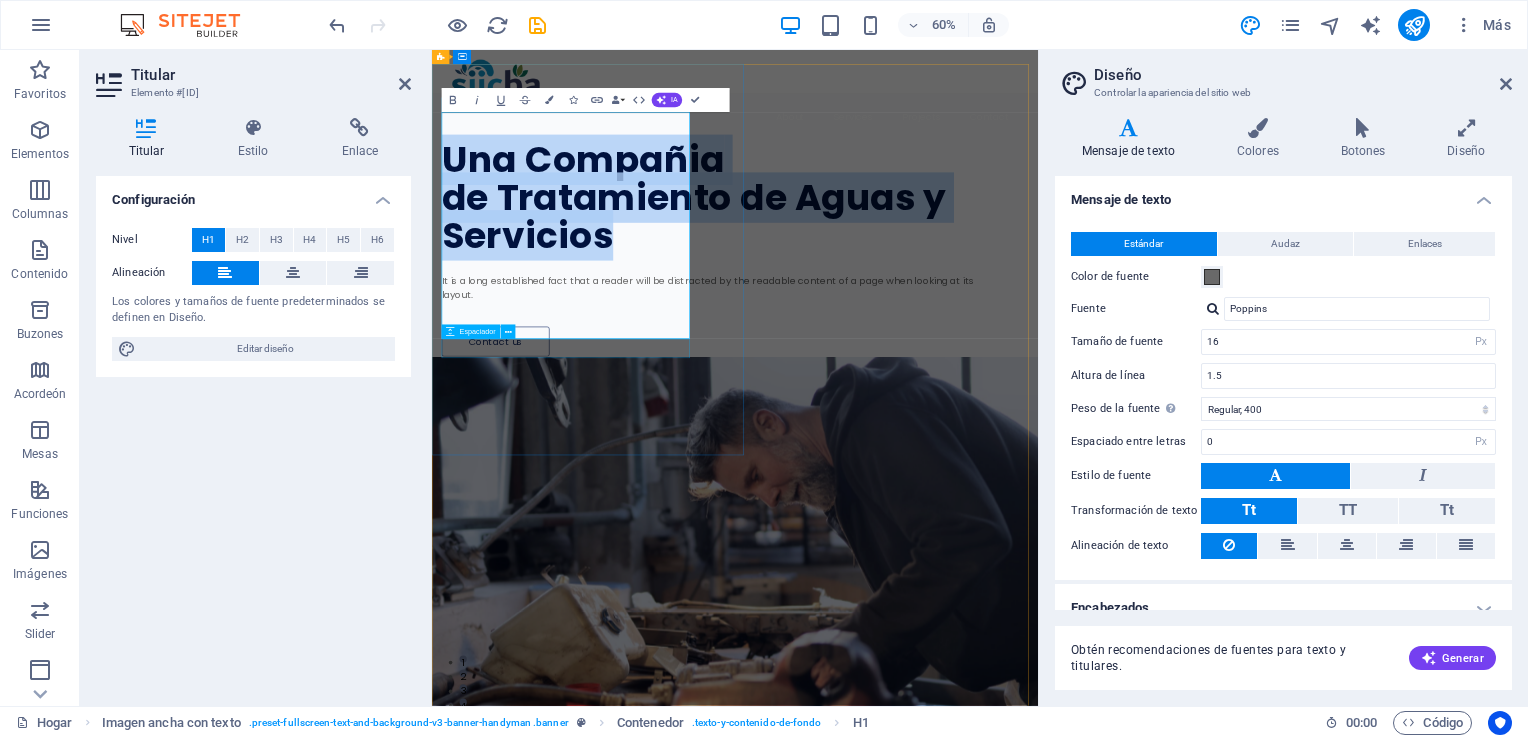 copy on "Una Compañia de Tratamiento de Aguas y Servicios" 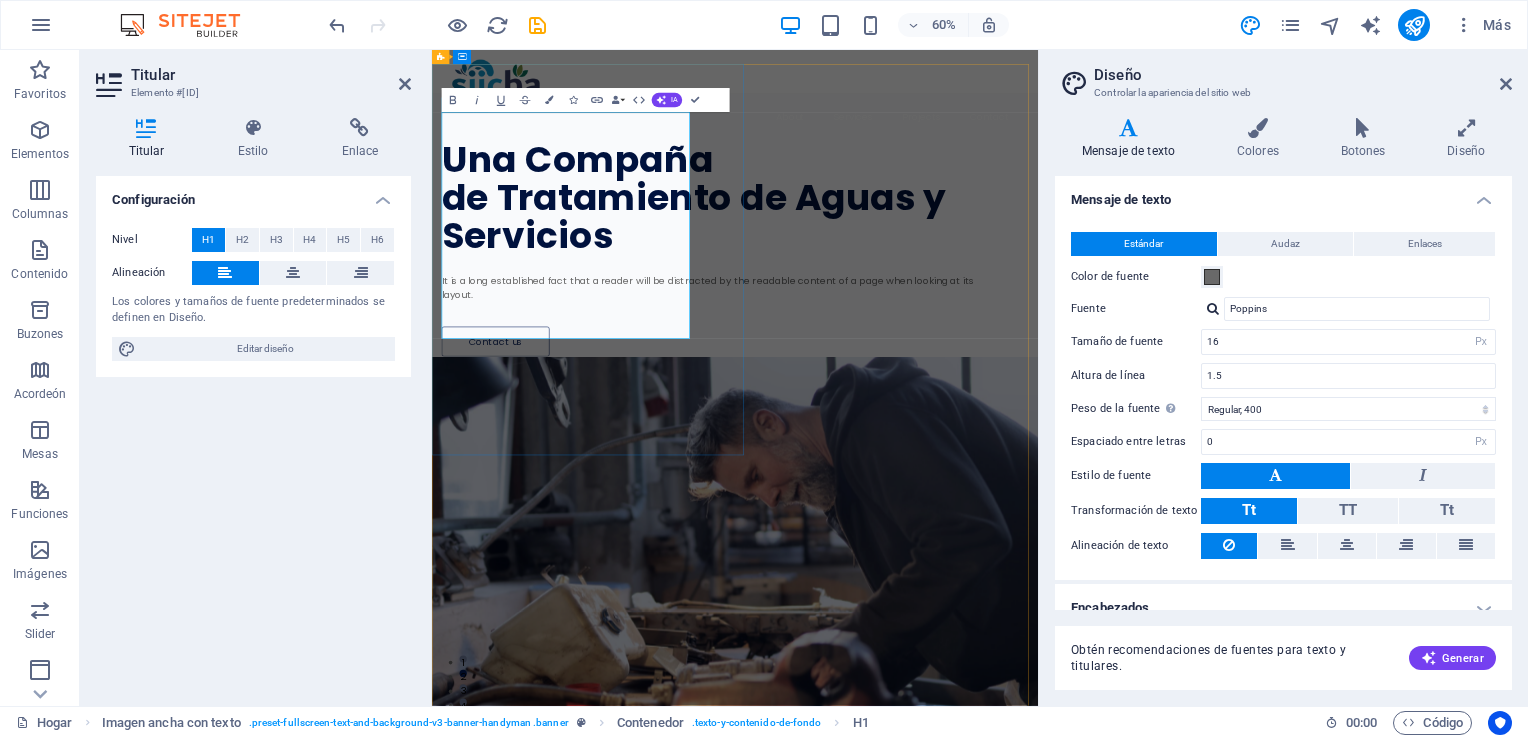 type 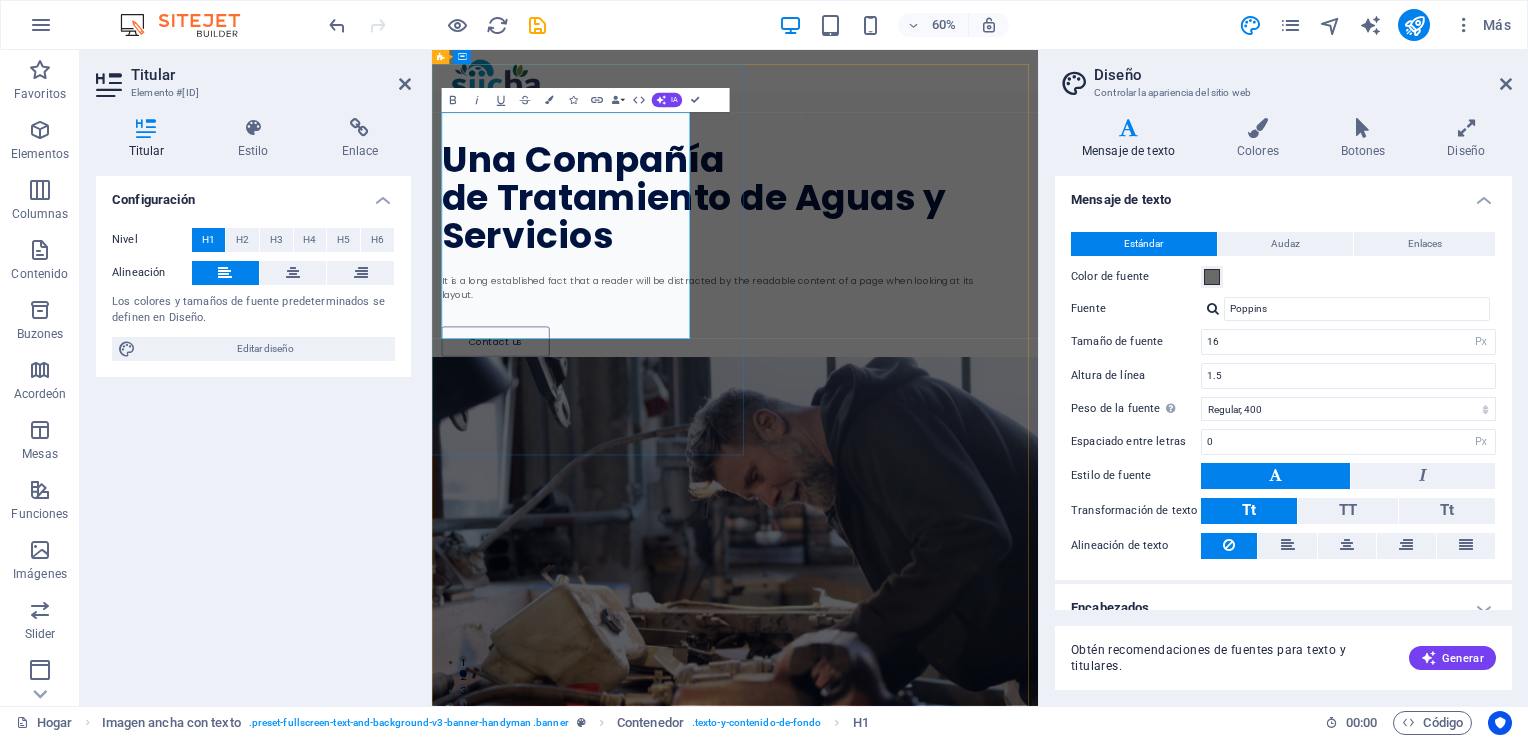 click on "Una Compañía de Tratamiento de Aguas y Servicios" at bounding box center [900, 296] 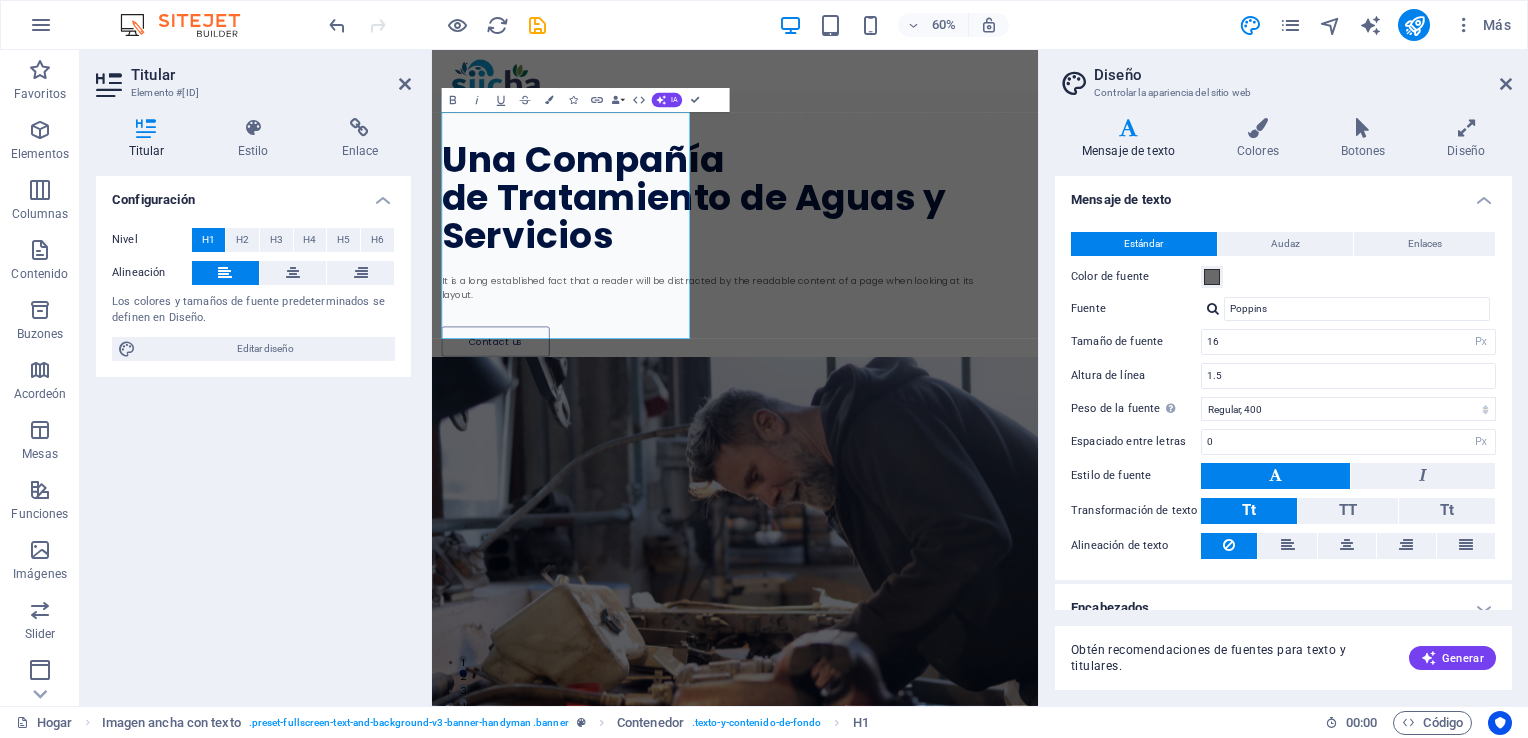 click on "Configuración Nivel H1 H2 H3 H4 H5 H6 Alineación Los colores y tamaños de fuente predeterminados se definen en Diseño. Editar diseño" at bounding box center (253, 433) 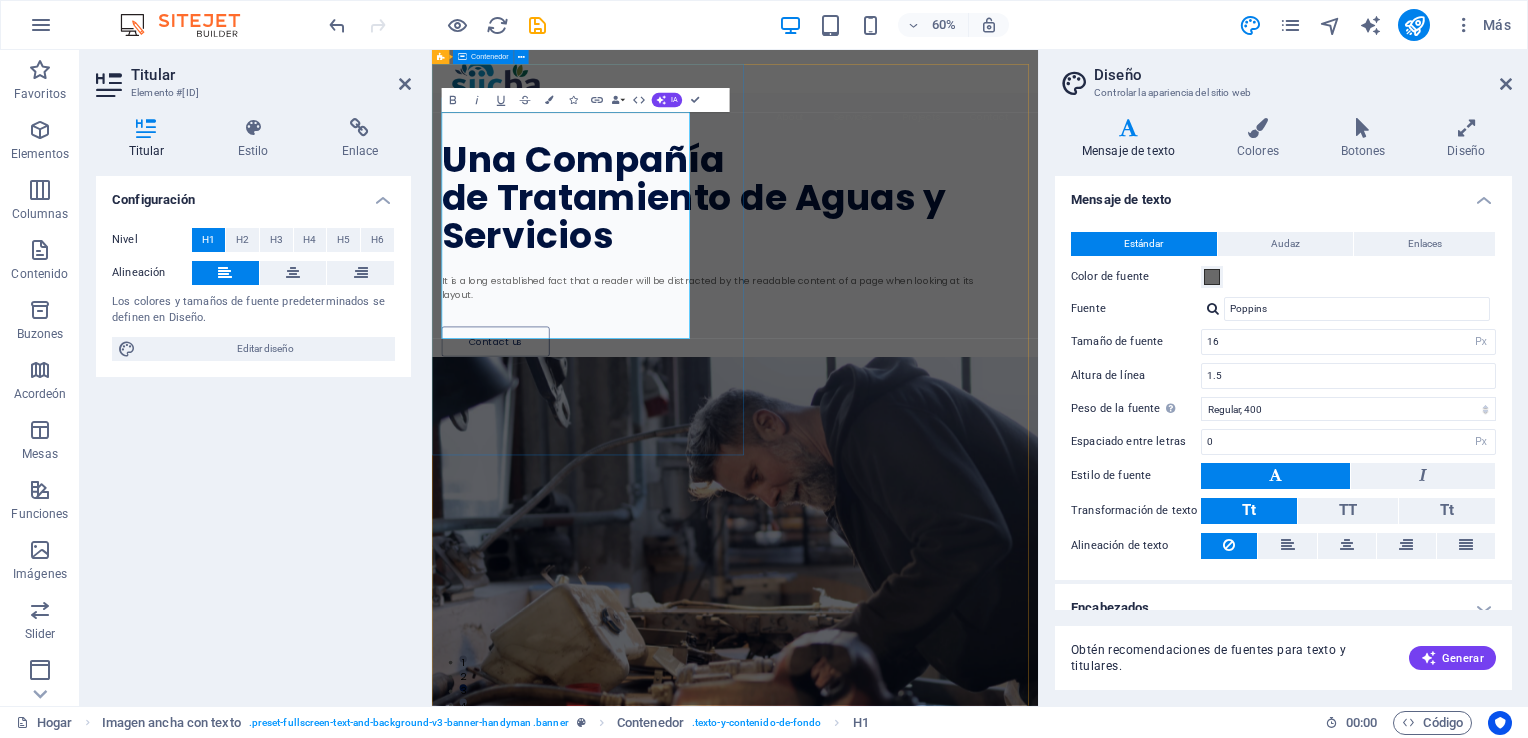 click on "Una Compañía de Tratamiento de Aguas y Servicios It is a long established fact that a reader will be distracted by the readable content of a page when looking at its layout. Contact us" at bounding box center (937, 341) 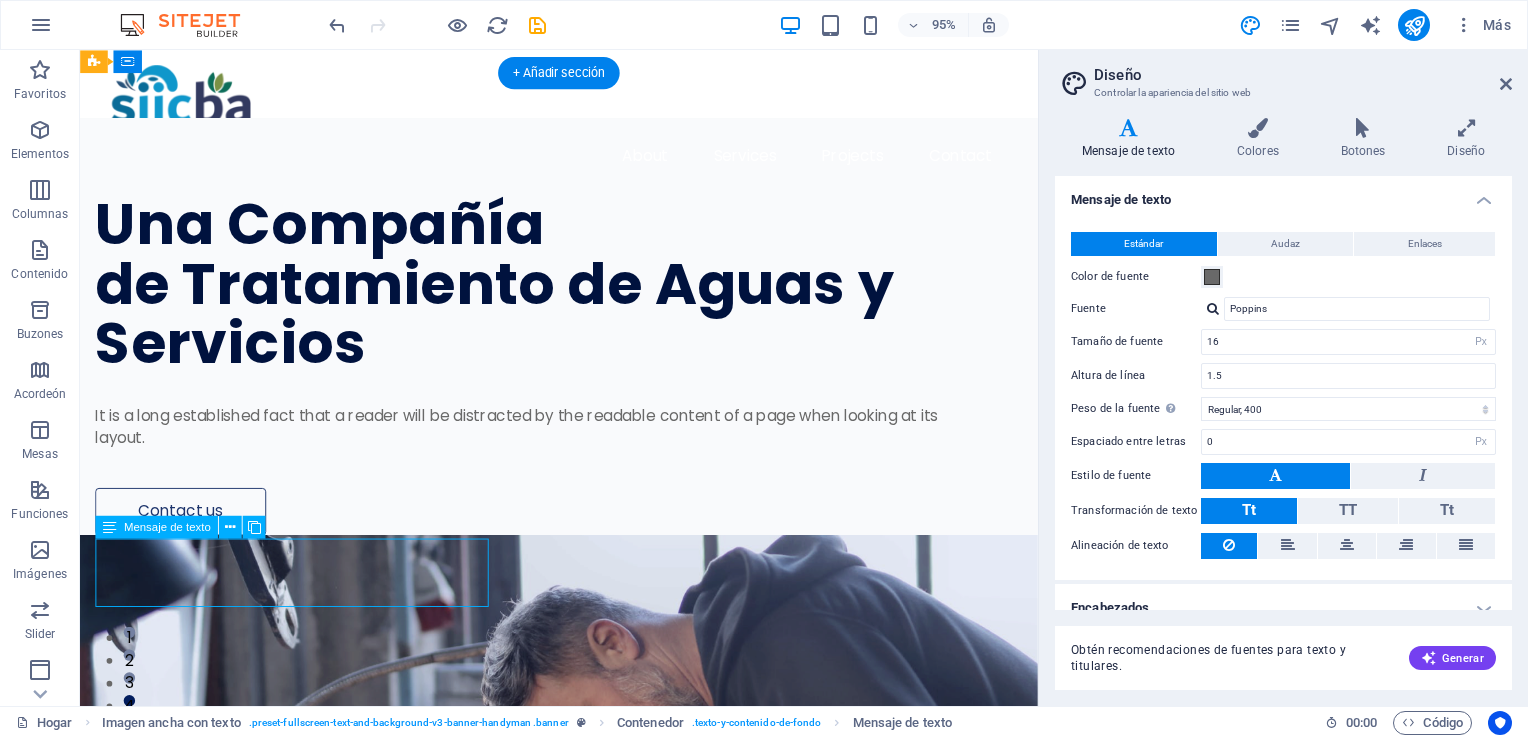 drag, startPoint x: 274, startPoint y: 622, endPoint x: 143, endPoint y: 572, distance: 140.21768 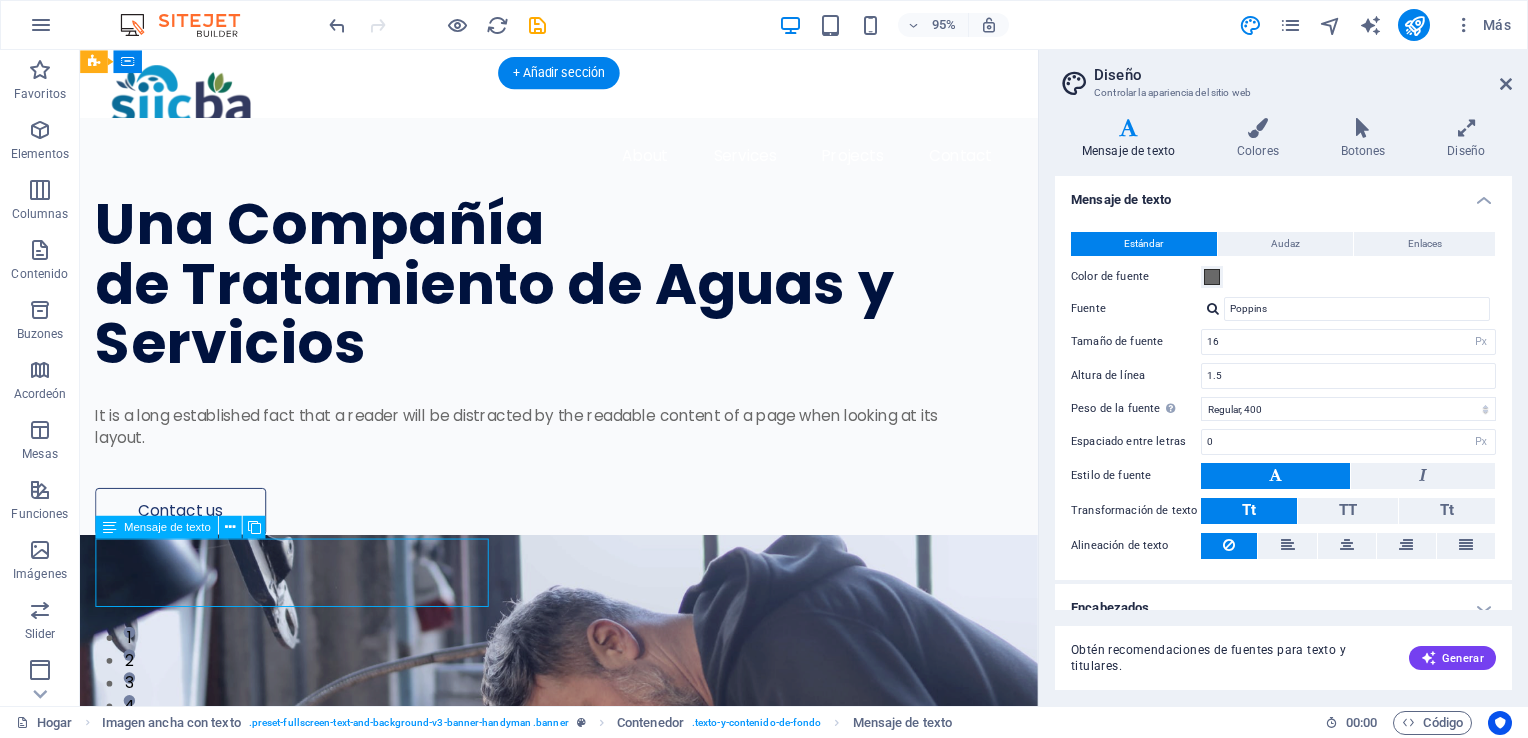 click on "It is a long established fact that a reader will be distracted by the readable content of a page when looking at its layout." at bounding box center (547, 447) 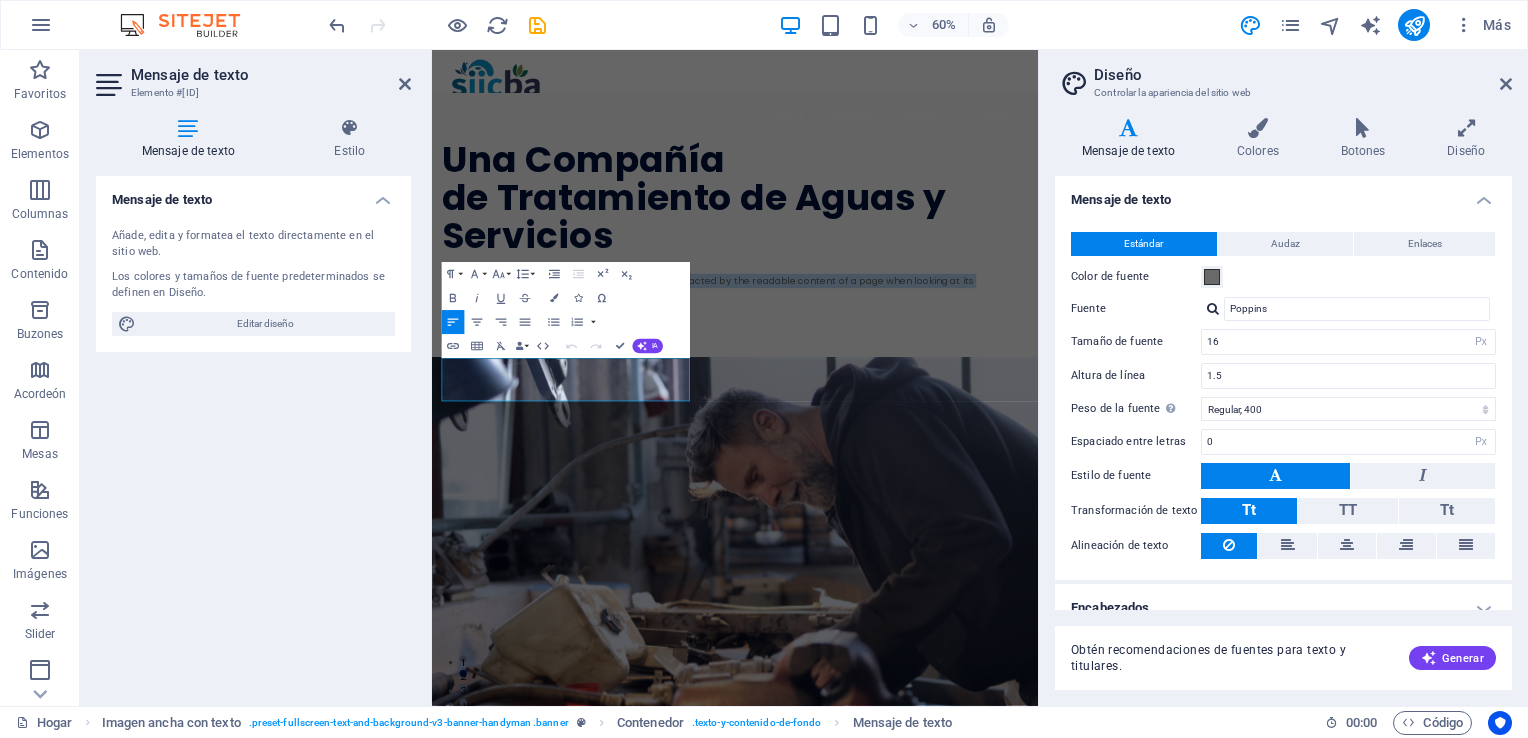 drag, startPoint x: 646, startPoint y: 622, endPoint x: 831, endPoint y: 411, distance: 280.6172 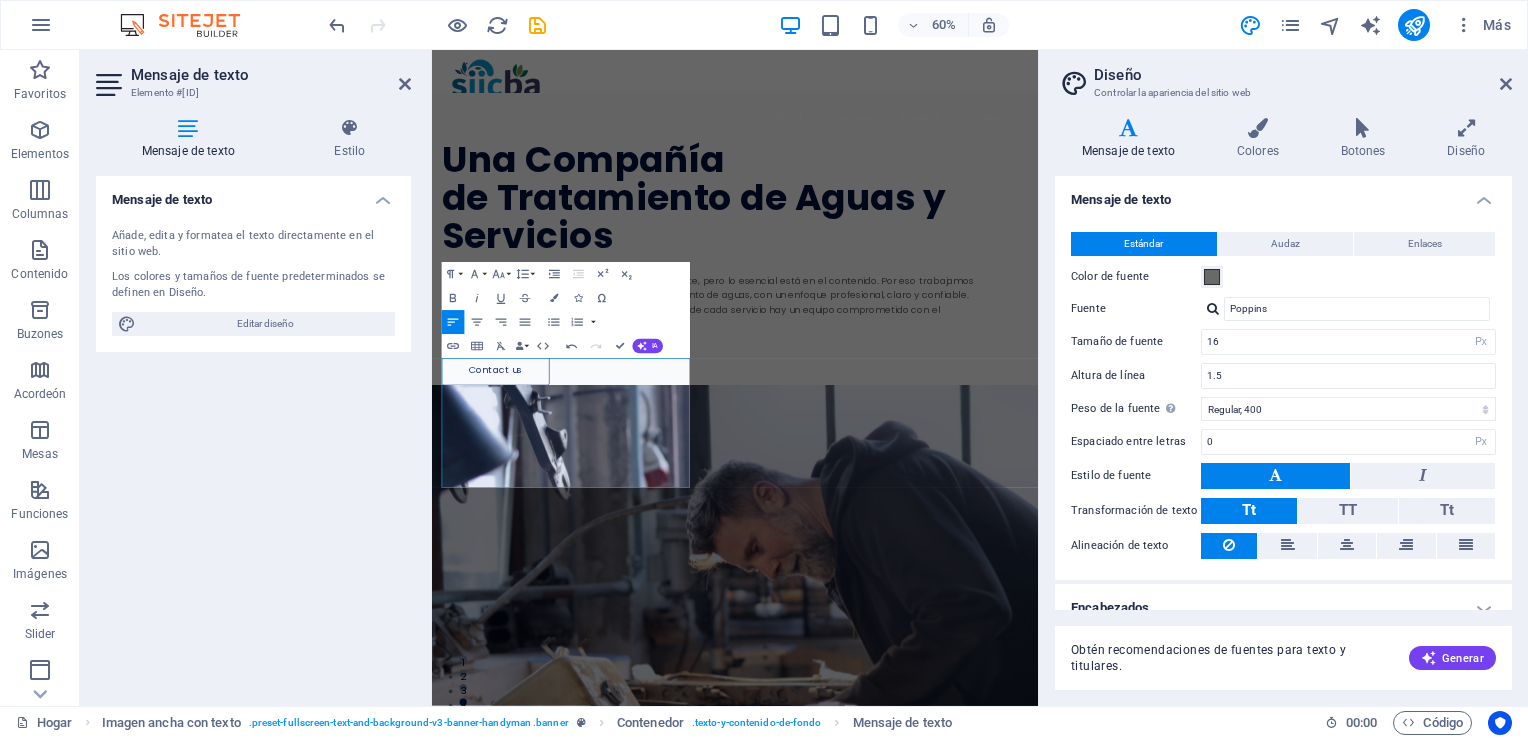 click on "Mensaje de texto Añade, edita y formatea el texto directamente en el sitio web. Los colores y tamaños de fuente predeterminados se definen en Diseño. Editar diseño Alignment Left aligned Centered Right aligned" at bounding box center [253, 433] 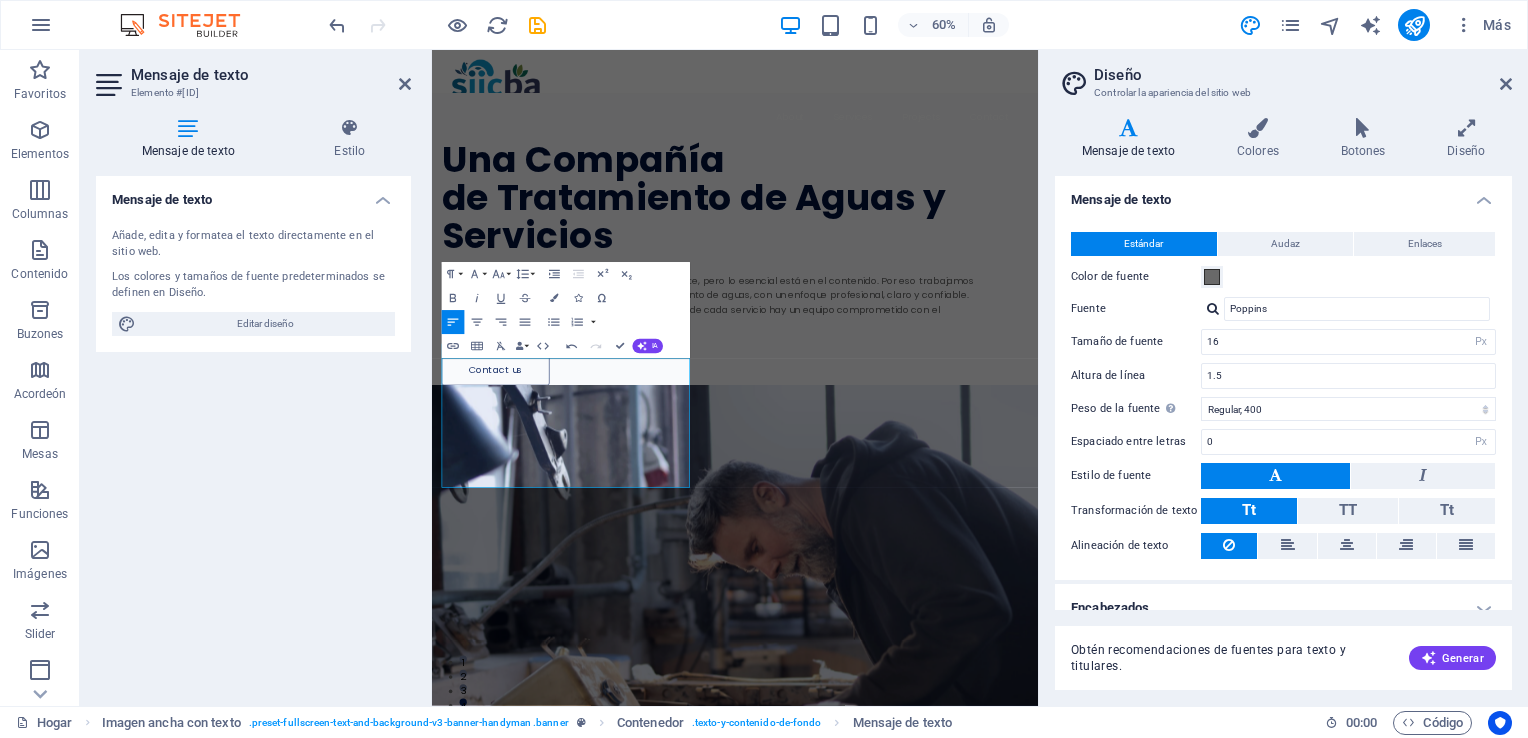 click on "Mensaje de texto Añade, edita y formatea el texto directamente en el sitio web. Los colores y tamaños de fuente predeterminados se definen en Diseño. Editar diseño Alignment Left aligned Centered Right aligned" at bounding box center (253, 433) 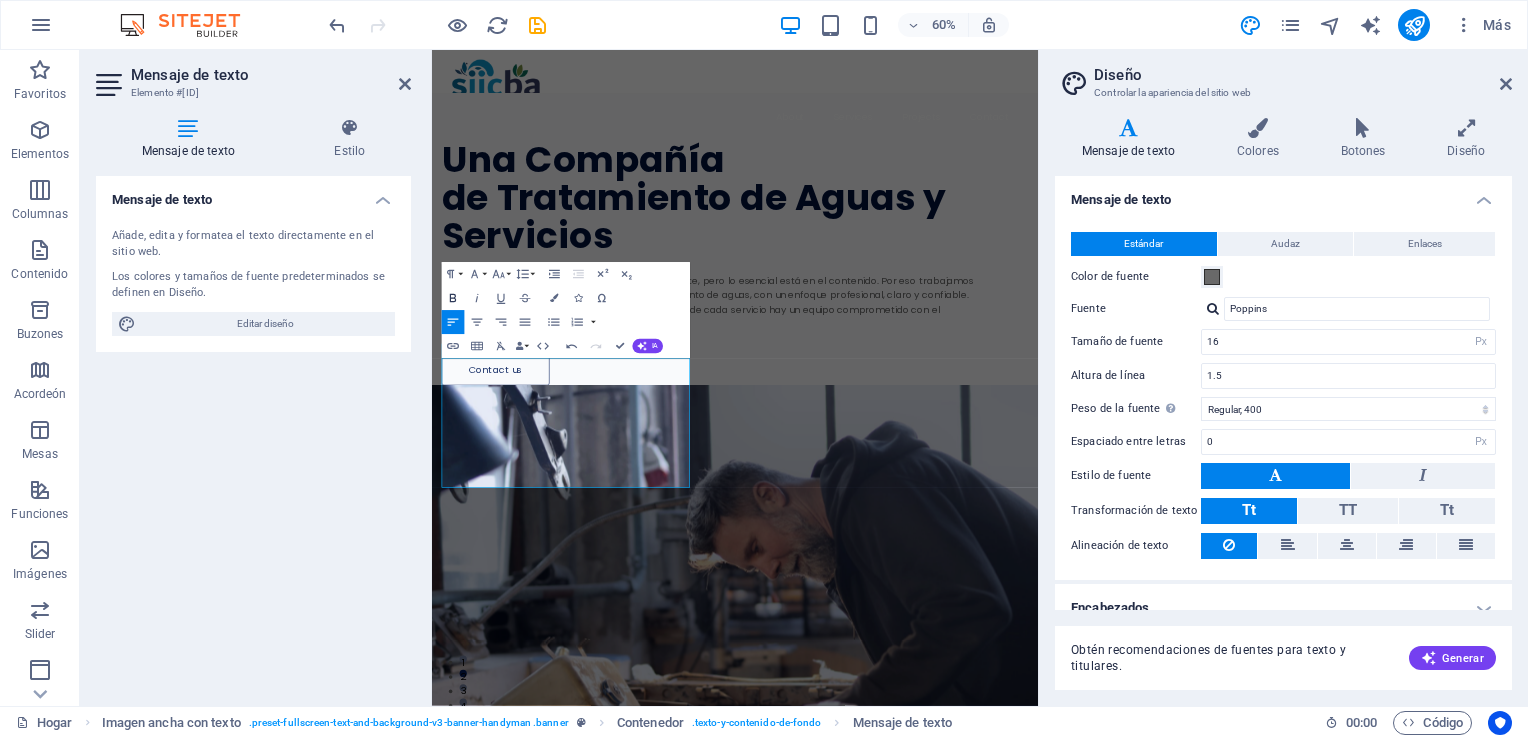 click 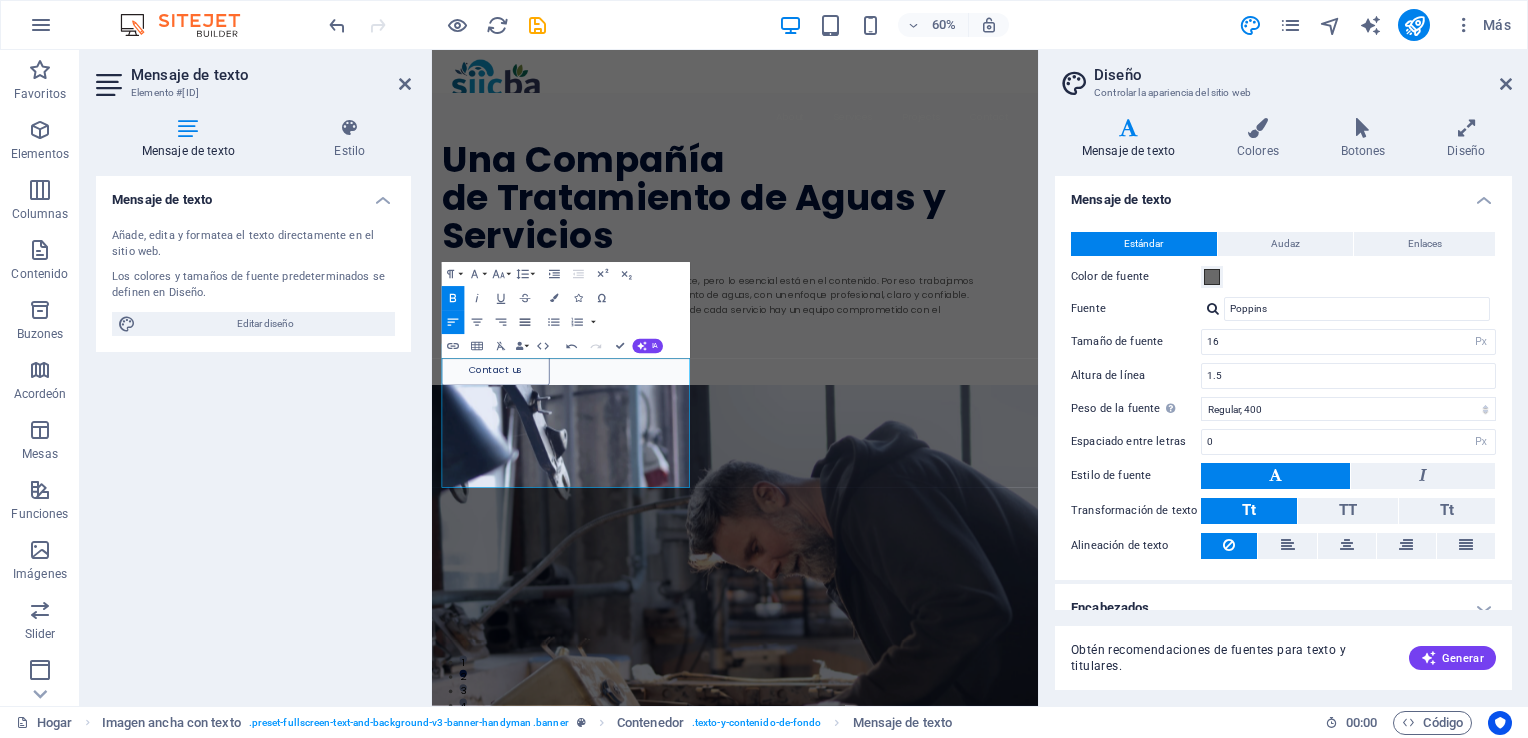 click 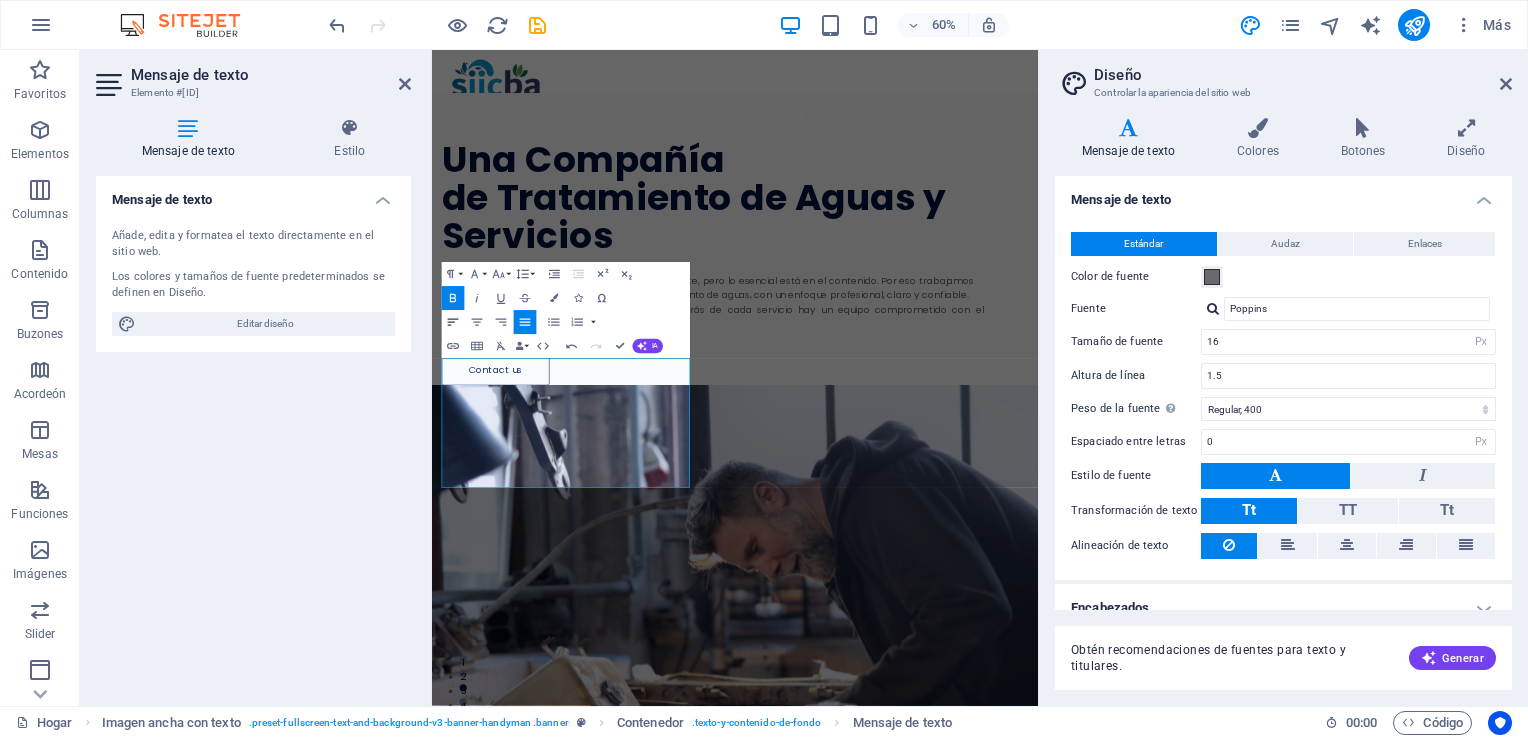 click 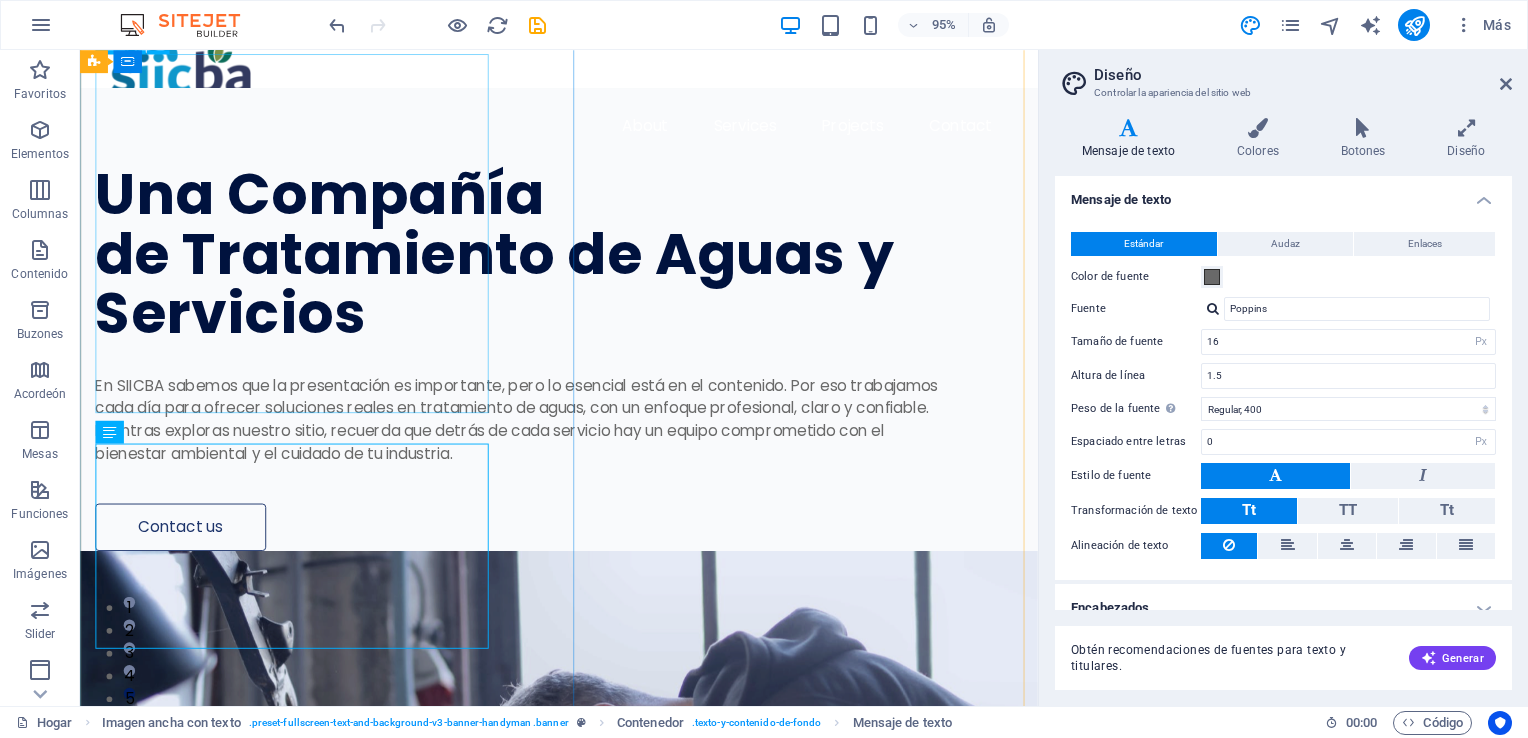 scroll, scrollTop: 0, scrollLeft: 0, axis: both 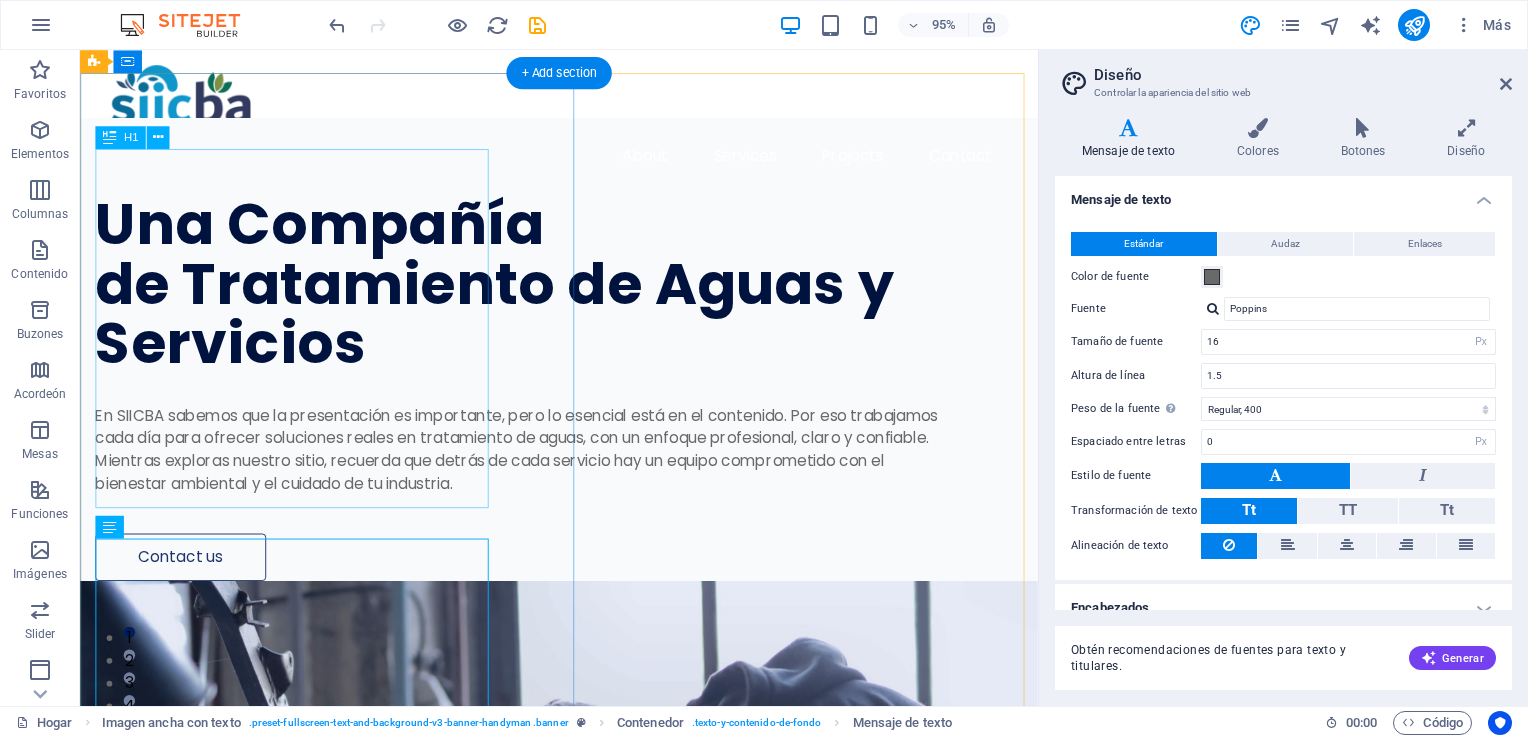 click on "Una Compañía de Tratamiento de Aguas y Servicios" at bounding box center [547, 296] 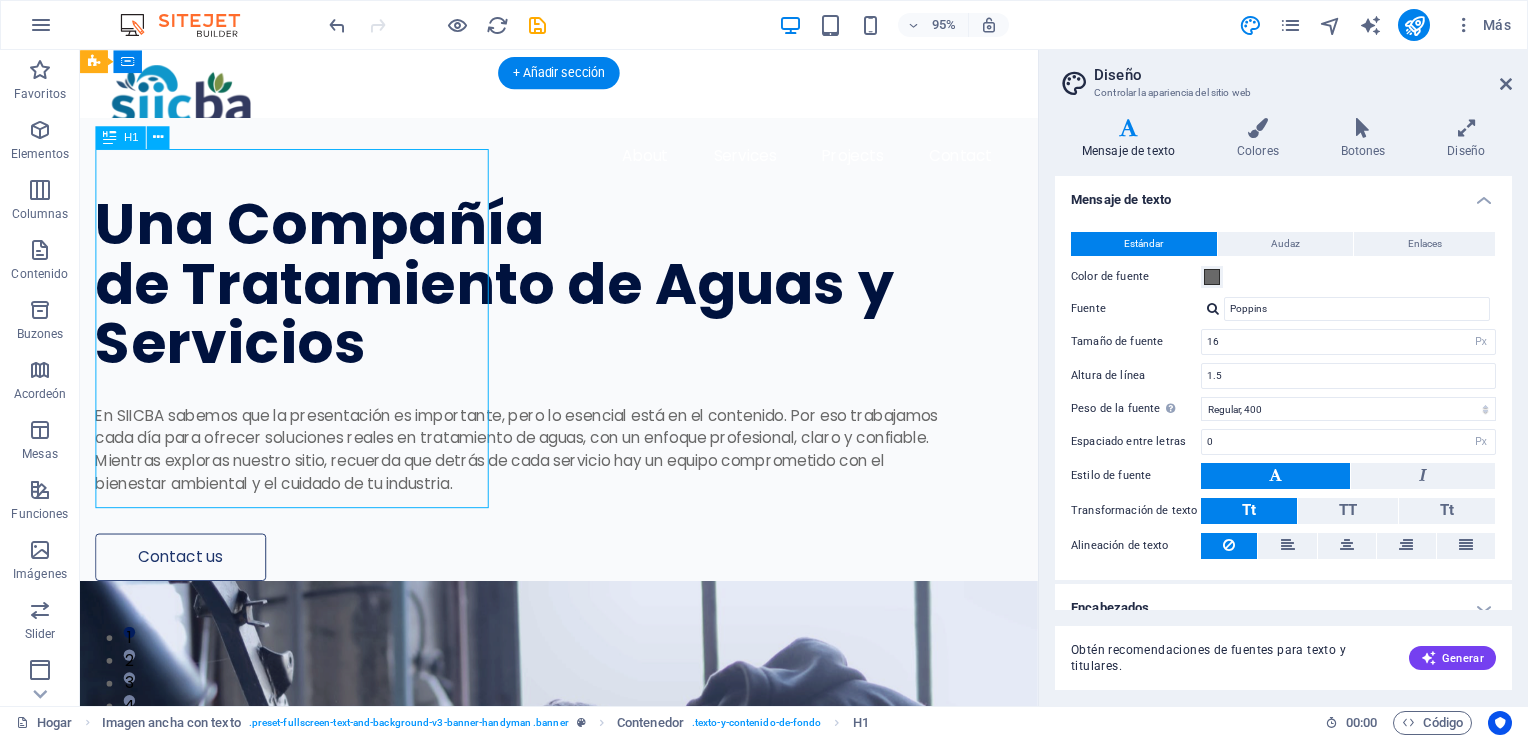 click on "Una Compañía de Tratamiento de Aguas y Servicios" at bounding box center (547, 296) 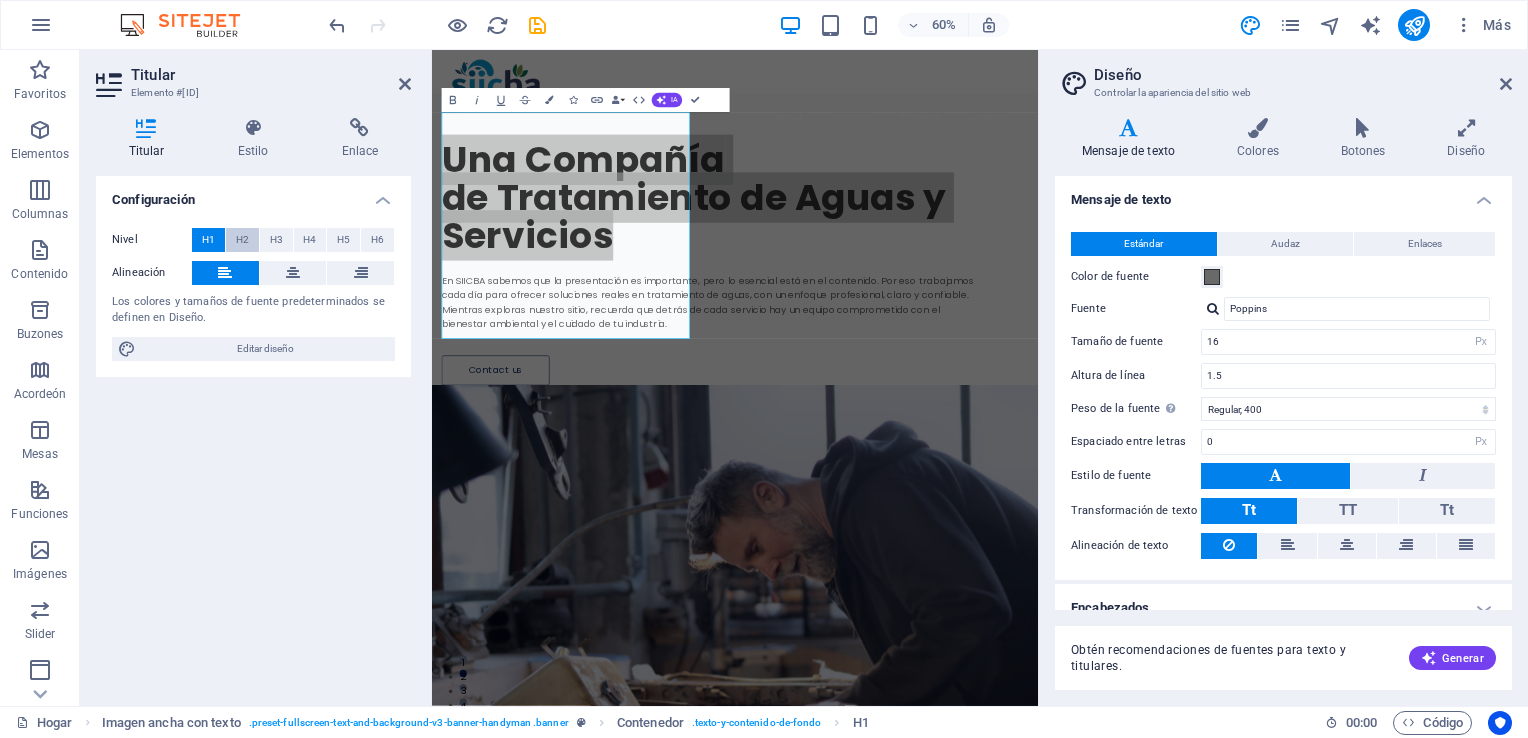 click on "H2" at bounding box center (242, 240) 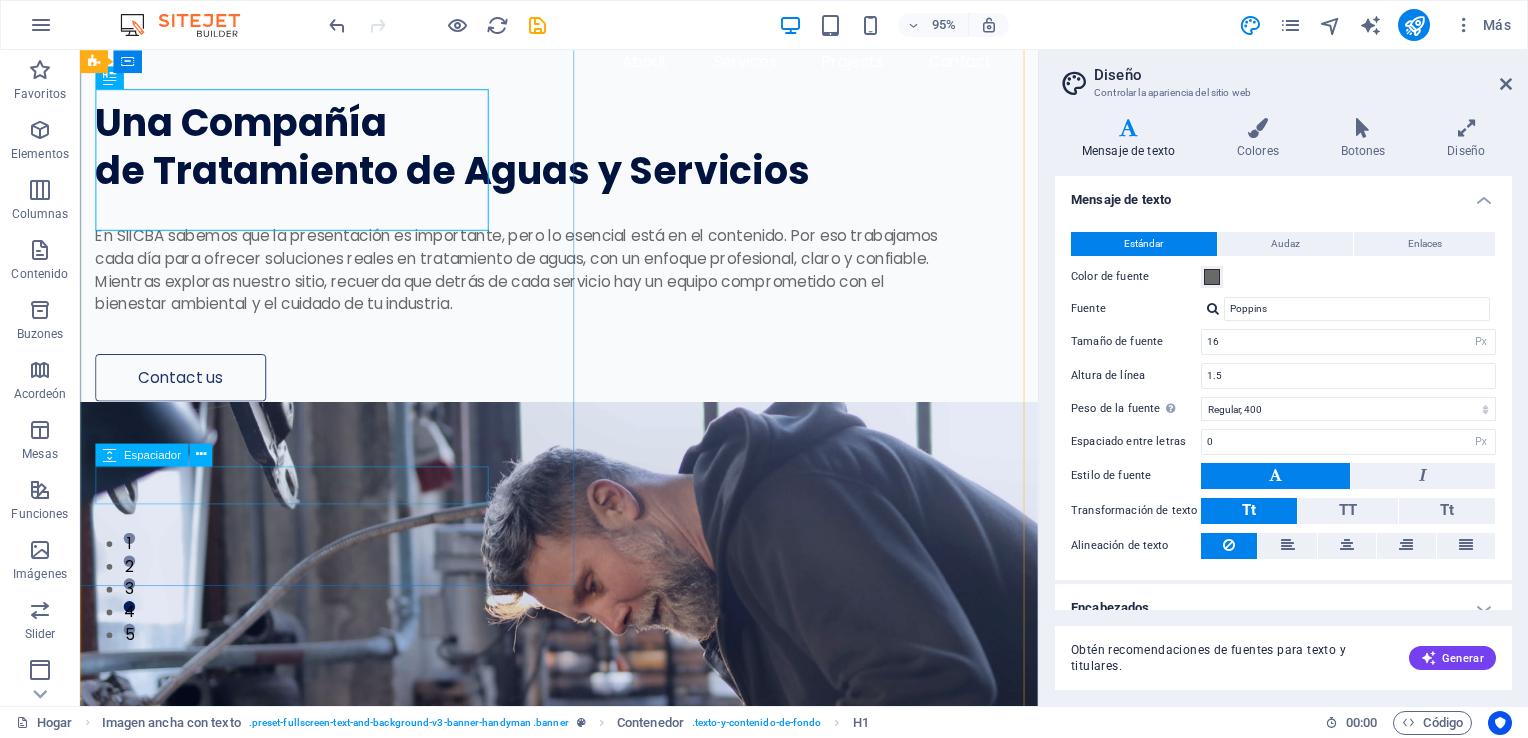 scroll, scrollTop: 100, scrollLeft: 0, axis: vertical 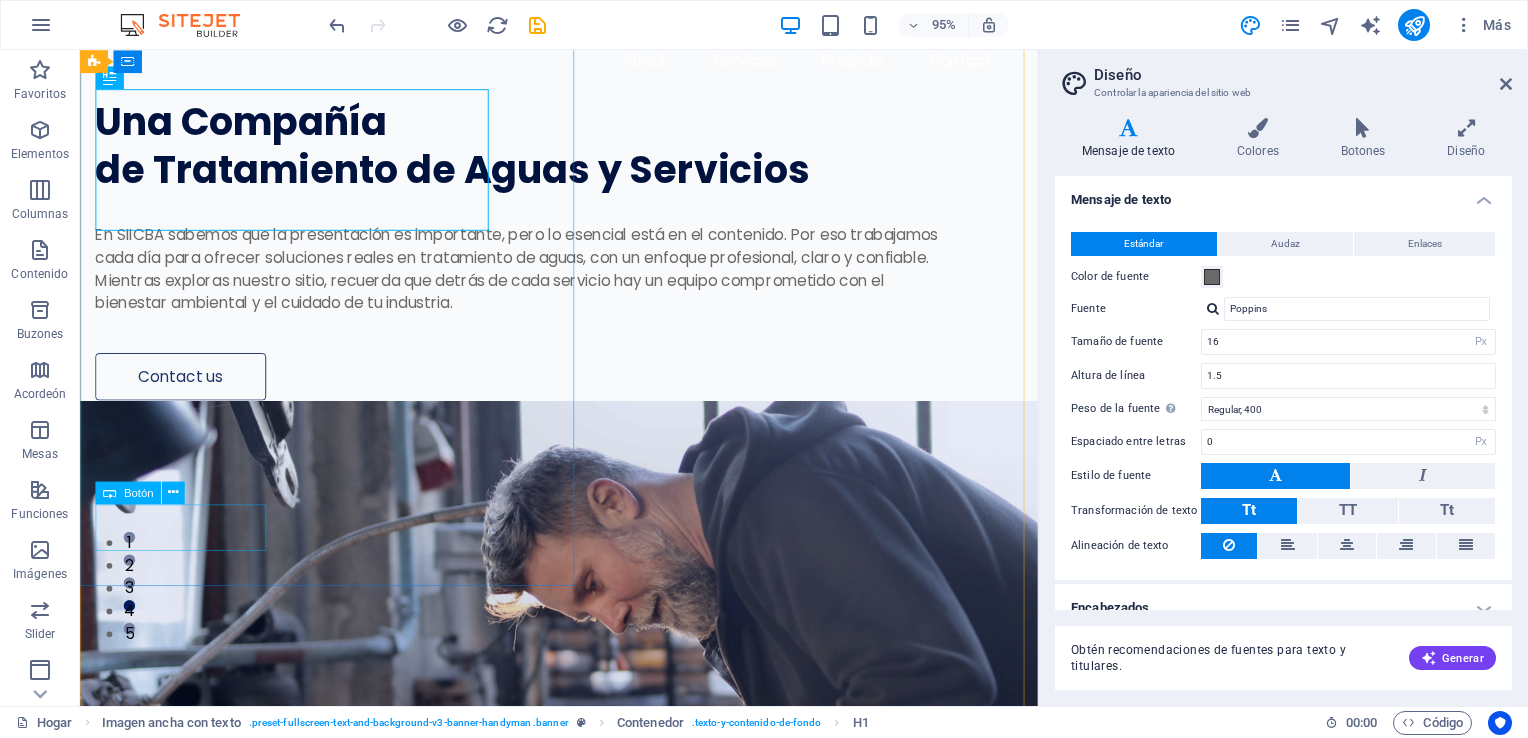 click on "Contact us" at bounding box center [547, 394] 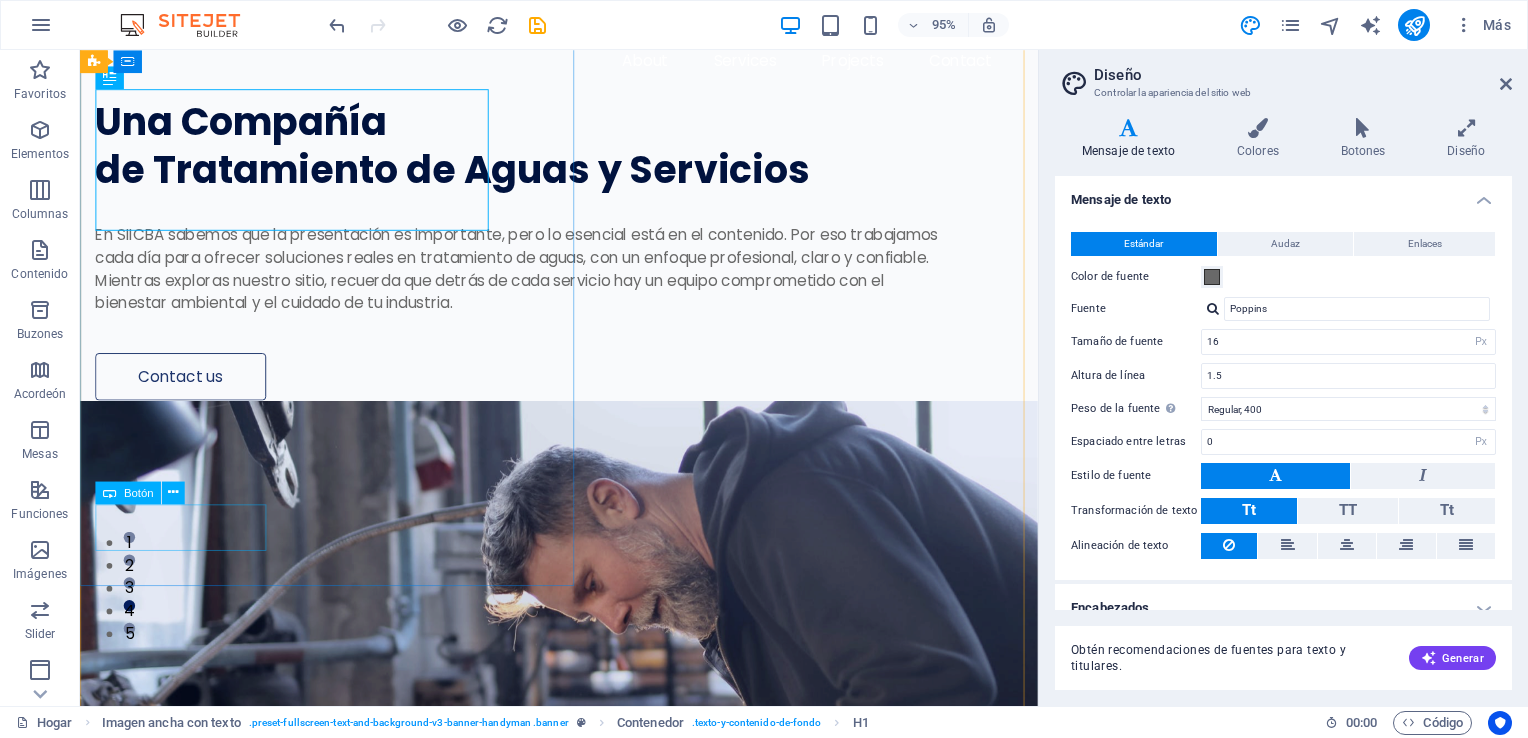 click on "Contact us" at bounding box center (547, 394) 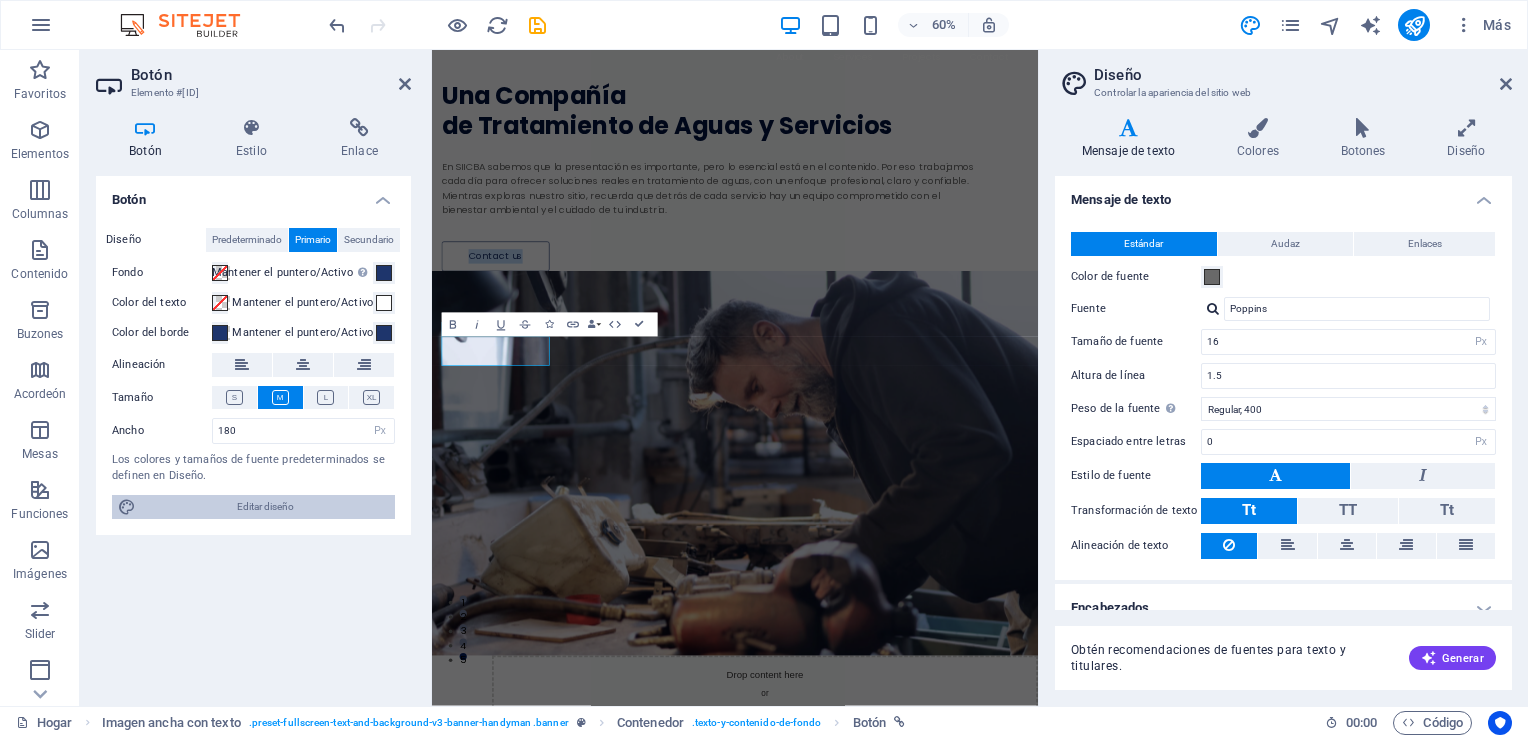type 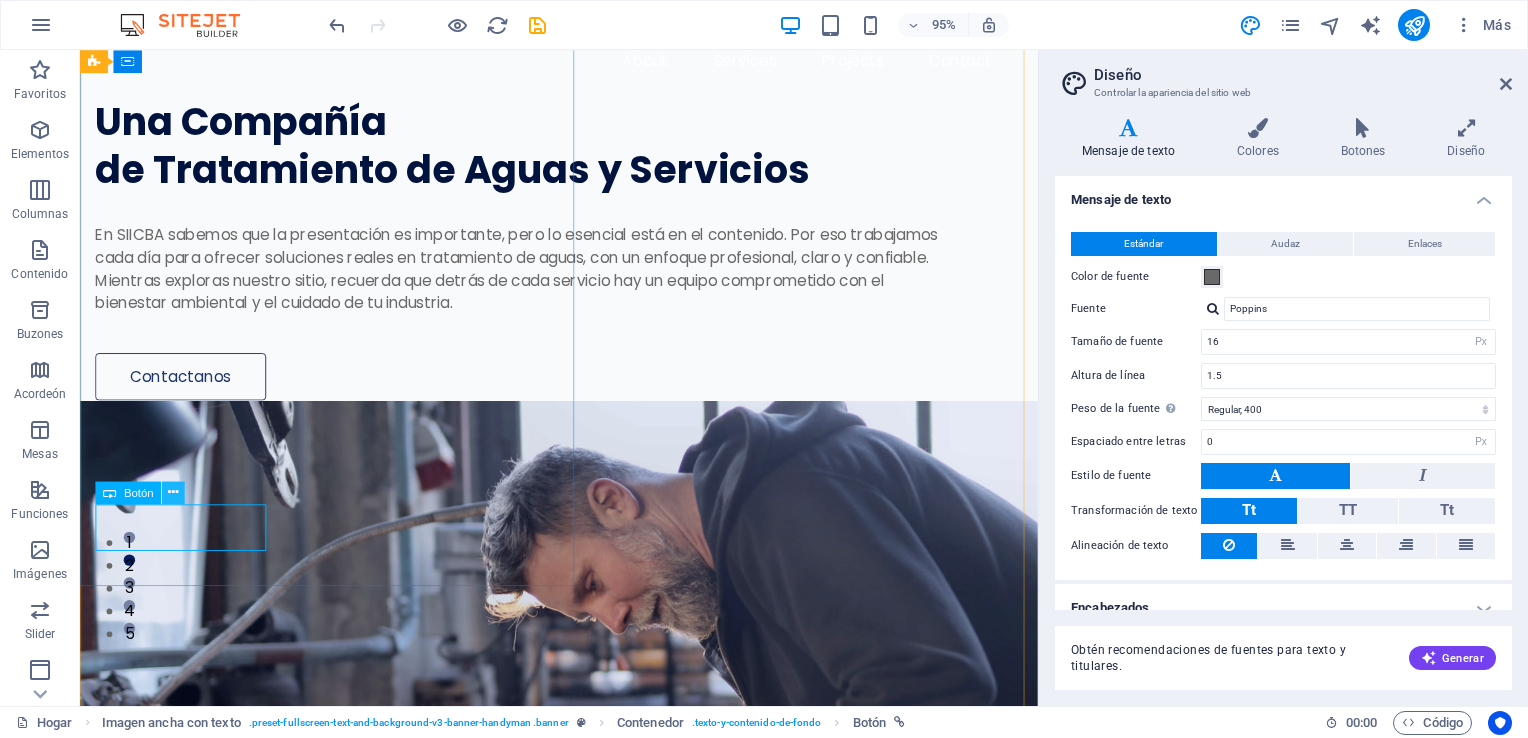 click at bounding box center (173, 492) 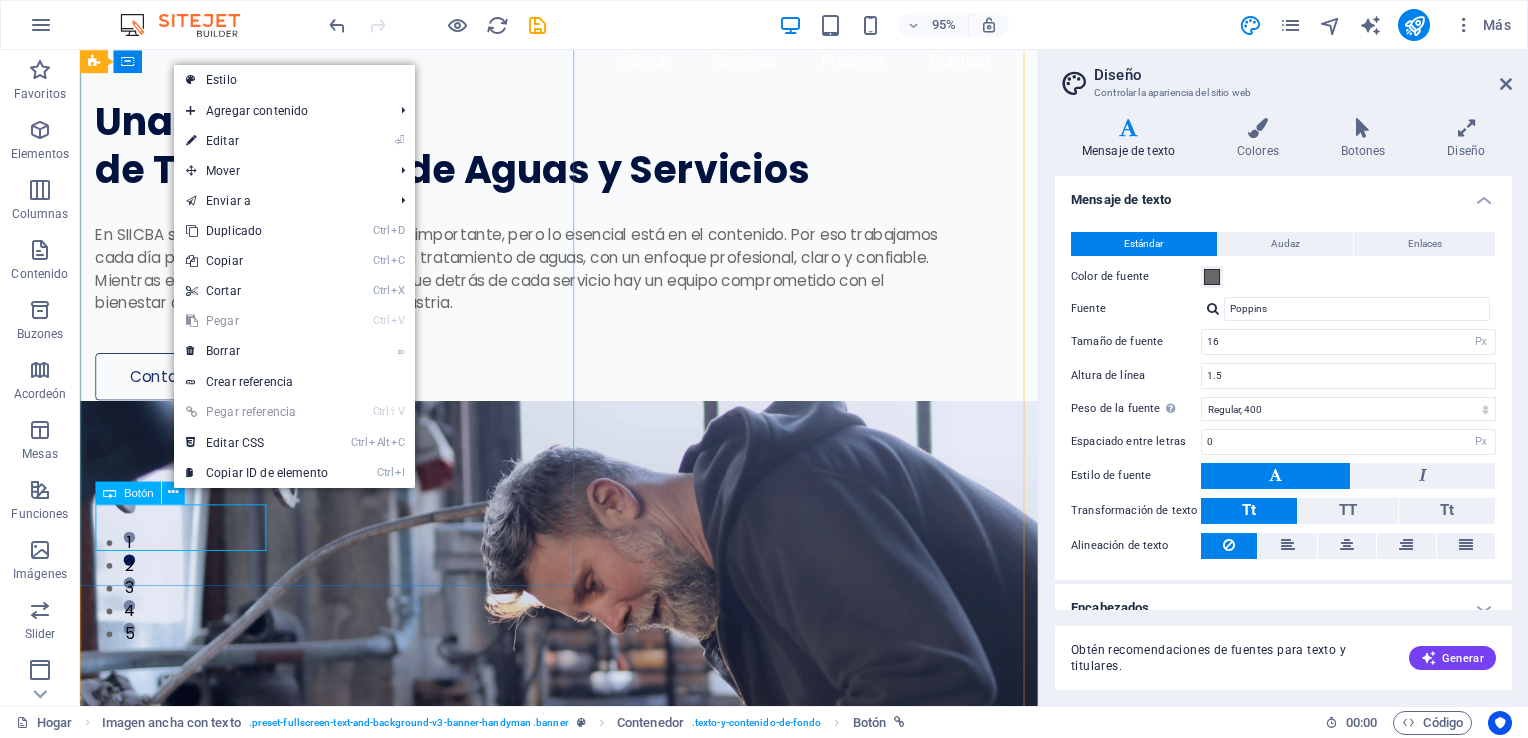 click on "Contactanos" at bounding box center [547, 394] 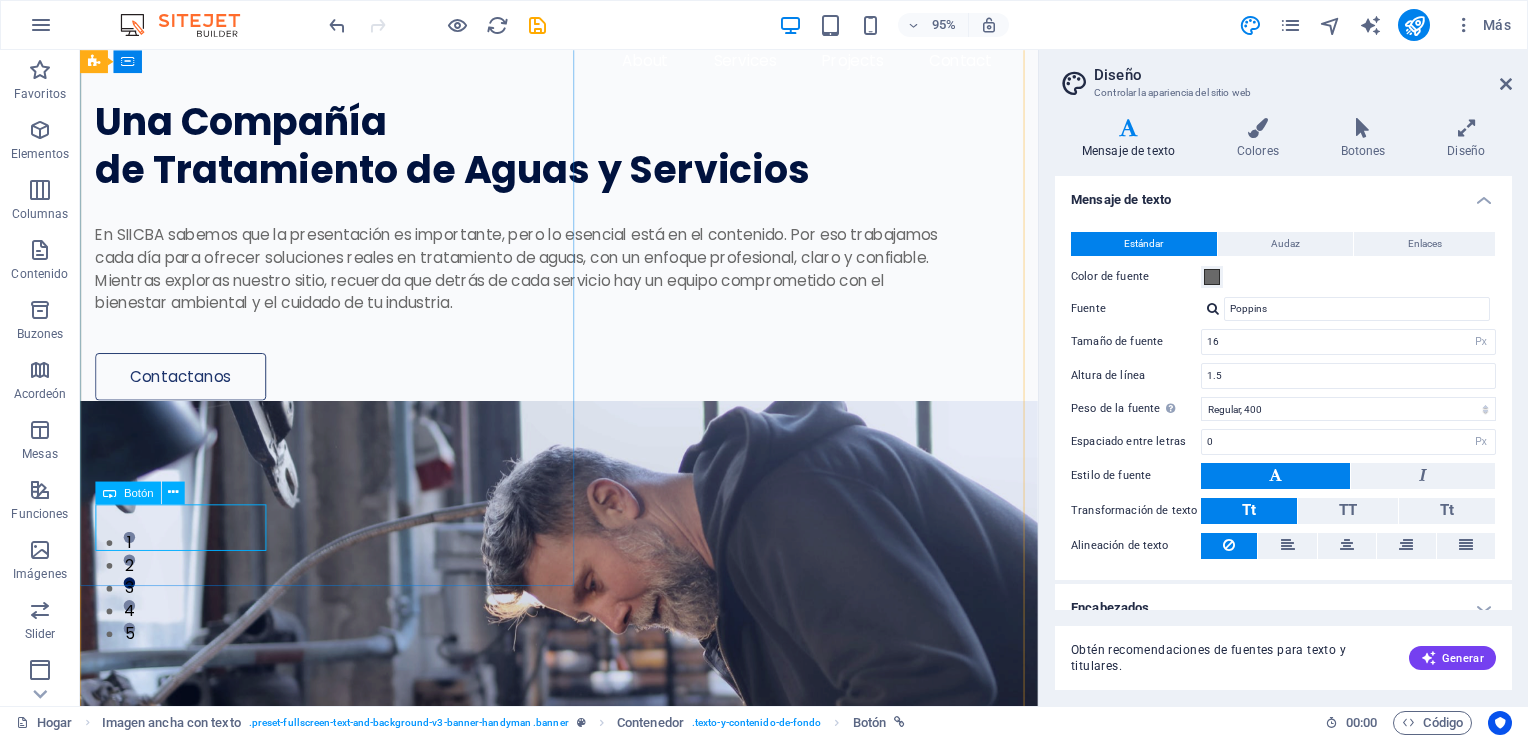 click on "Contactanos" at bounding box center [547, 394] 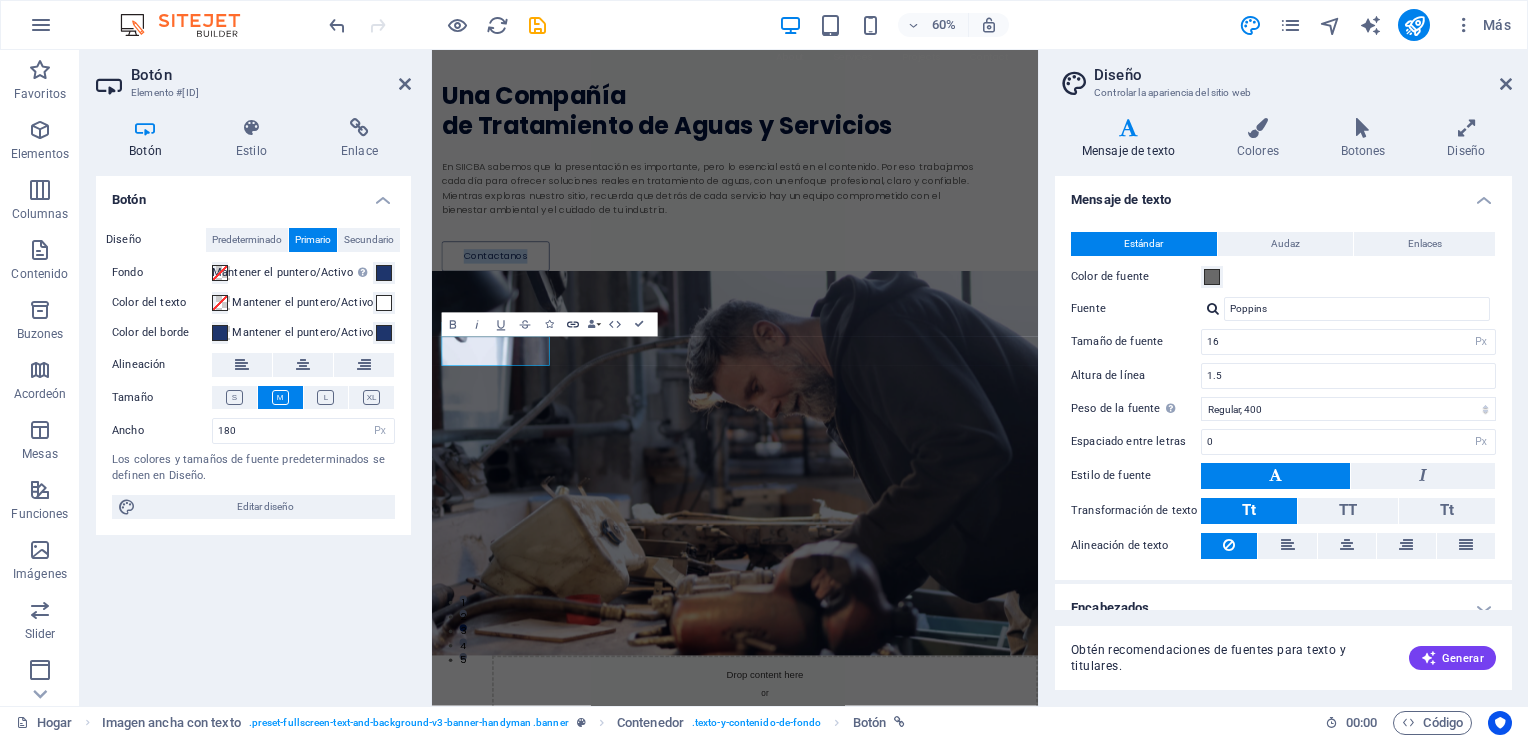click 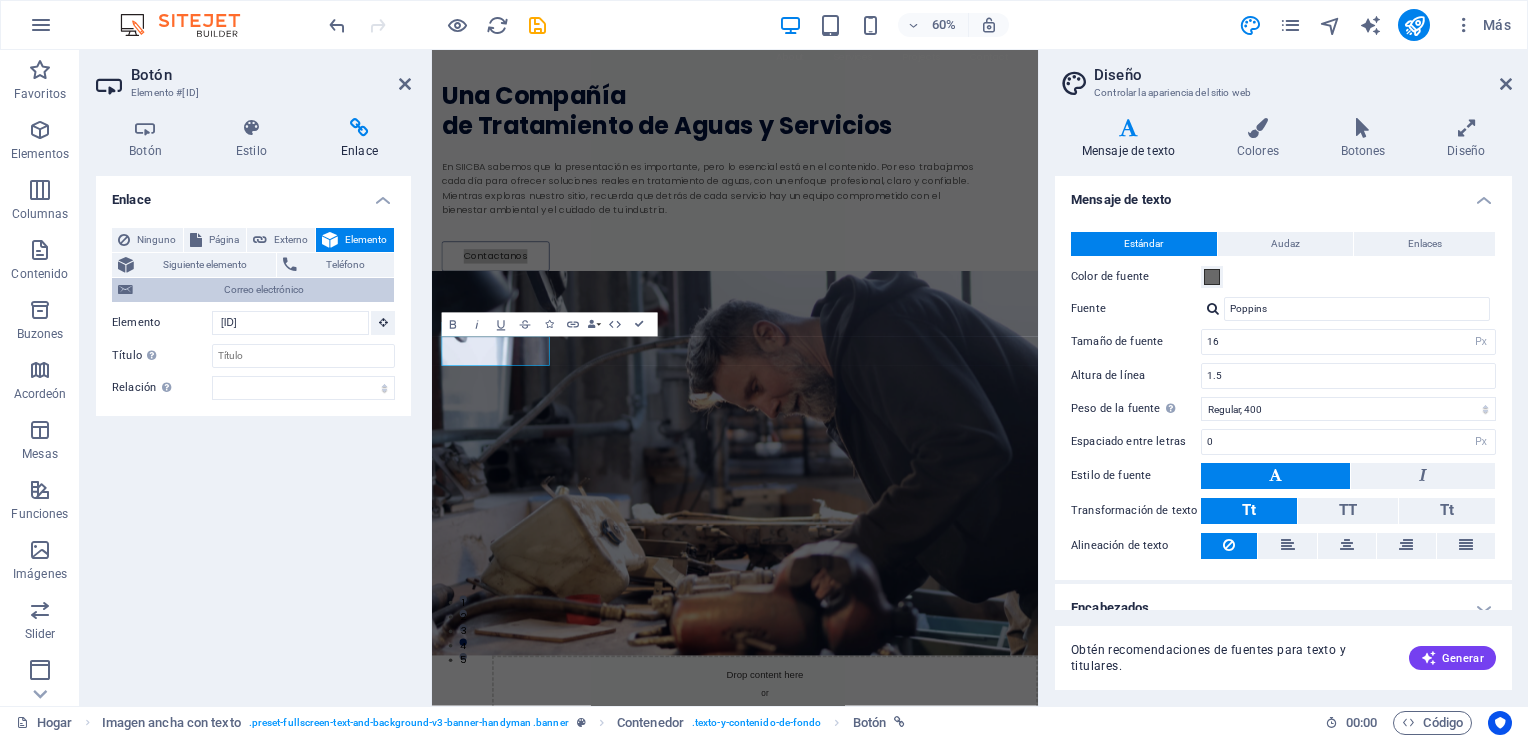 click at bounding box center [125, 290] 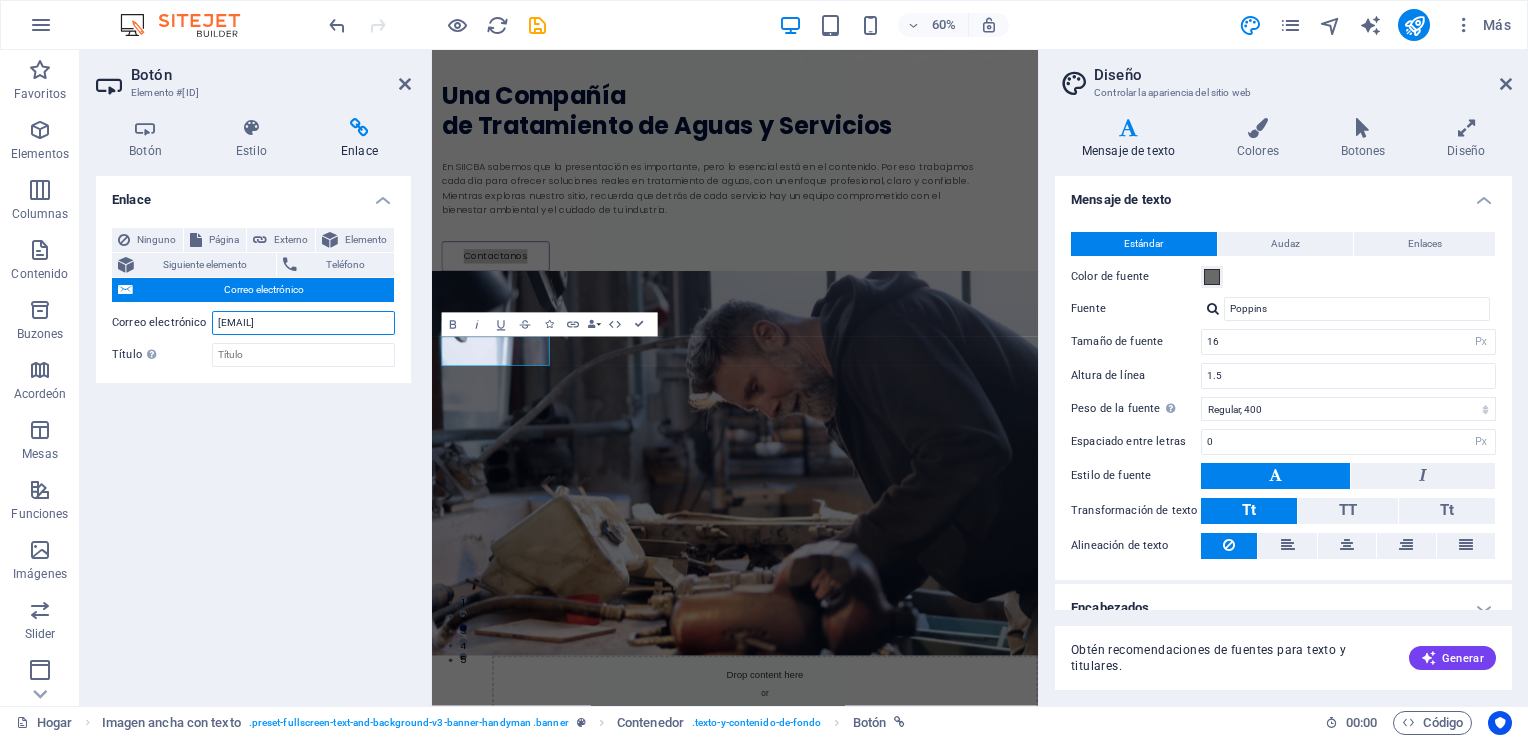 type on "[EMAIL]" 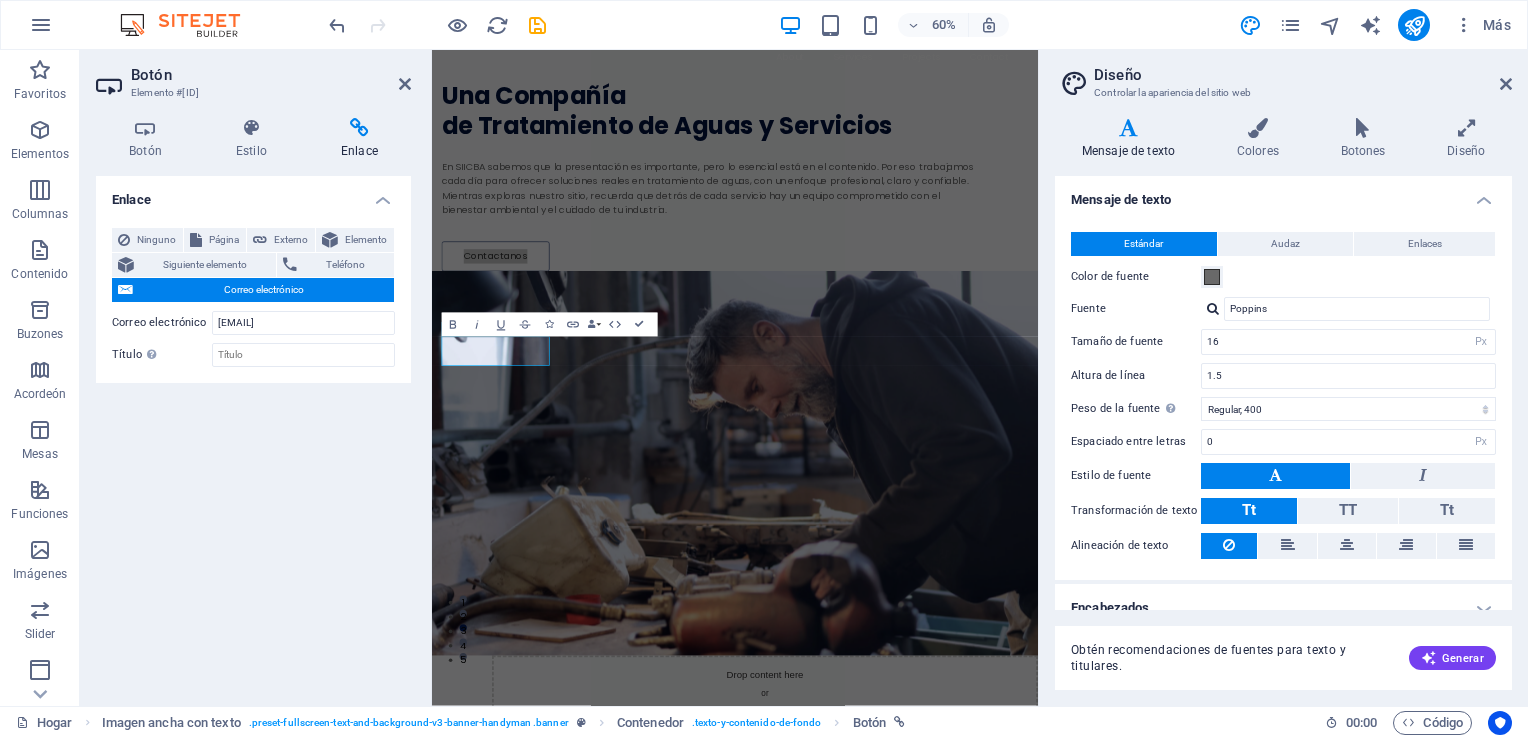 click on "Enlace Ninguno Página Externo Elemento Siguiente elemento Teléfono Correo electrónico Página Hogar Subpágina Aviso Legal Privacidad Elemento #[ID]
URL Teléfono Correo electrónico [EMAIL] Dirección de correo electrónico no válida. Destino del vínculo Nueva pestaña Misma pestaña Superponer Título La descripción adicional del enlace no debe ser la misma que el texto del enlace. El título se muestra con mayor frecuencia como un texto de información sobre herramientas cuando el mouse se mueve sobre el elemento. Déjelo vacío si no está seguro. Relación Establece la  relación de este vínculo con el destino del vínculo . Por ejemplo, el valor "nofollow" indica a los motores de búsqueda que no sigan el enlace. Se puede dejar vacío. alternar autor Marcador externo Ayuda licencia próximo nofollow sin referencia sin abridor Prev buscar etiqueta" at bounding box center (253, 433) 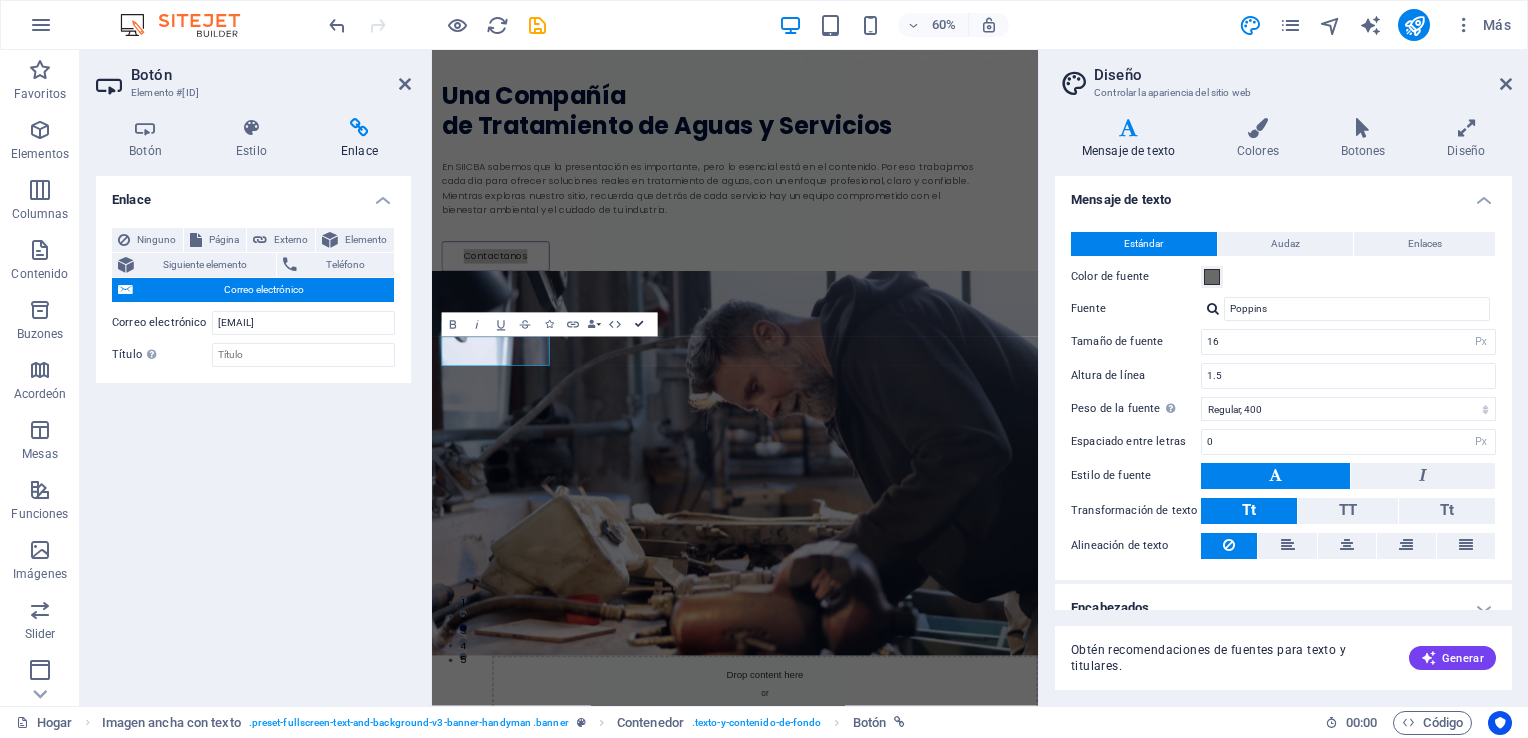 drag, startPoint x: 640, startPoint y: 322, endPoint x: 574, endPoint y: 293, distance: 72.09022 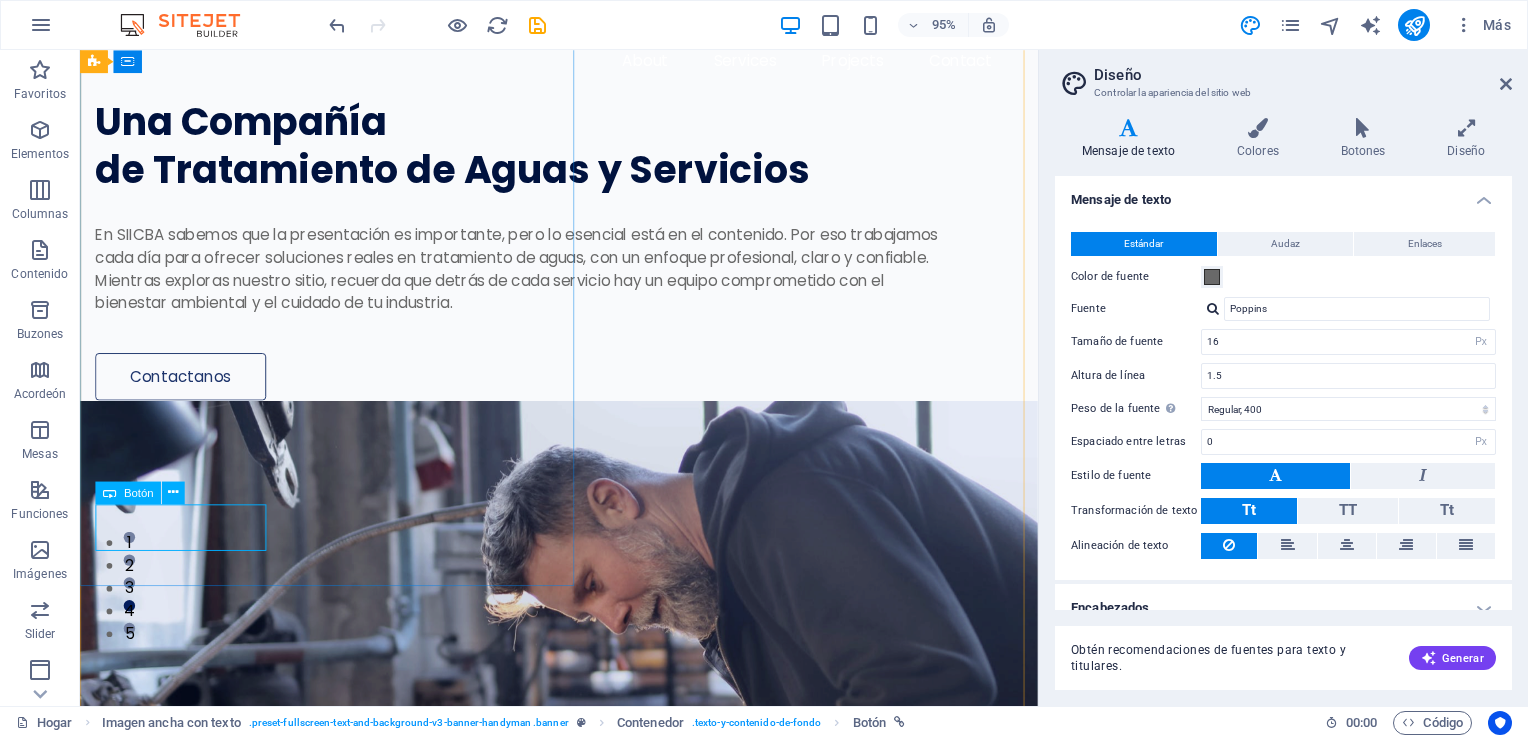 click on "Contactanos" at bounding box center (547, 394) 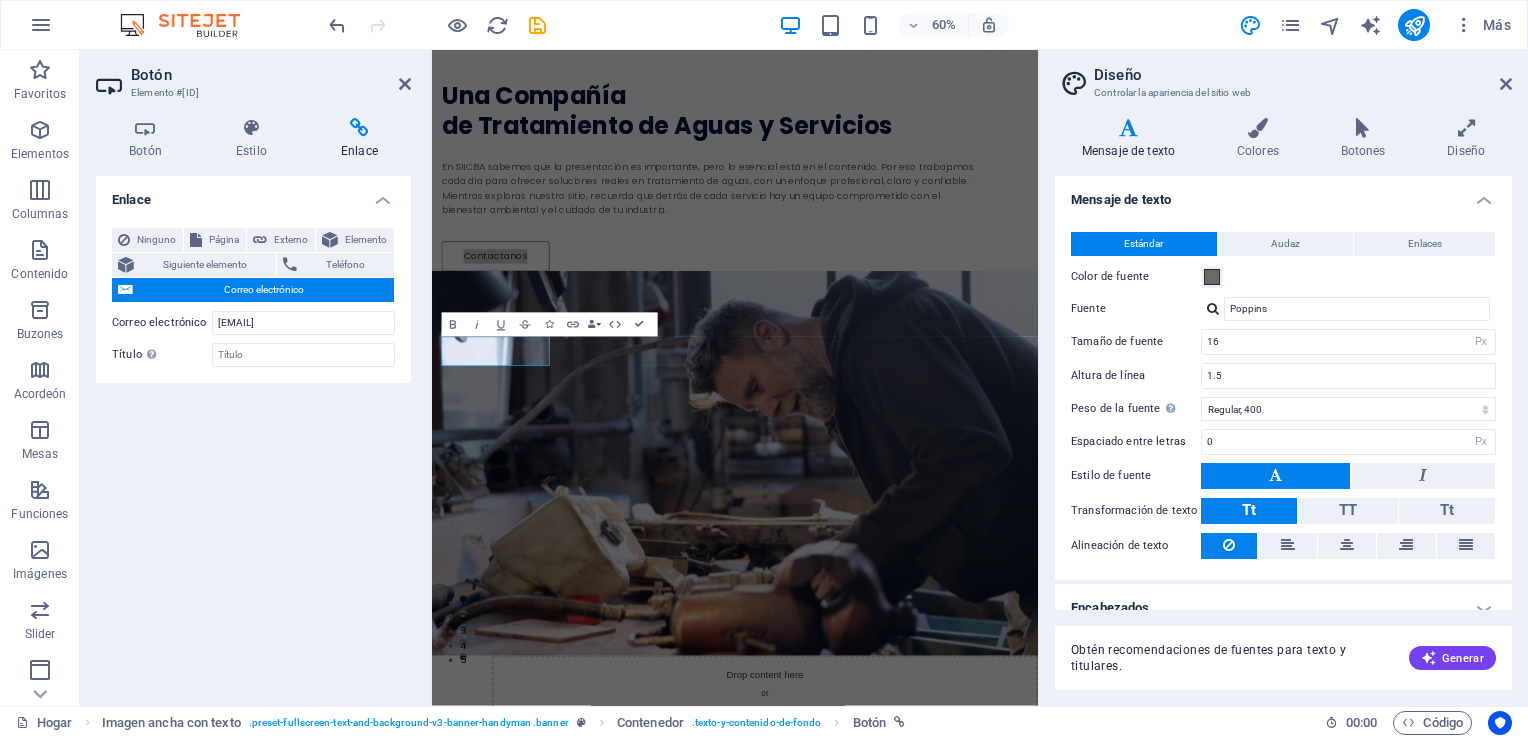 click at bounding box center [359, 128] 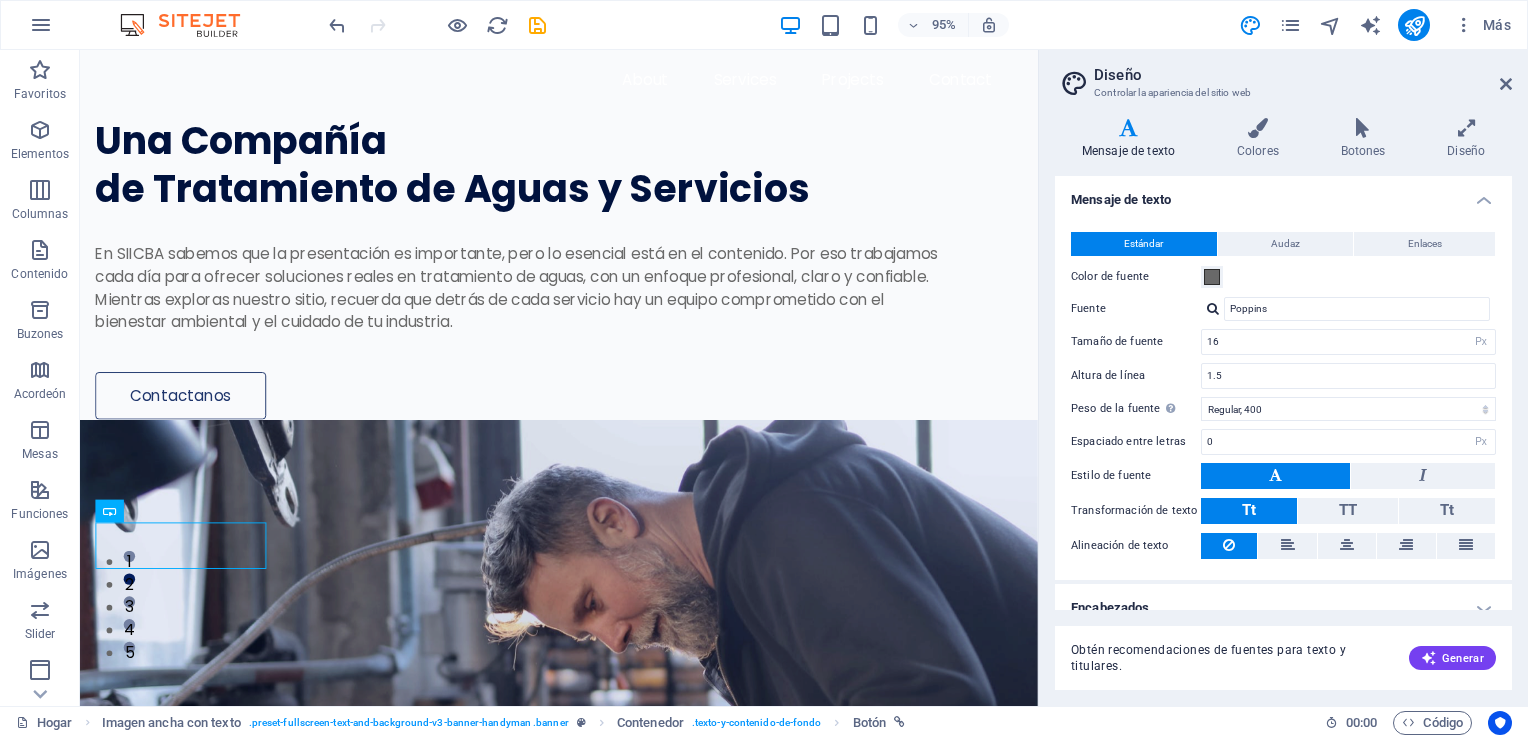 scroll, scrollTop: 0, scrollLeft: 0, axis: both 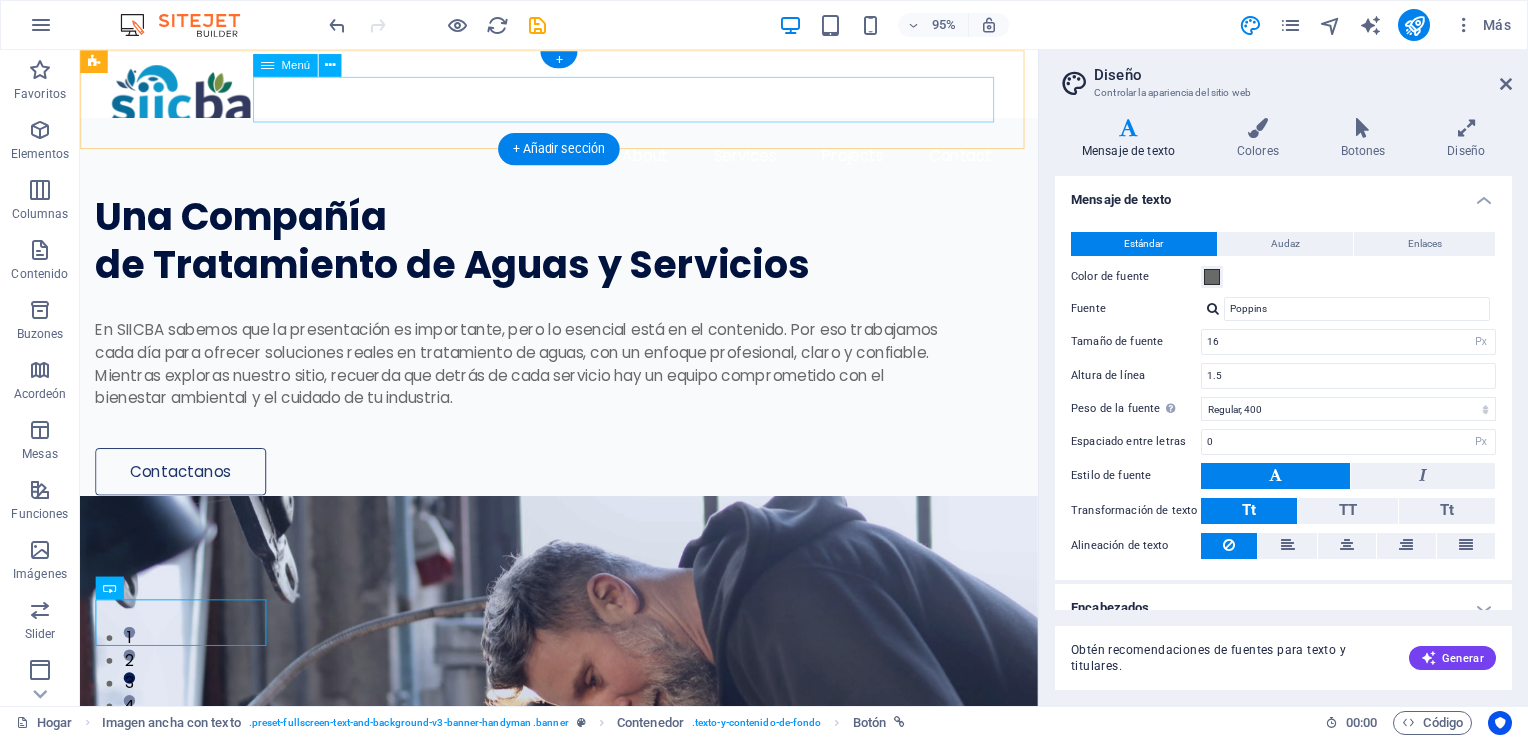 click on "About Services Projects Contact" at bounding box center (584, 162) 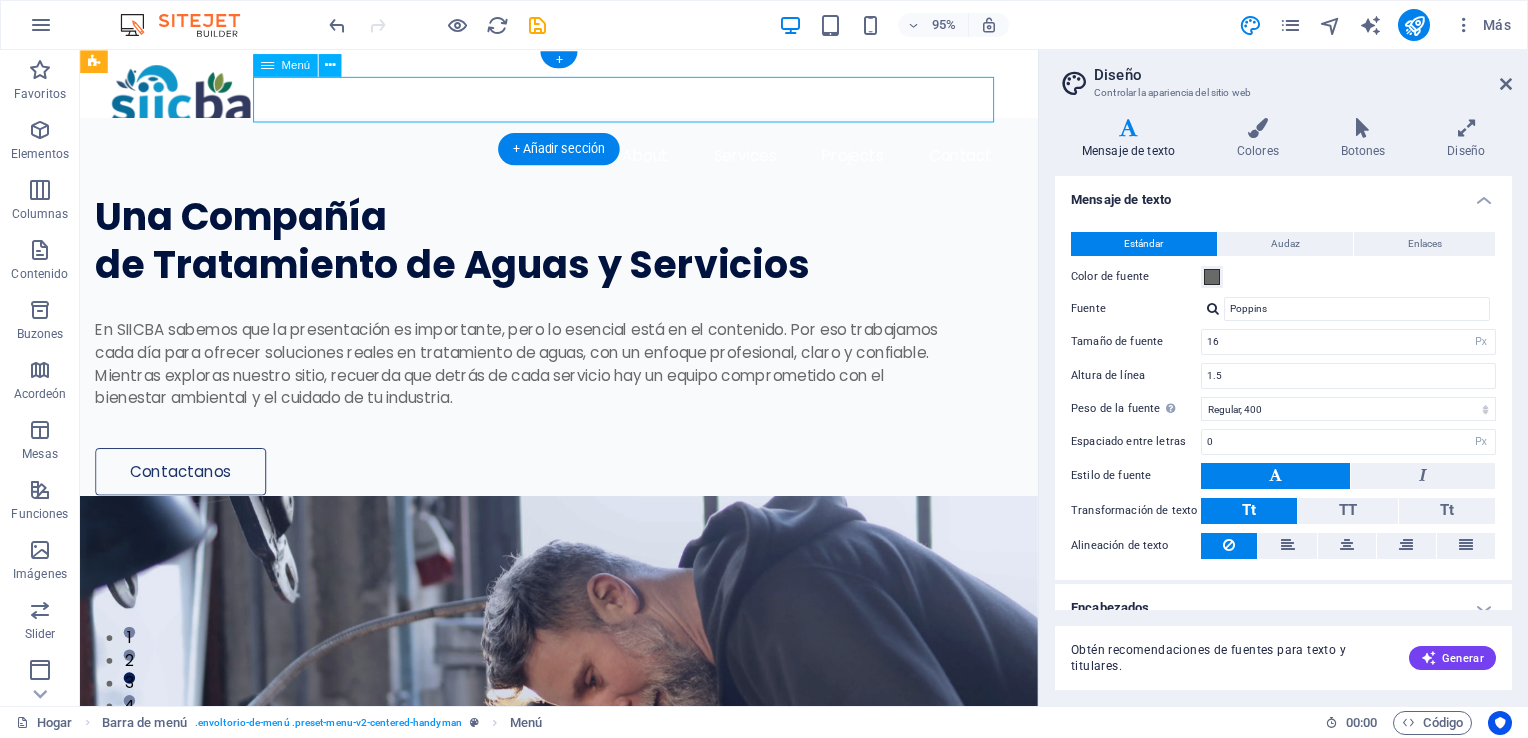 click on "About Services Projects Contact" at bounding box center [584, 162] 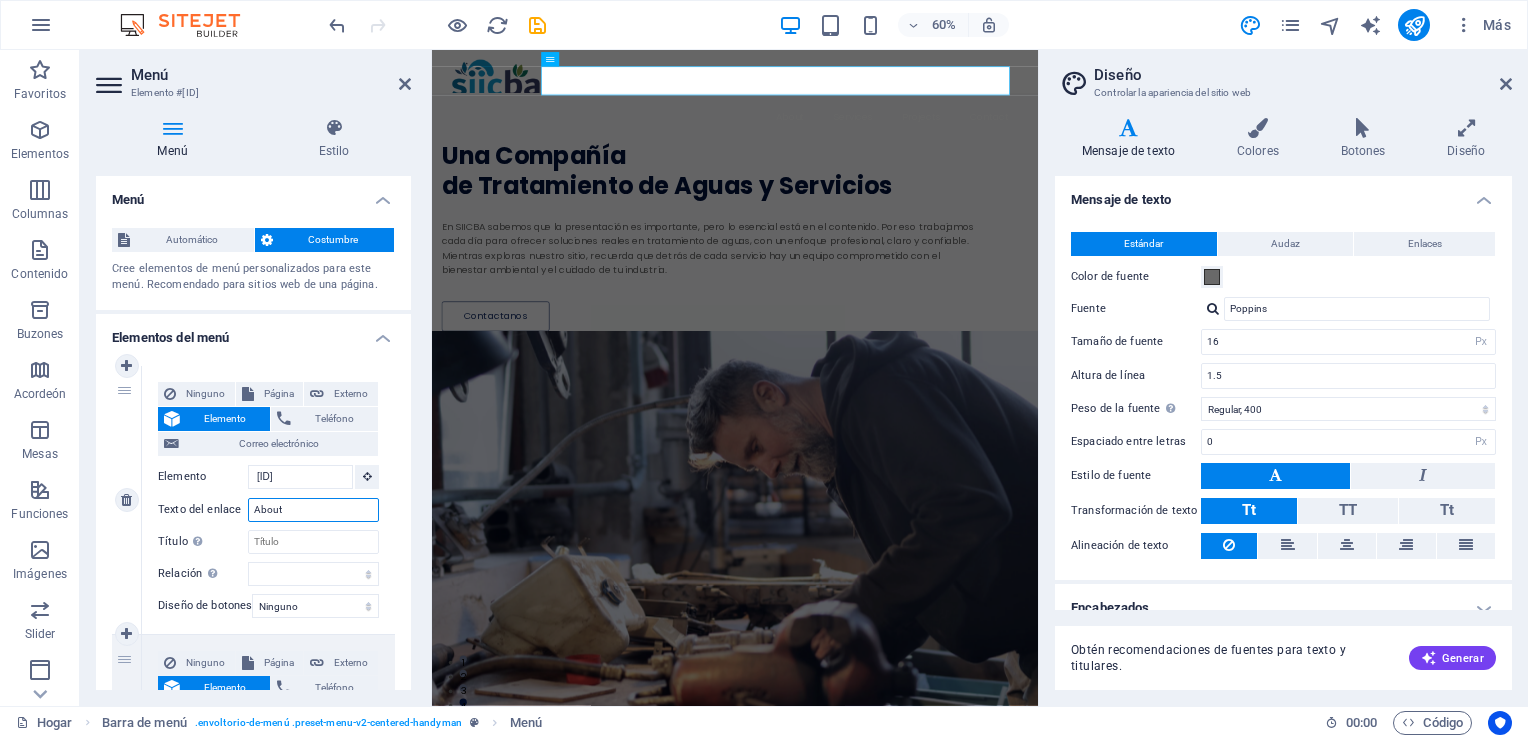 drag, startPoint x: 300, startPoint y: 499, endPoint x: 164, endPoint y: 487, distance: 136.52838 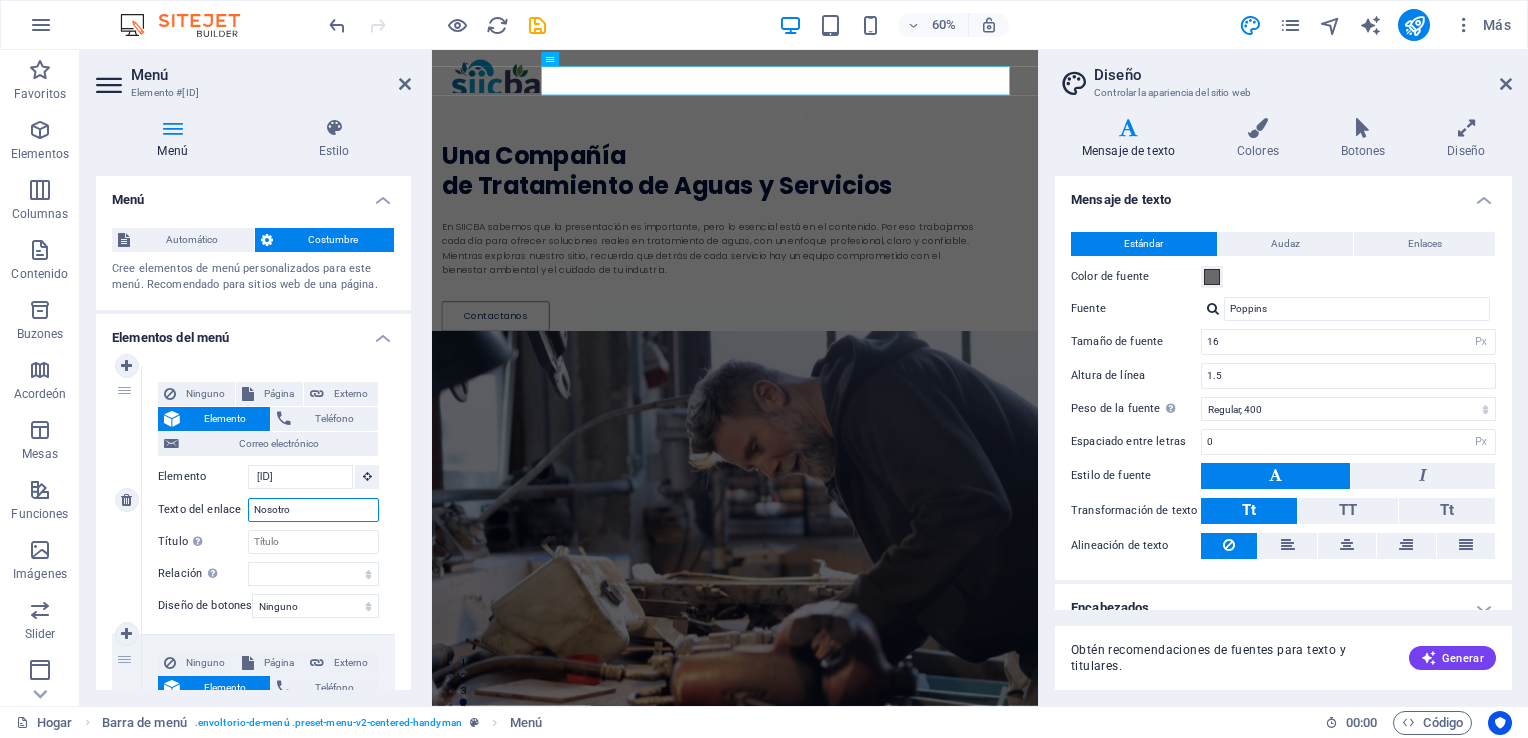 type on "Nosotros" 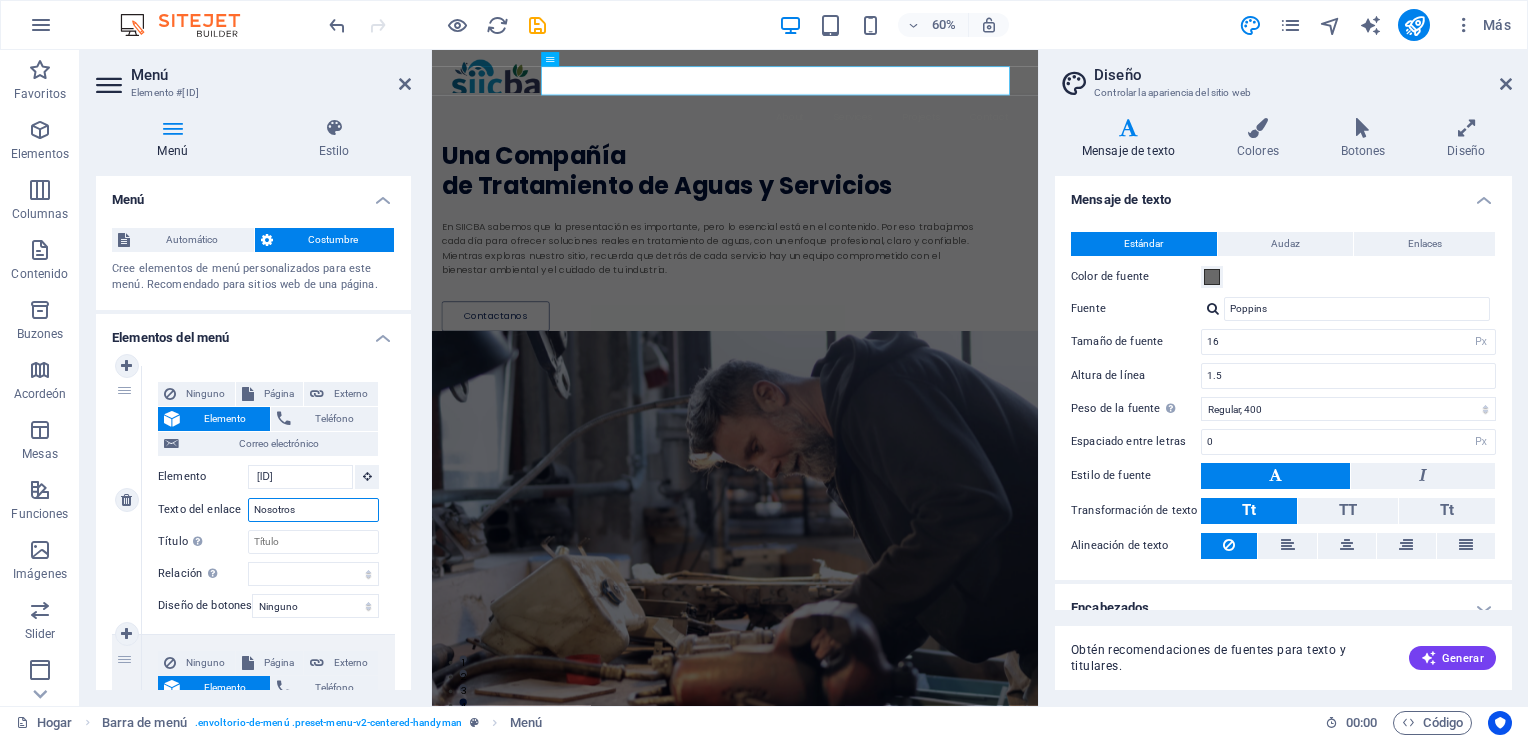 select 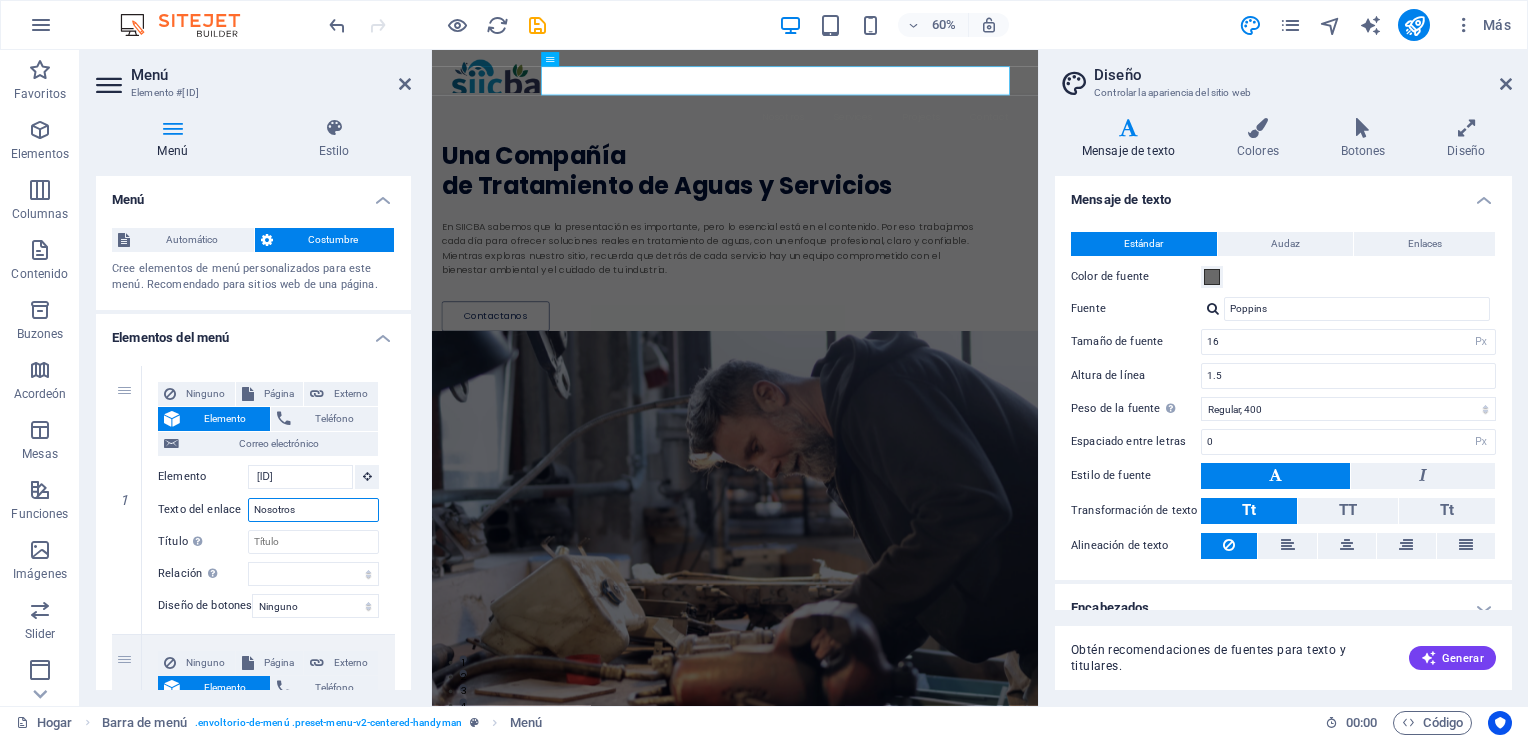 type on "Nosotros" 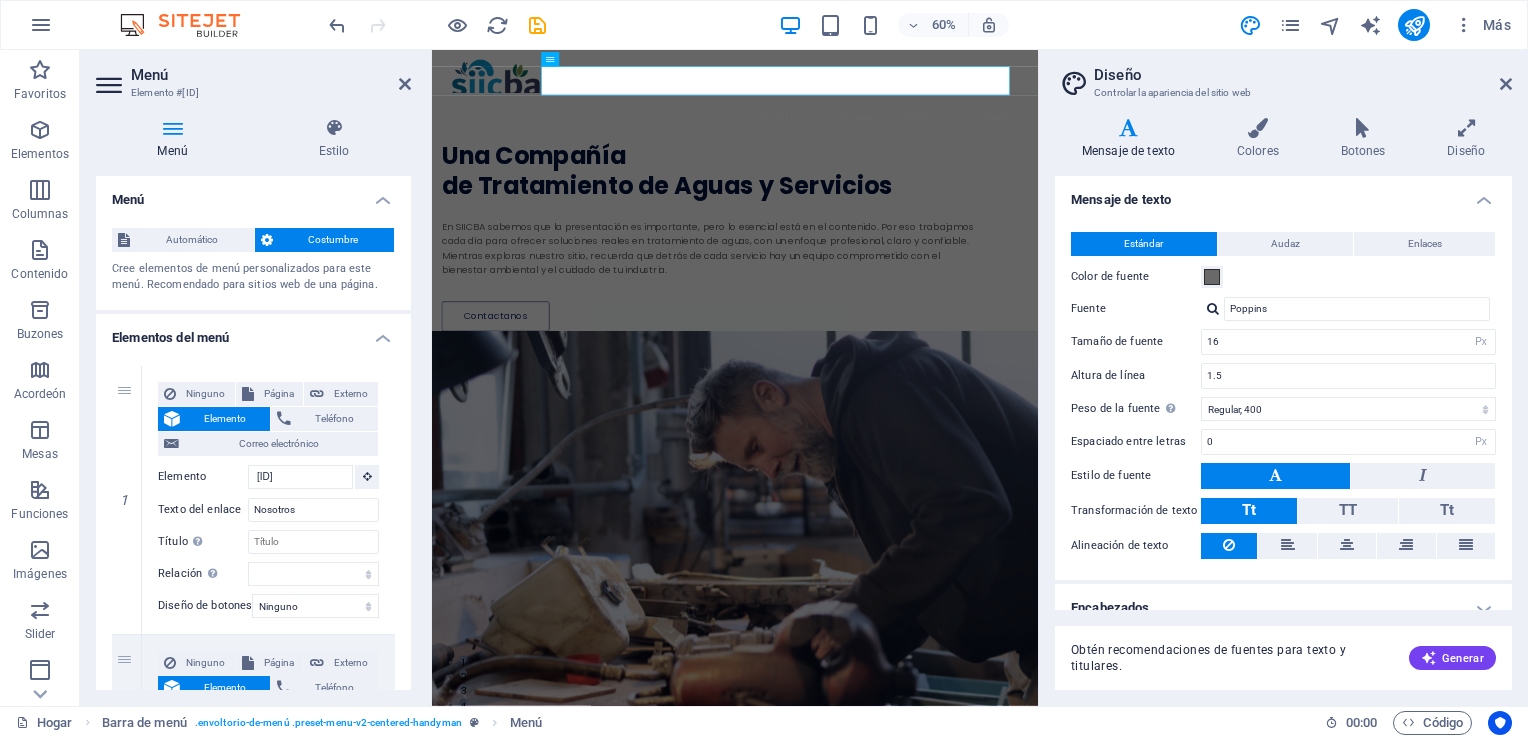 click on "1 Ninguno Página Externo Elemento Teléfono Correo electrónico Page Home Subpage Legal Notice Privacy Elemento #[ID]
URL Phone Email Texto del enlace Nosotros Link target New tab Same tab Overlay Título La descripción adicional del enlace no debe ser la misma que el texto del enlace. El título se muestra con mayor frecuencia como un texto de información sobre herramientas cuando el mouse se mueve sobre el elemento. Déjelo vacío si no está seguro. Relación Establece la  relación de este vínculo con el destino del vínculo . Por ejemplo, el valor "nofollow" indica a los motores de búsqueda que no sigan el enlace. Se puede dejar vacío. alternar autor Marcador externo Ayuda licencia próximo nofollow sin referencia sin abridor Prev buscar etiqueta Diseño de botones Ninguno Predeterminado Primario Secundario 2 Ninguno Página Externo Elemento Teléfono Correo electrónico Page Home Subpage Legal Notice Privacy Elemento #[ID]
URL Phone 3" at bounding box center [253, 903] 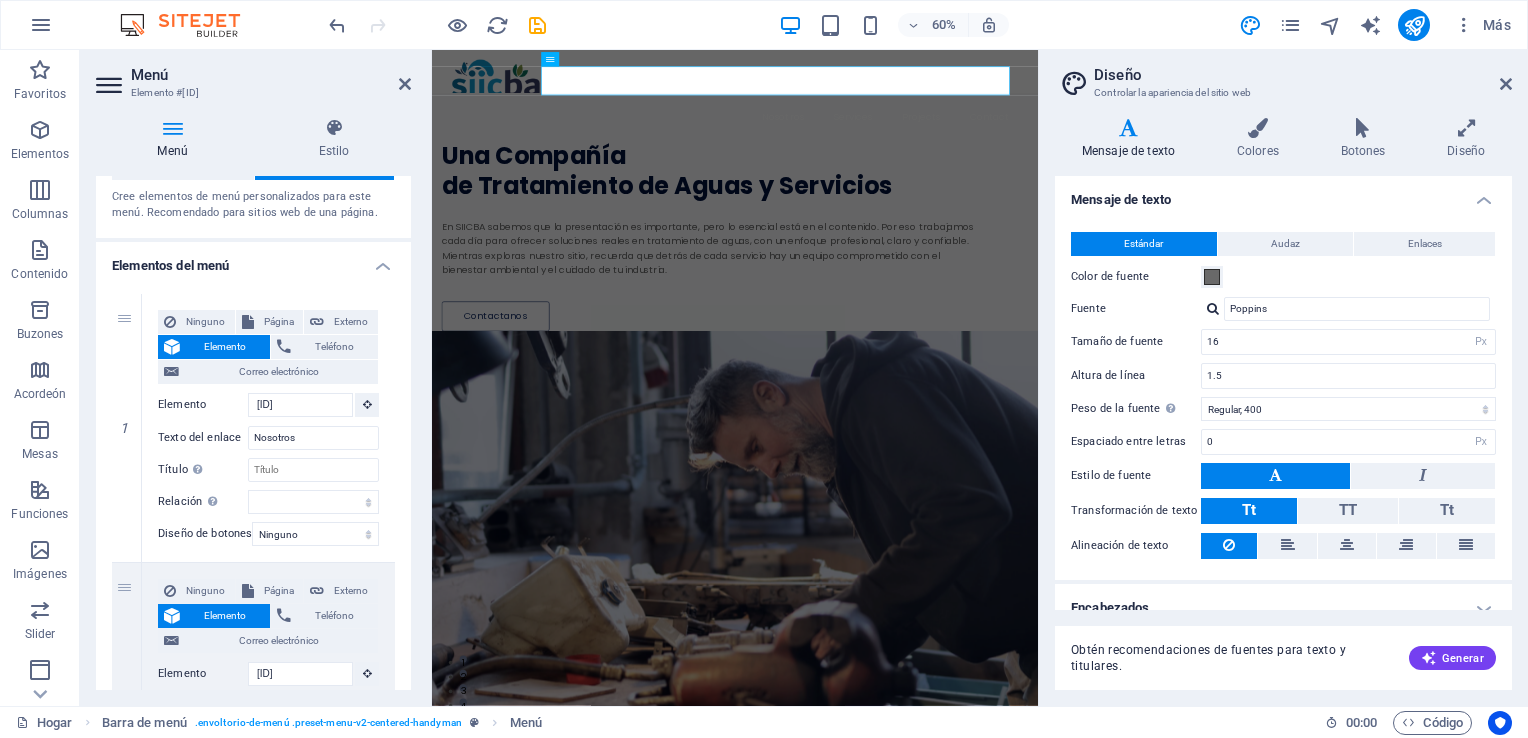 scroll, scrollTop: 100, scrollLeft: 0, axis: vertical 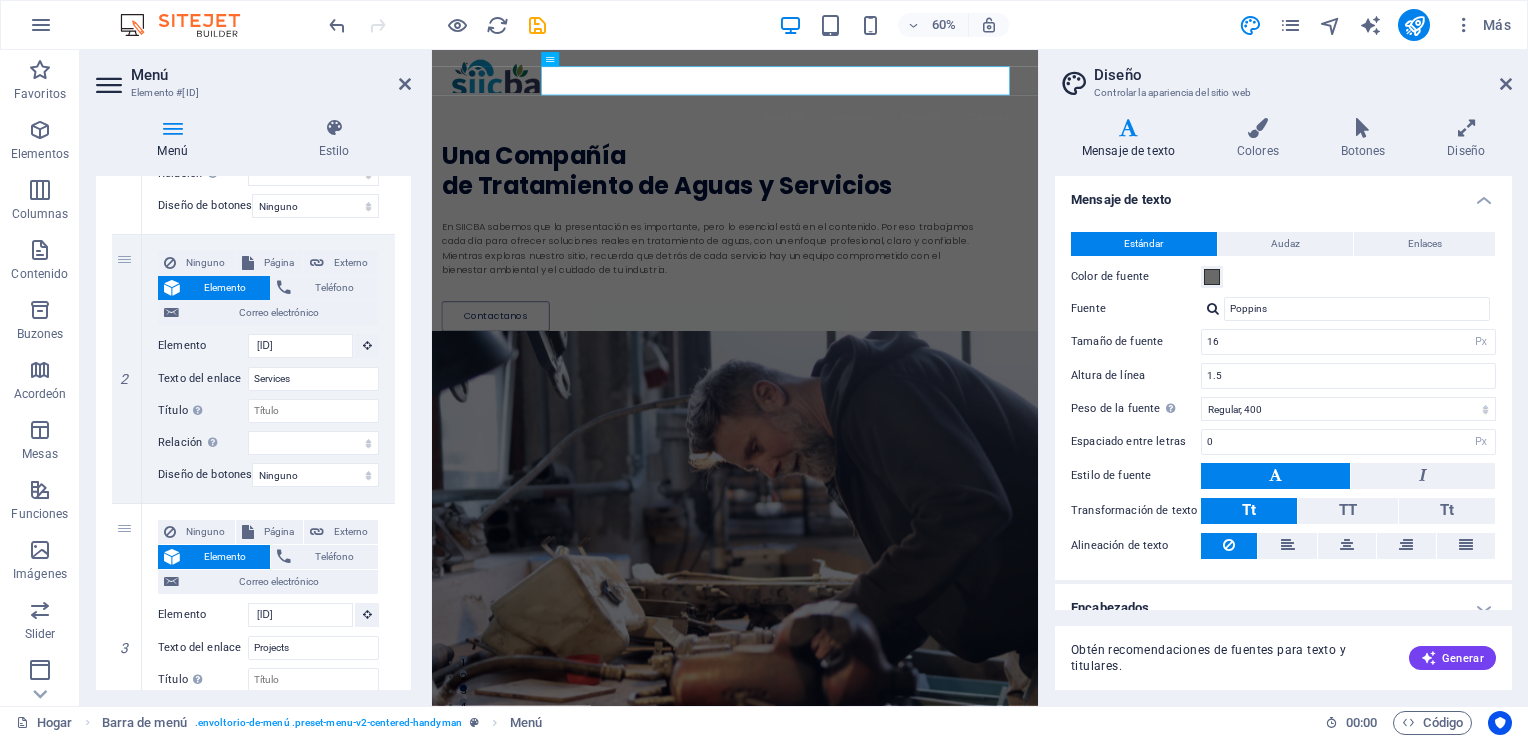 click at bounding box center (937, 839) 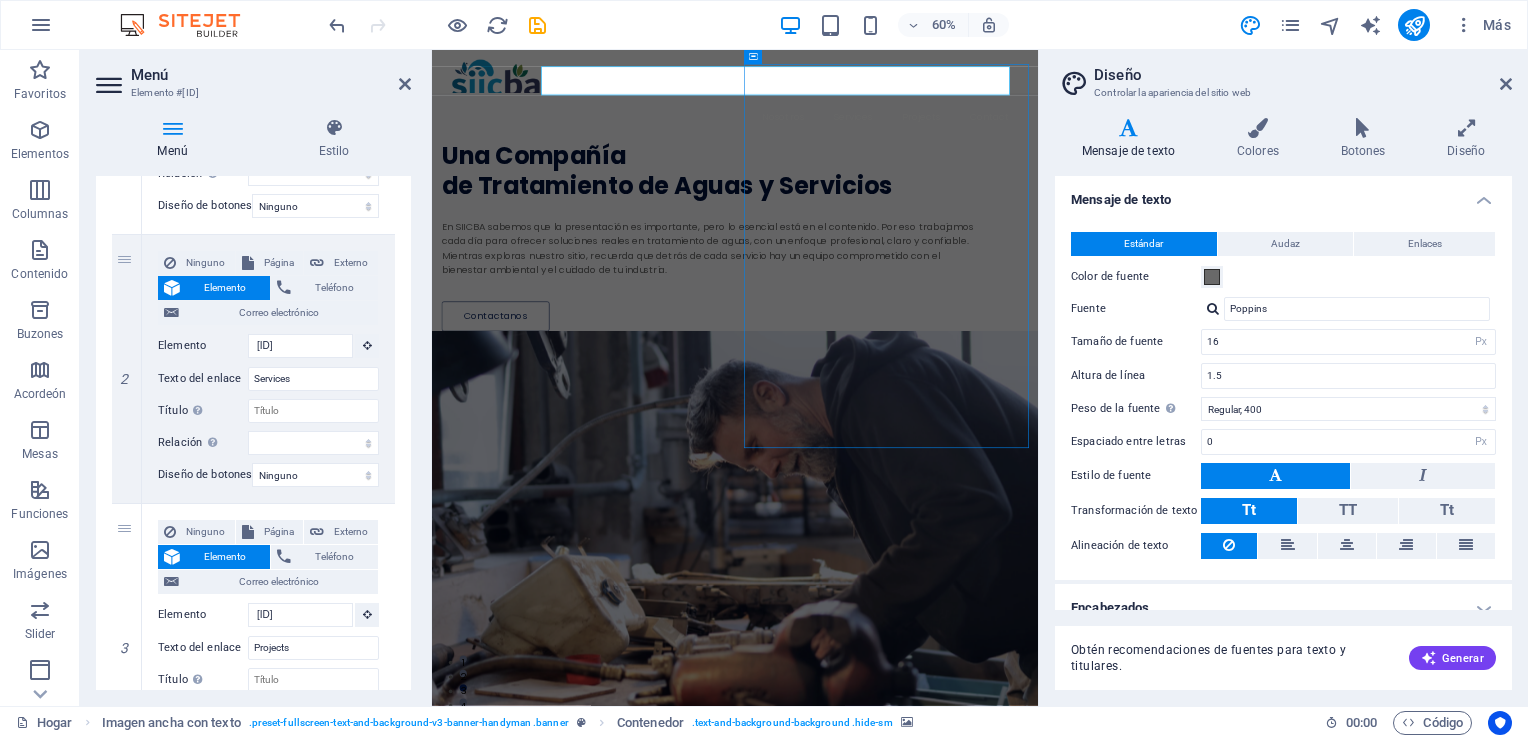 click at bounding box center [937, 839] 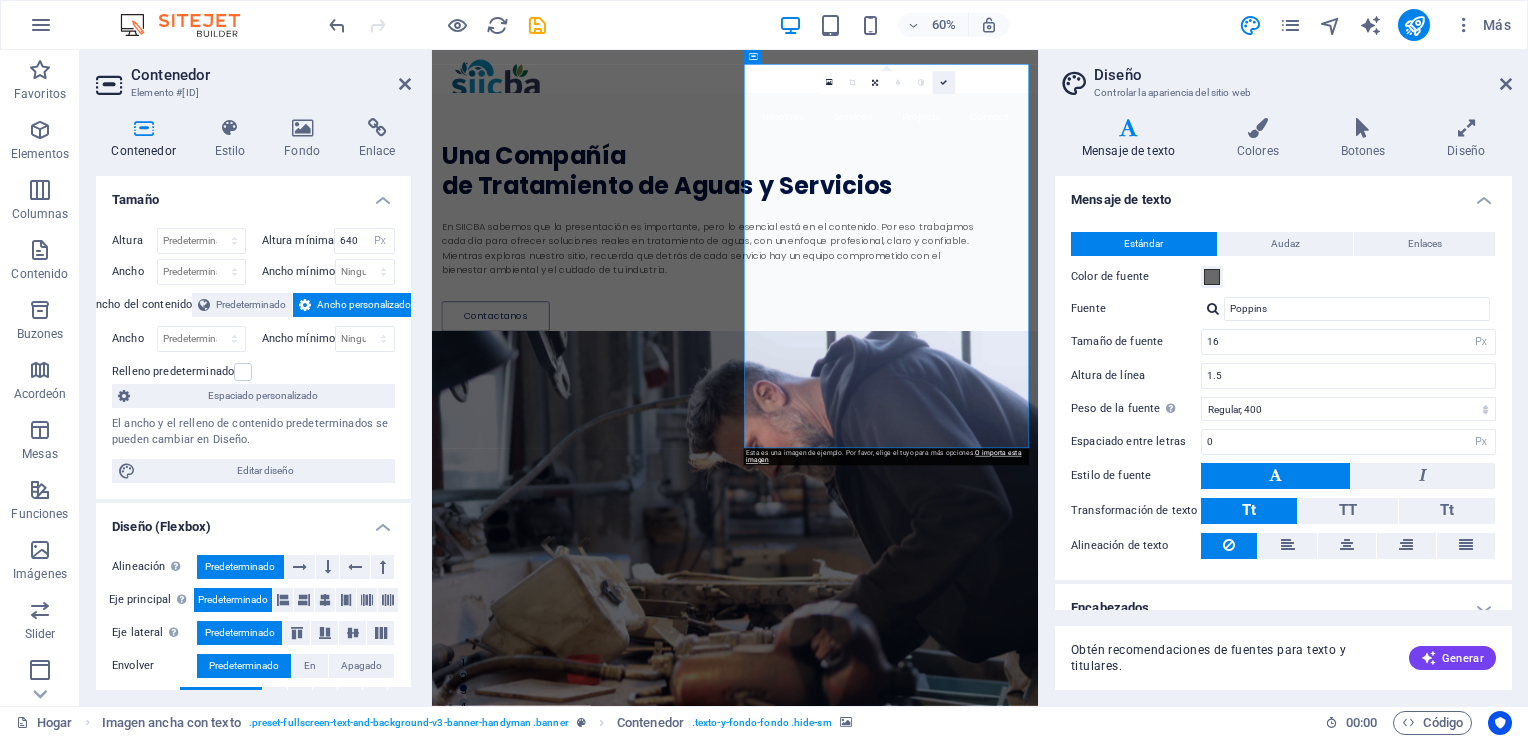 click at bounding box center [943, 83] 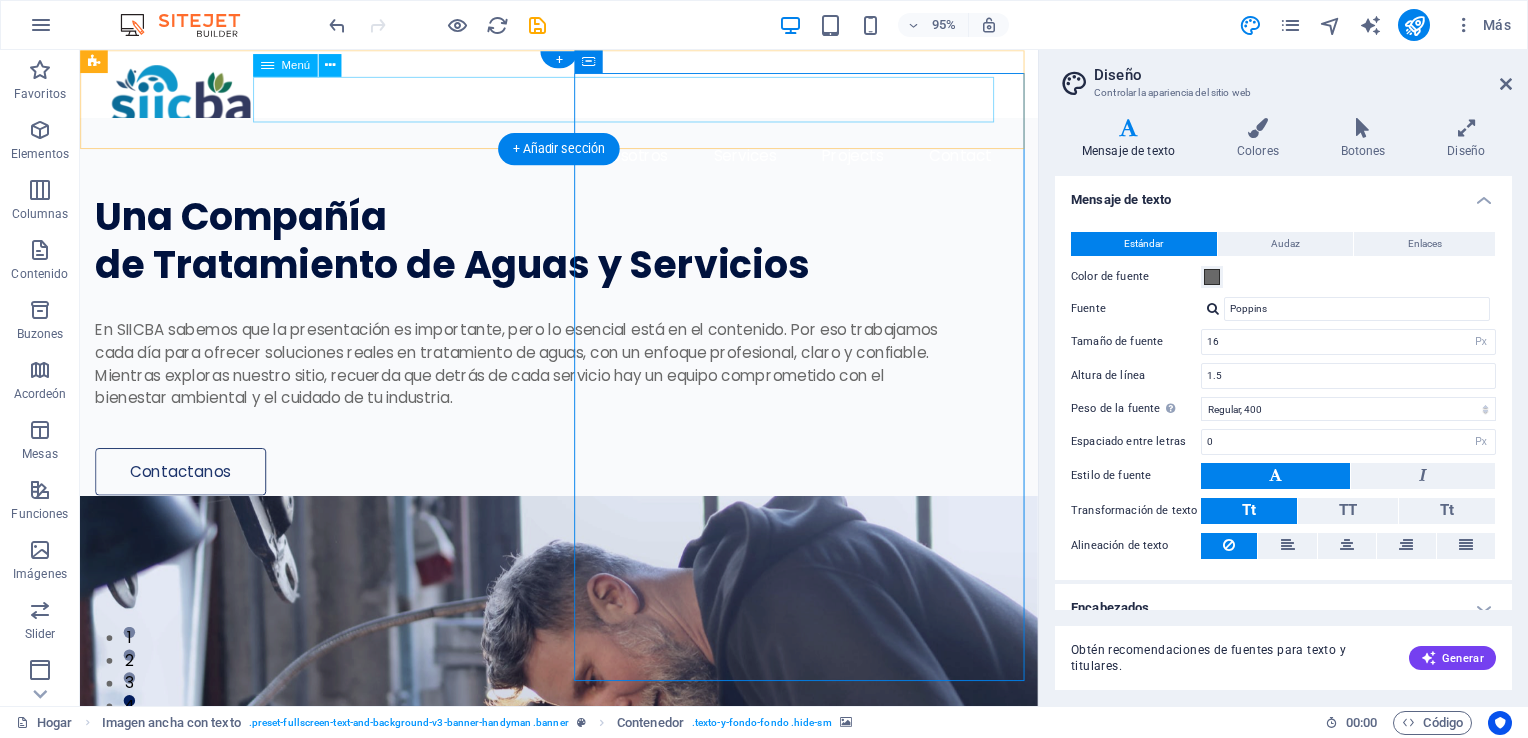 click on "Nosotros Services Projects Contact" at bounding box center (584, 162) 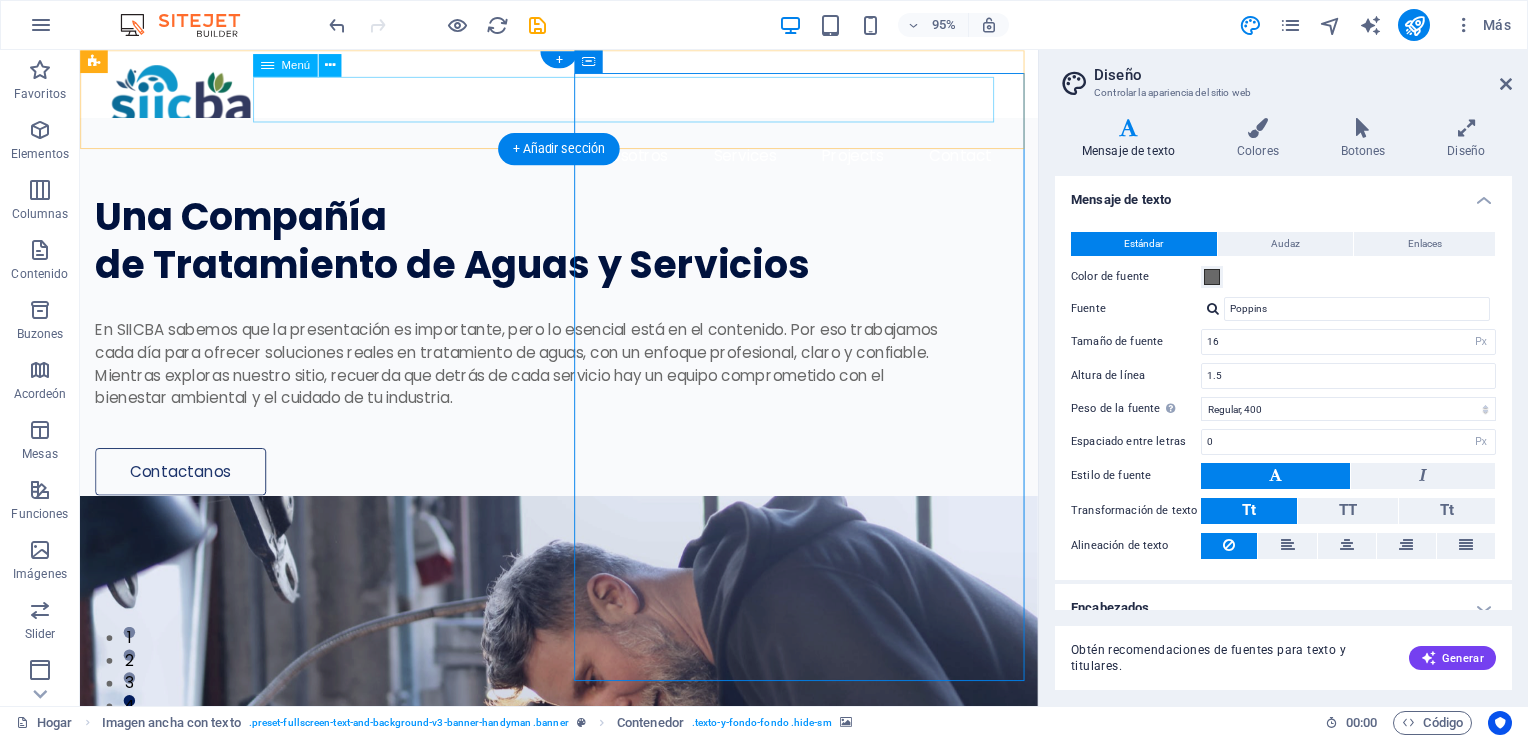 click on "Nosotros Services Projects Contact" at bounding box center [584, 162] 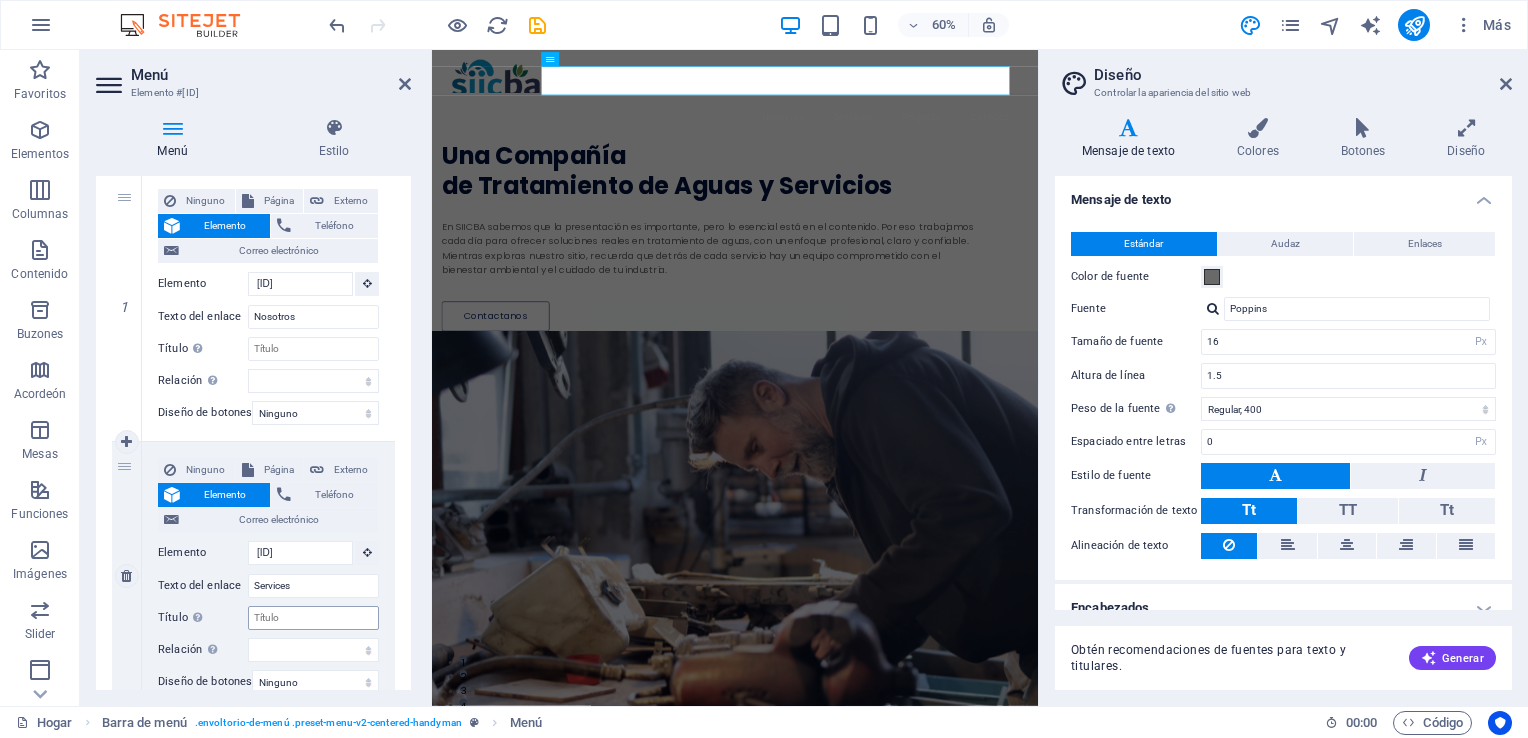 scroll, scrollTop: 300, scrollLeft: 0, axis: vertical 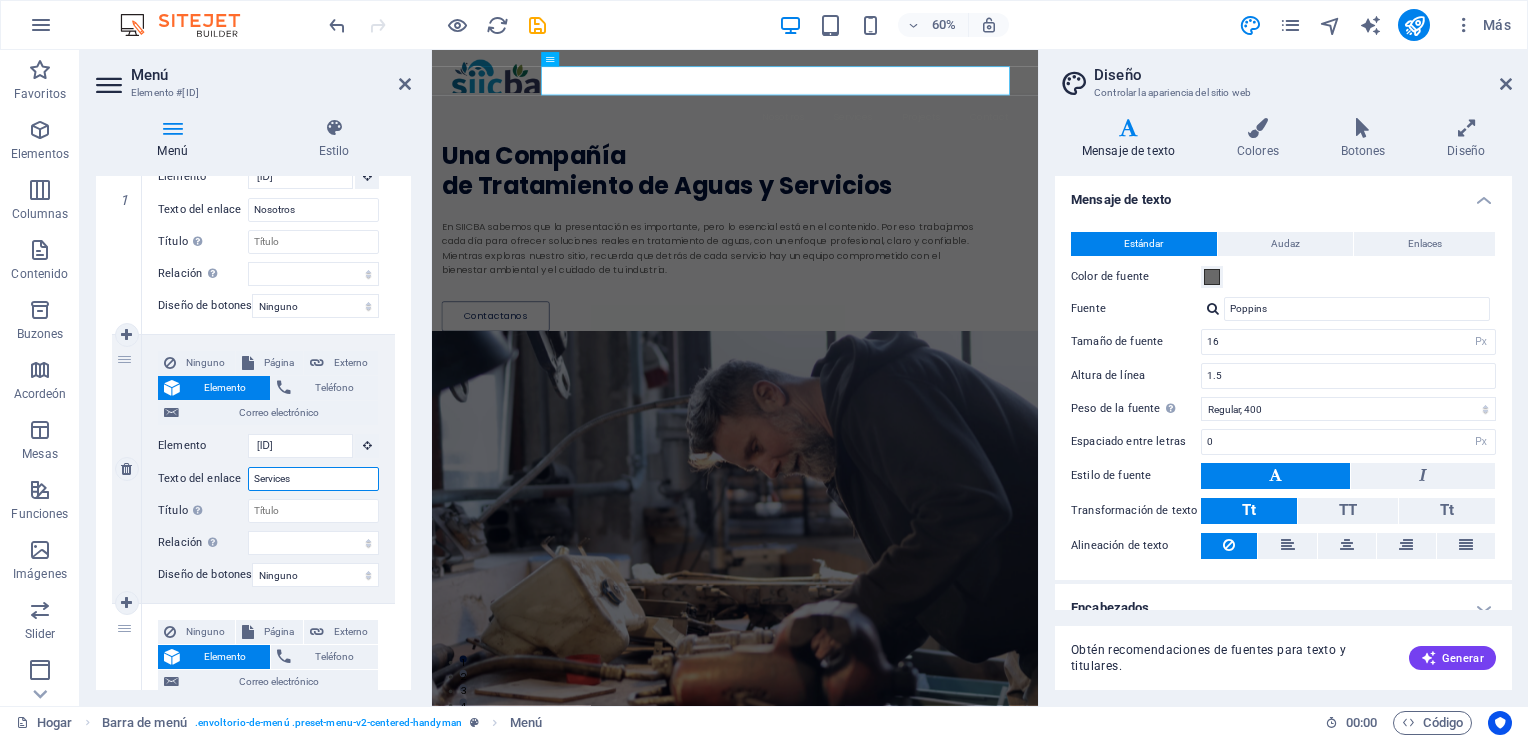 click on "Services" at bounding box center [313, 479] 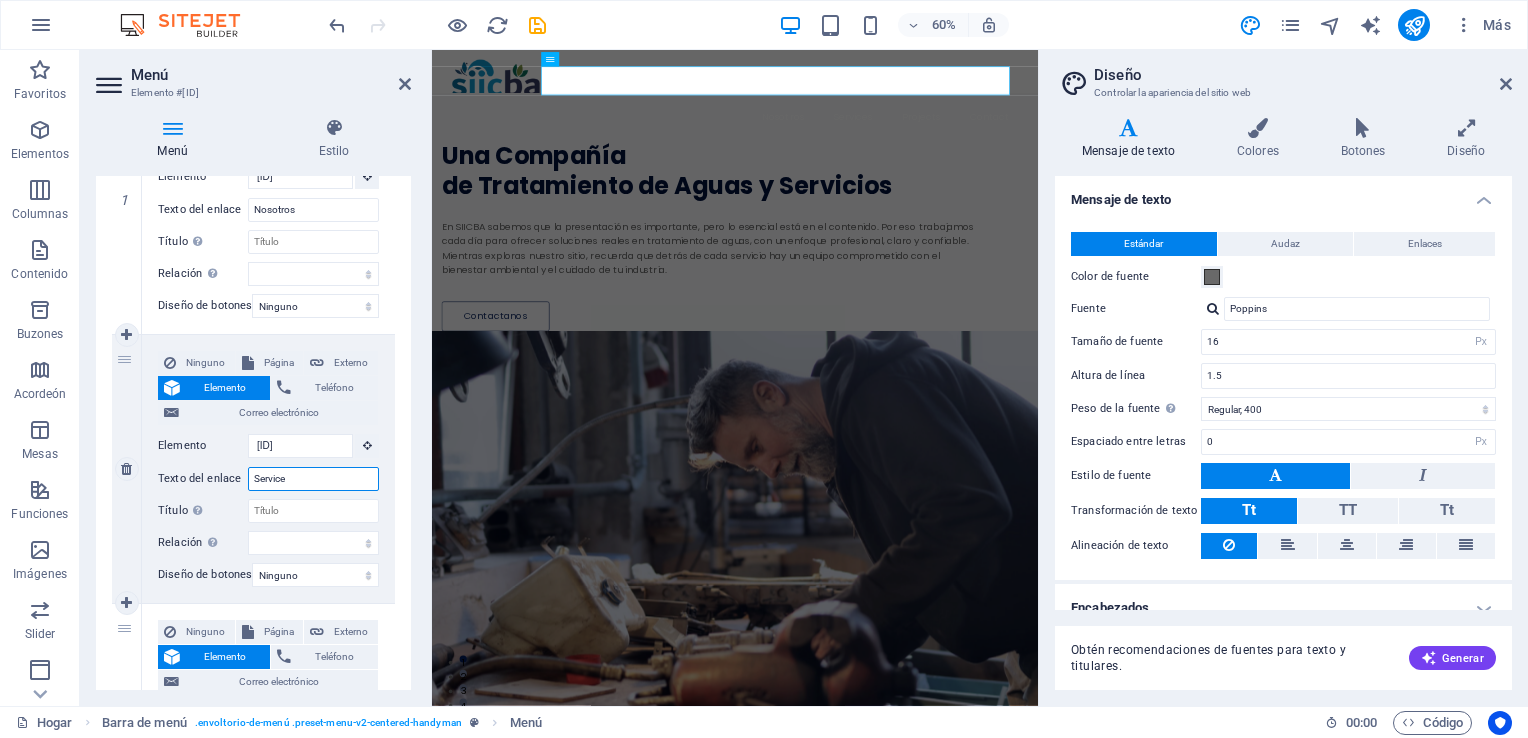type on "Servic" 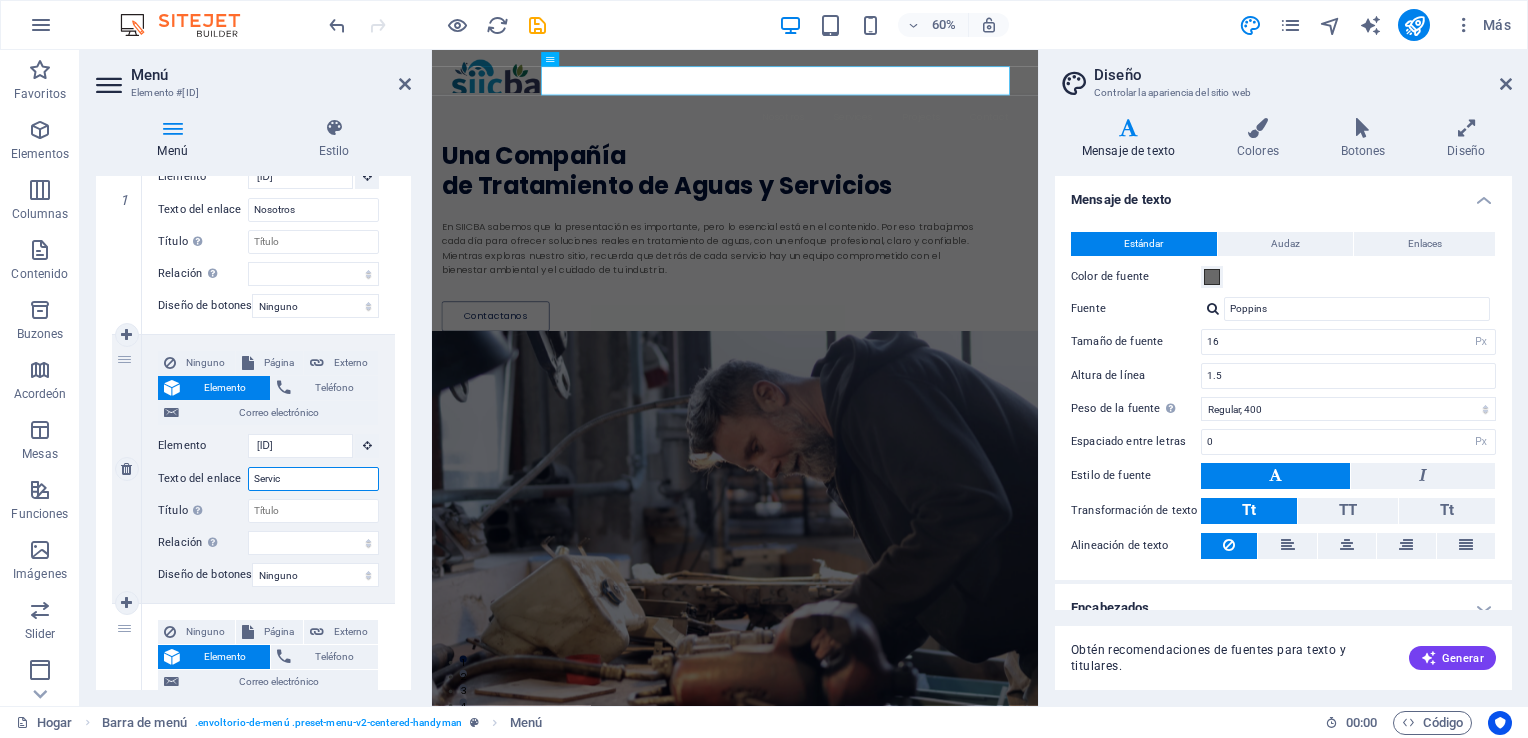 select 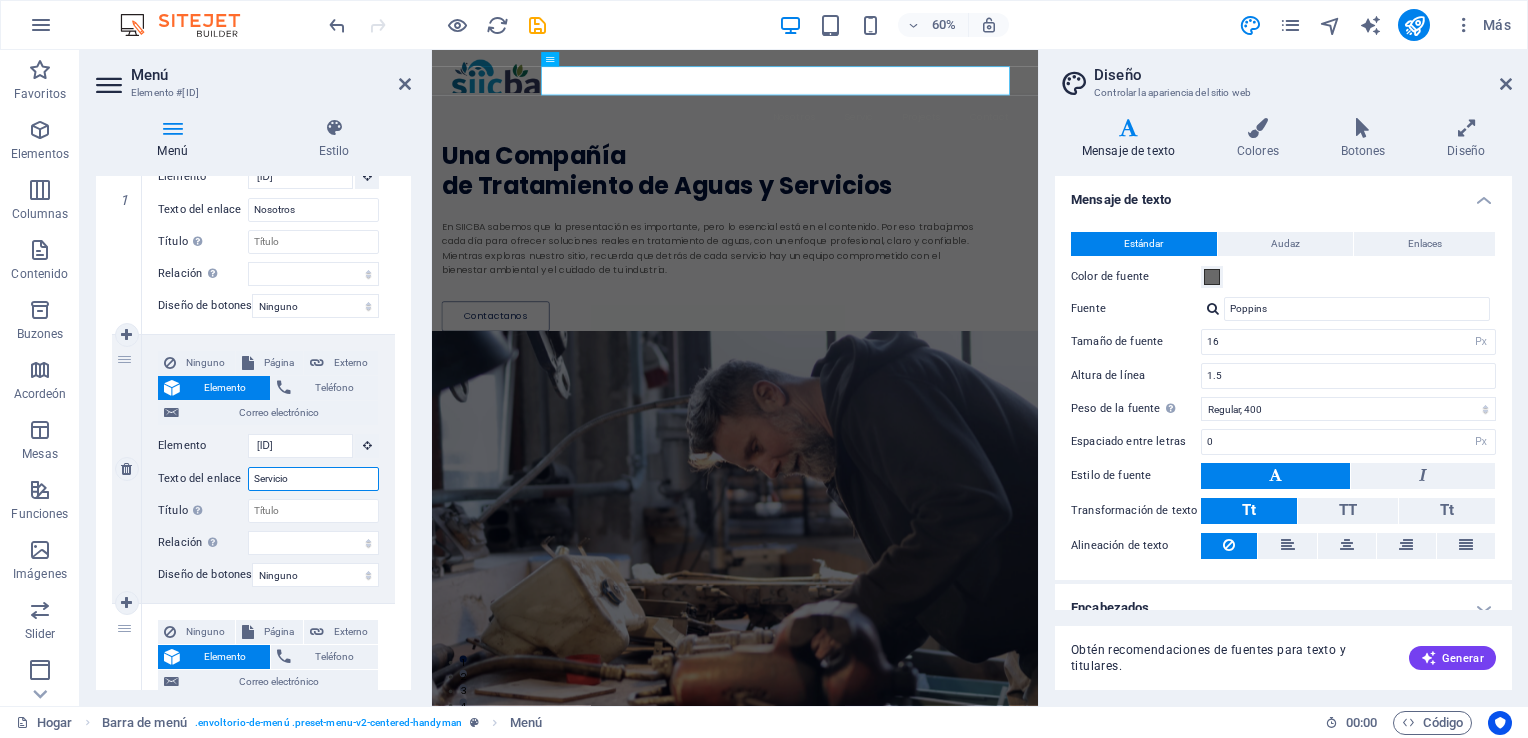 type on "Servicios" 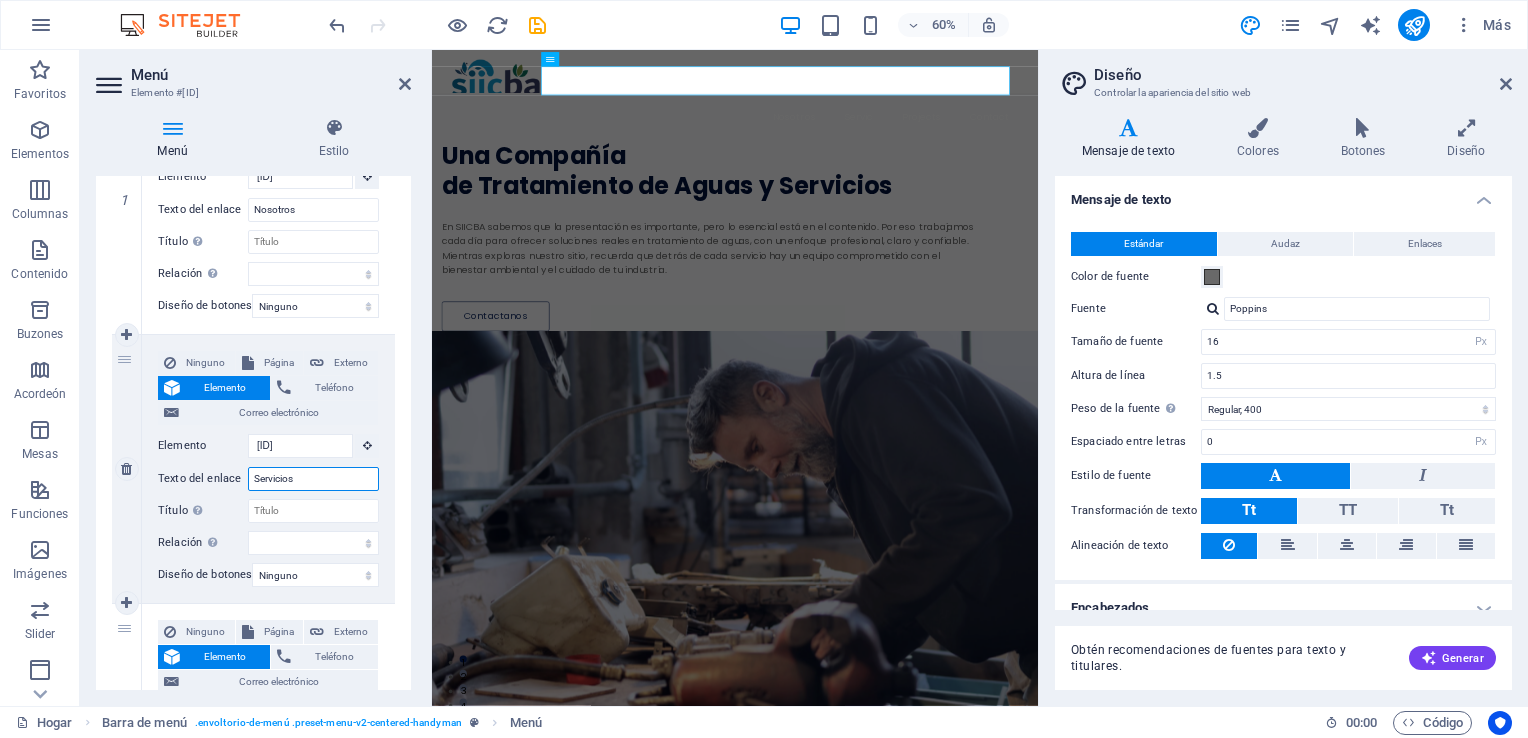 select 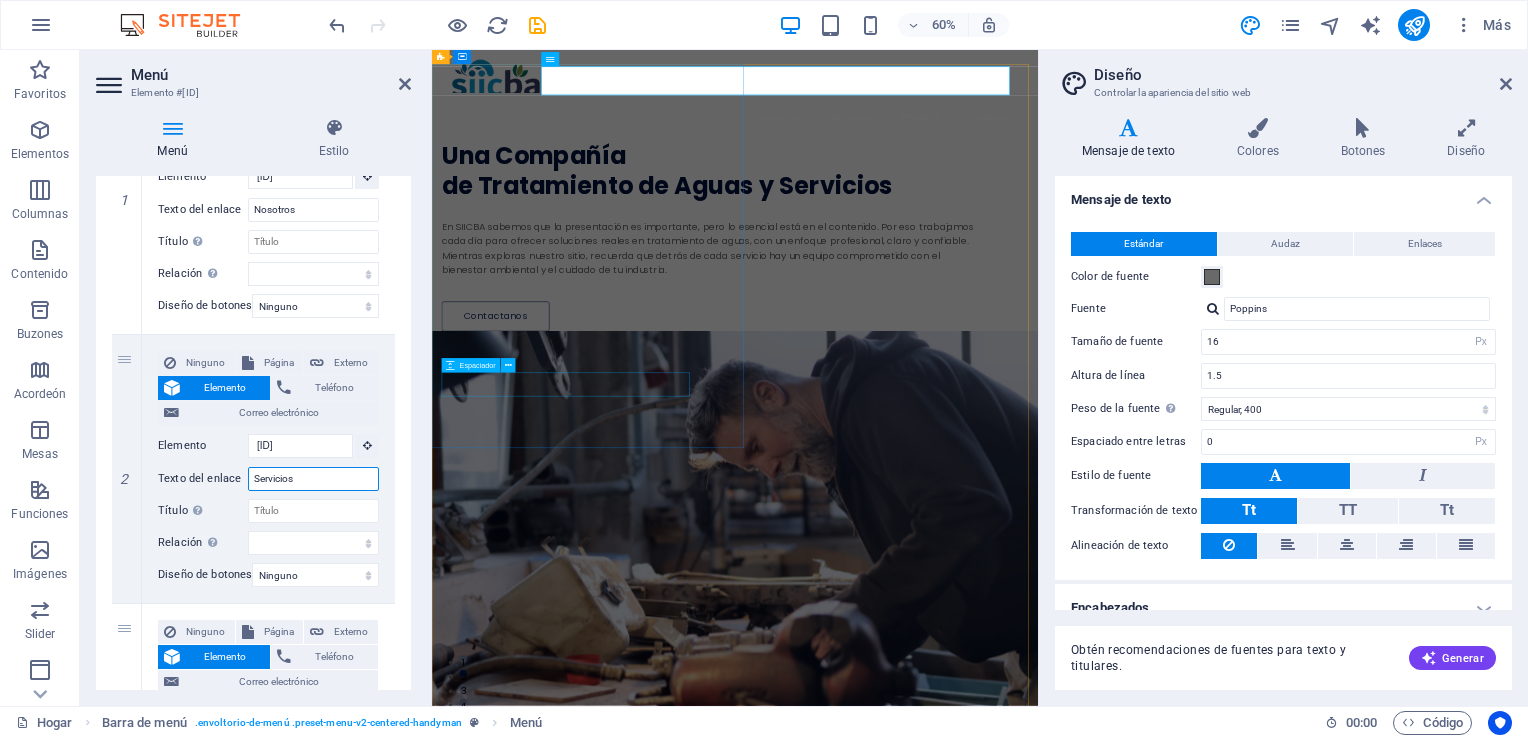 type on "Servicios" 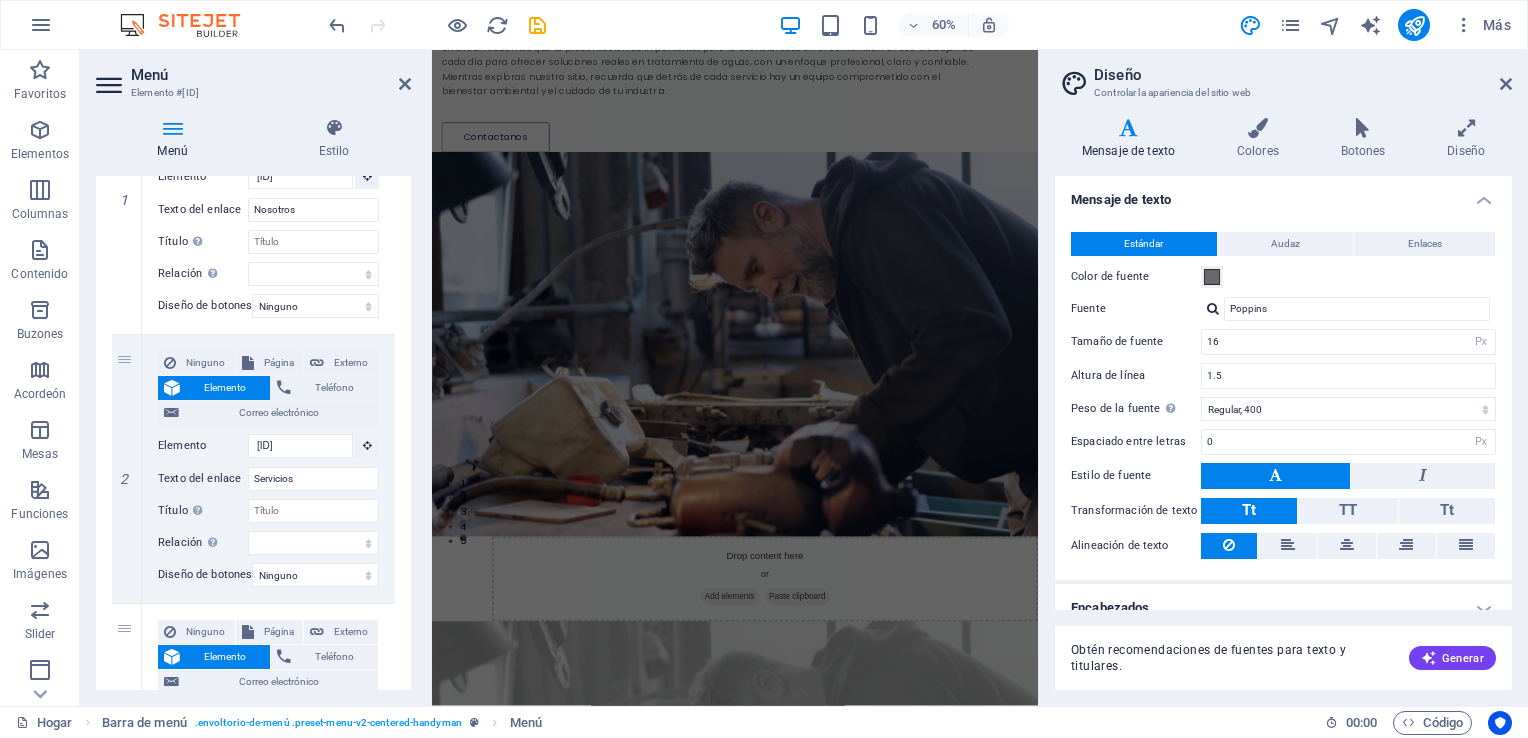 scroll, scrollTop: 300, scrollLeft: 0, axis: vertical 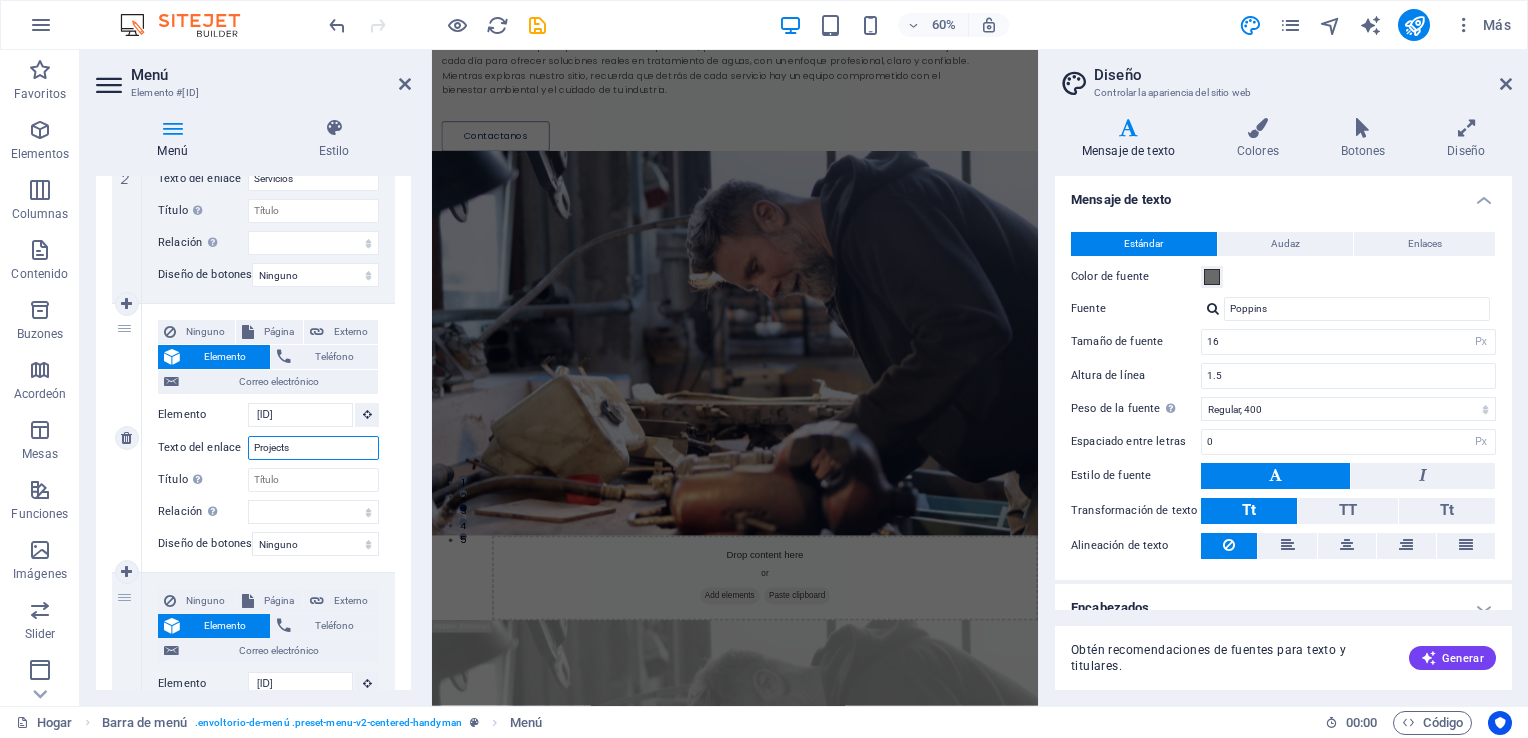 drag, startPoint x: 328, startPoint y: 447, endPoint x: 211, endPoint y: 447, distance: 117 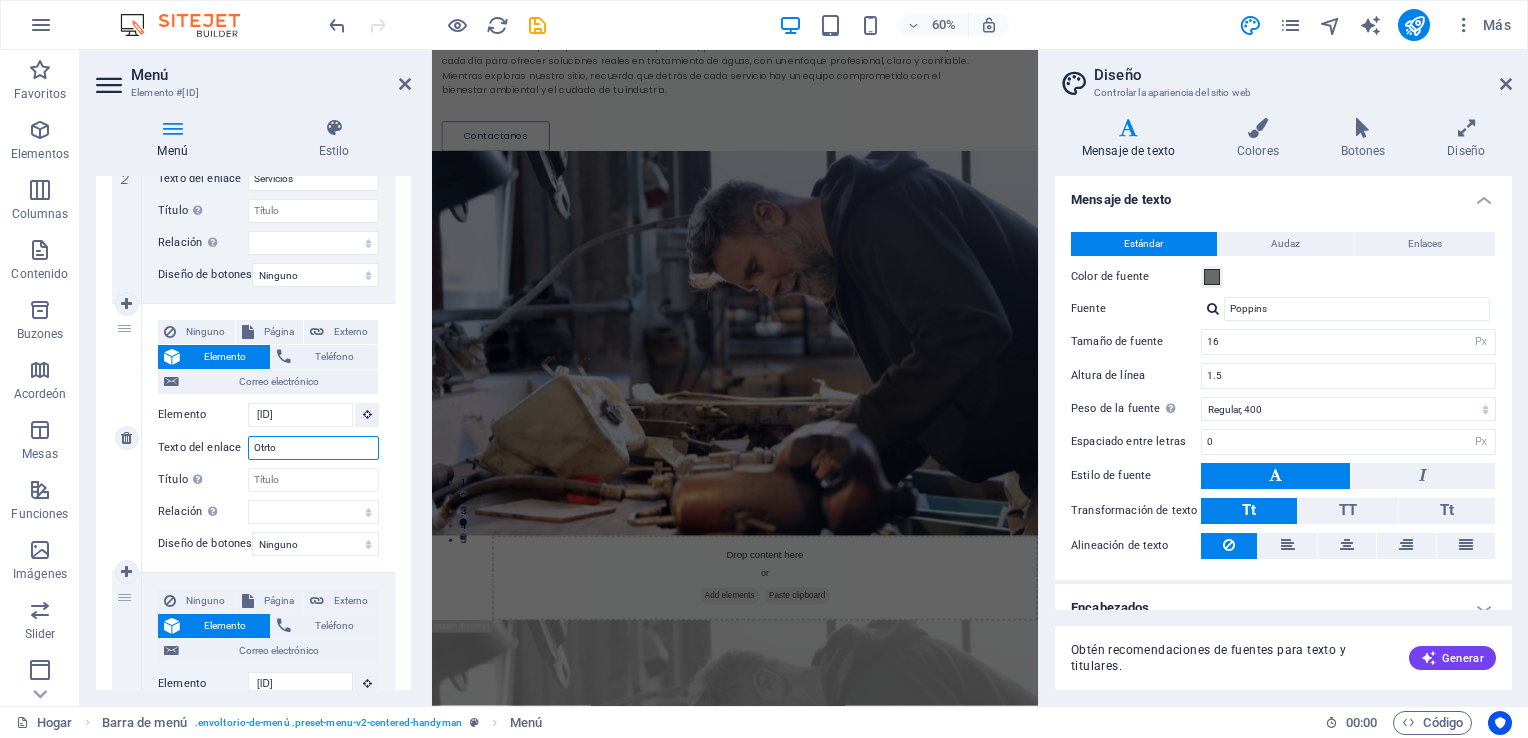 type on "Otrtos" 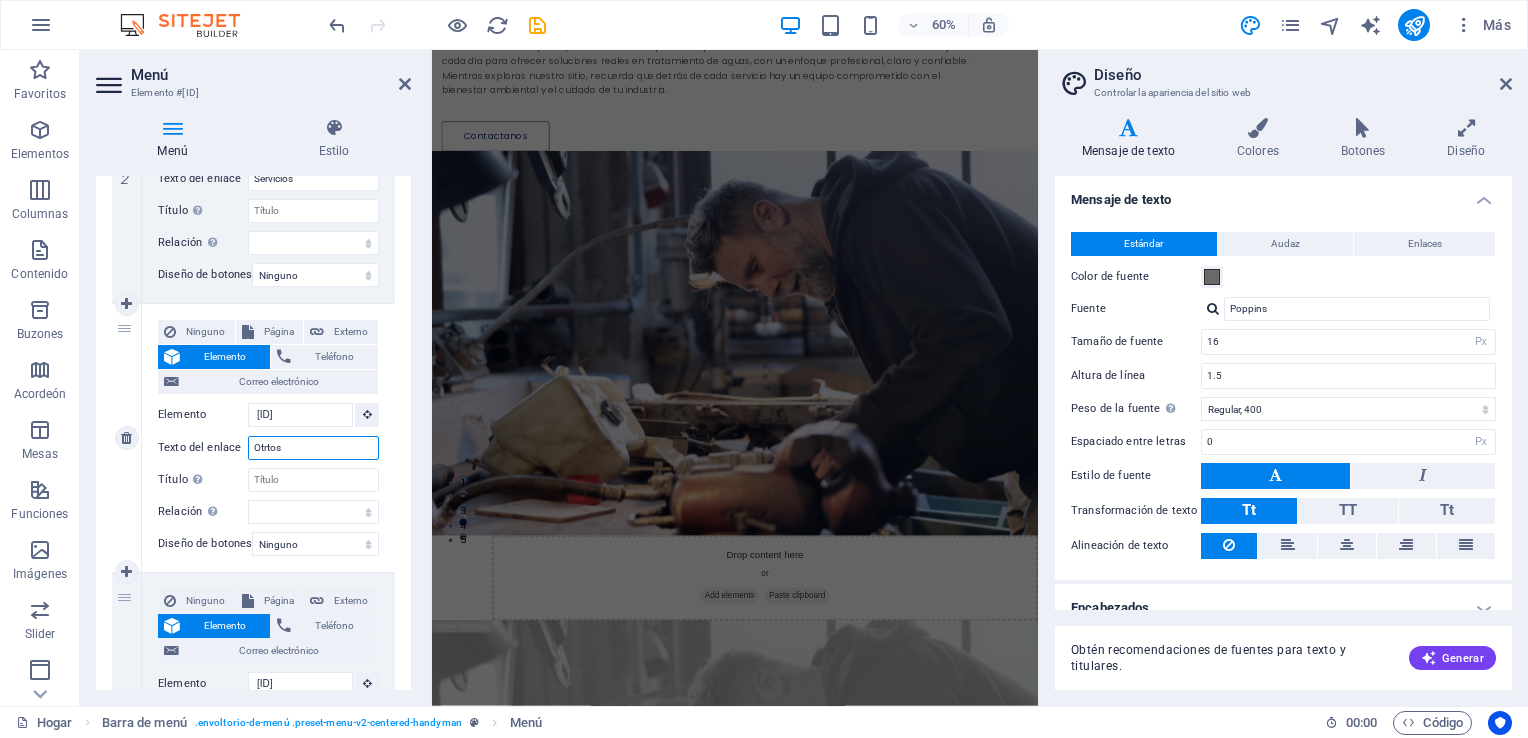 select 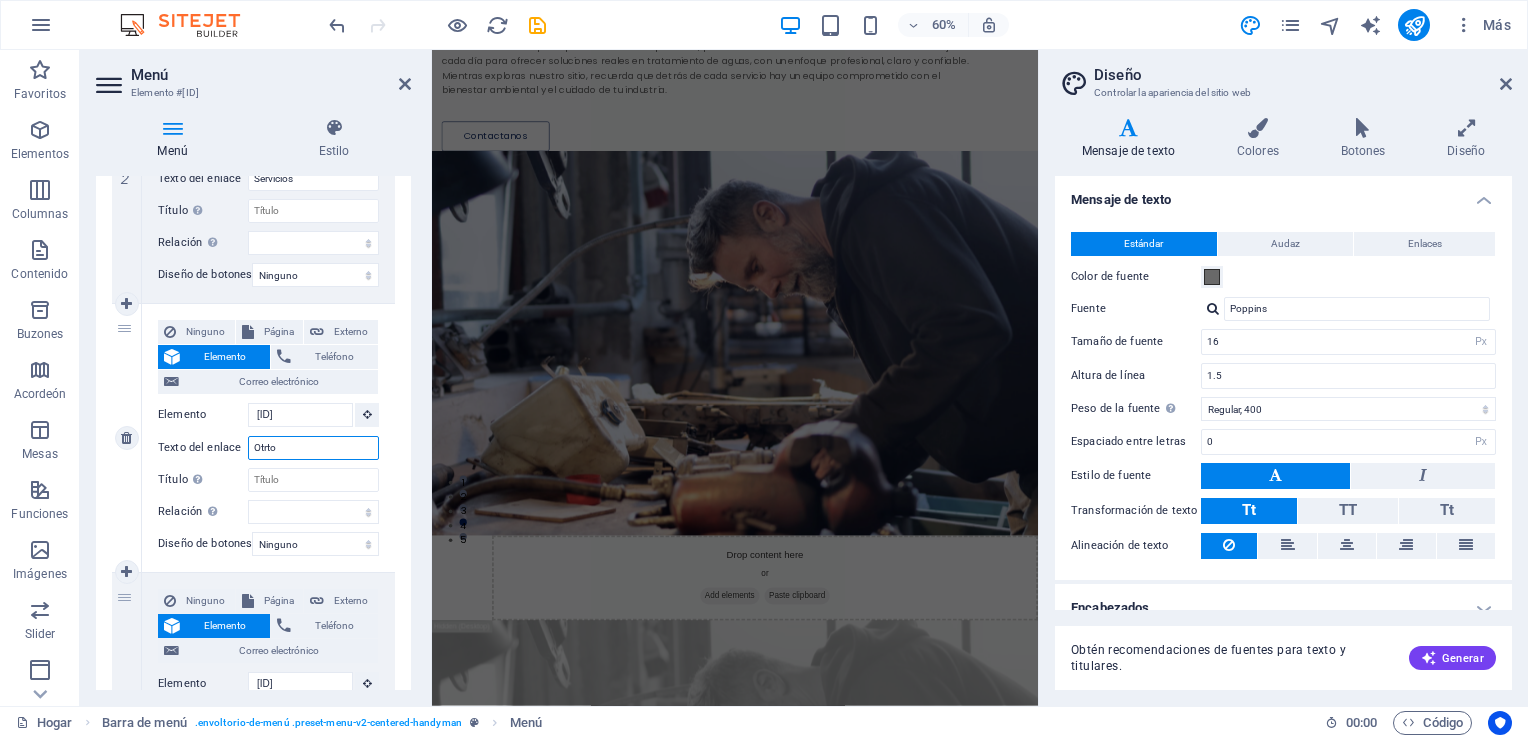 scroll, scrollTop: 0, scrollLeft: 0, axis: both 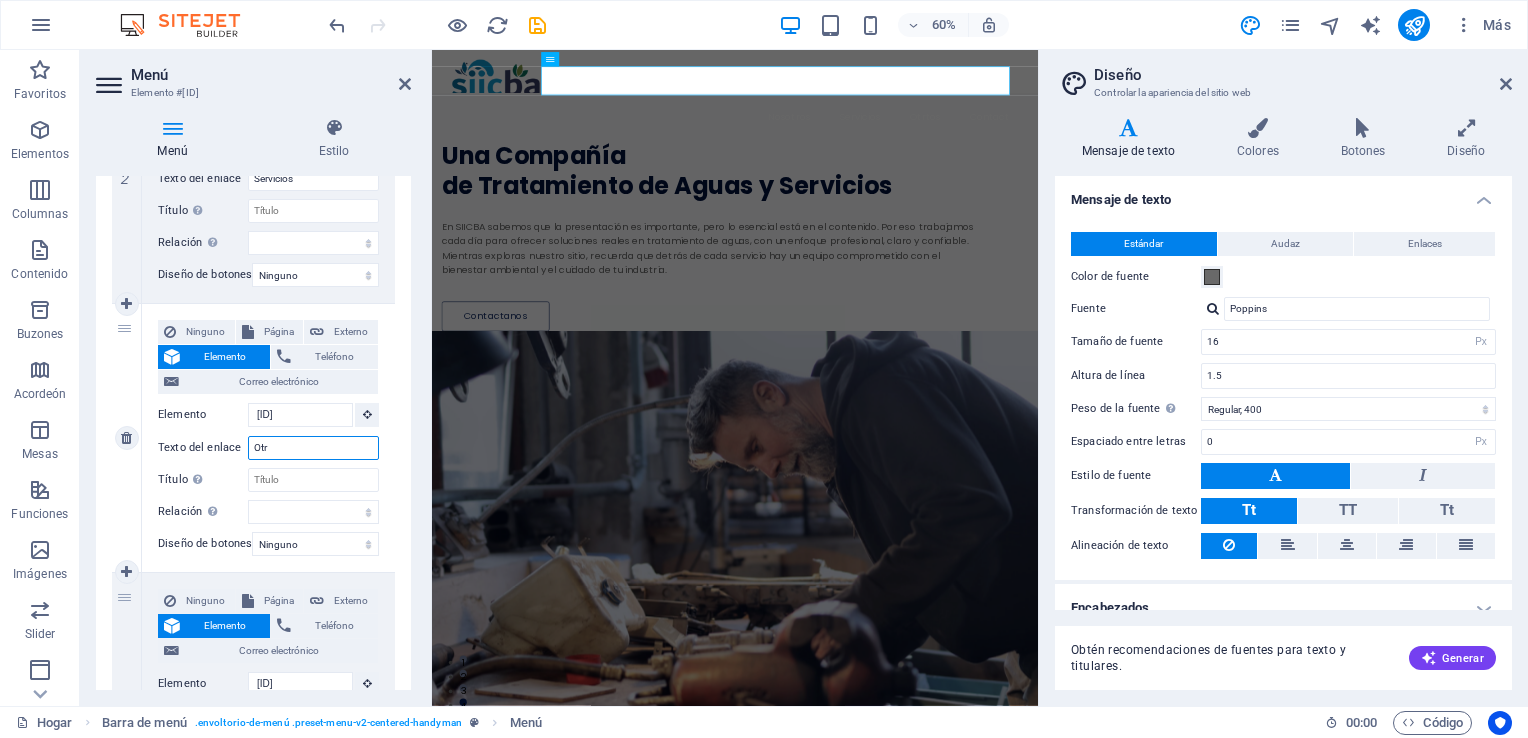 type on "Ot" 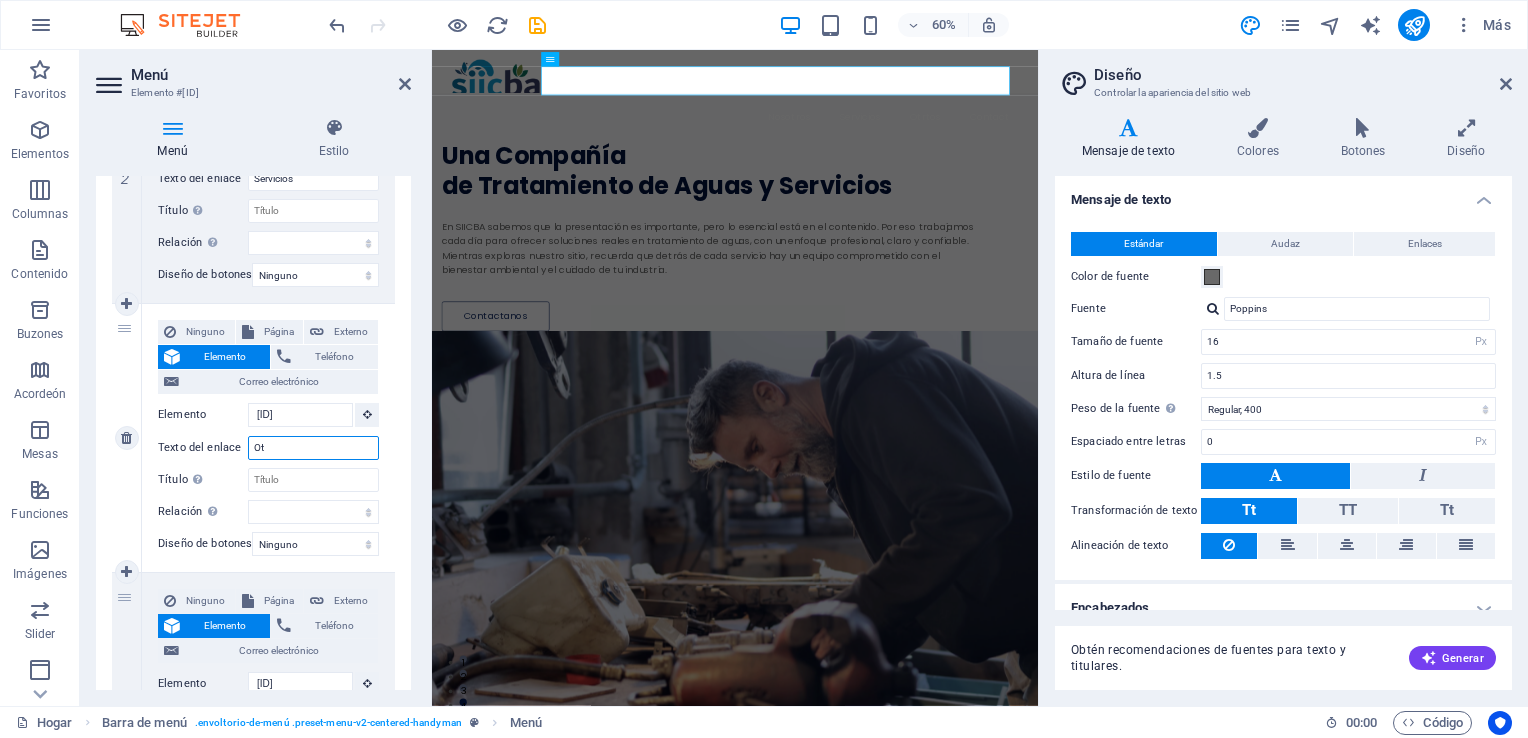 select 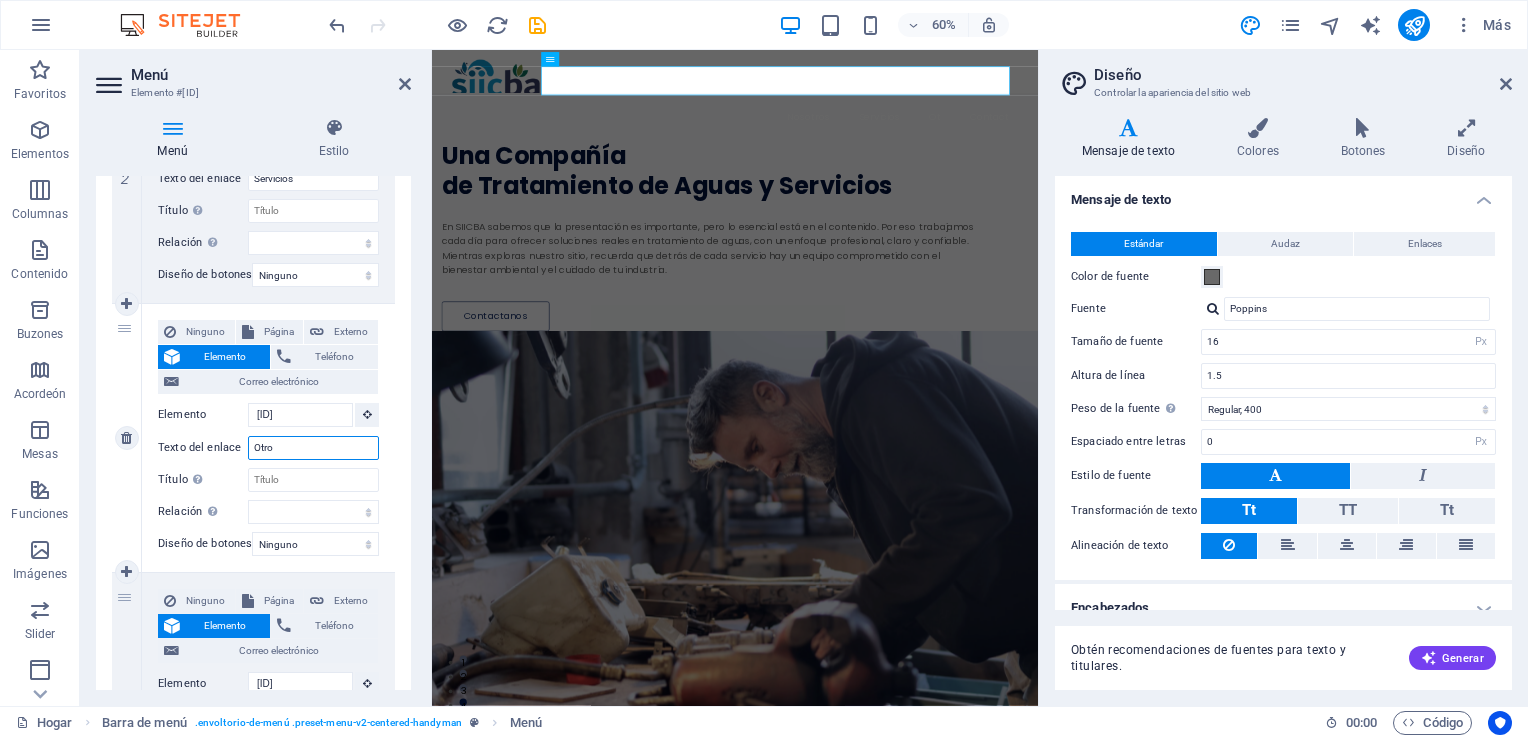 type on "Otros" 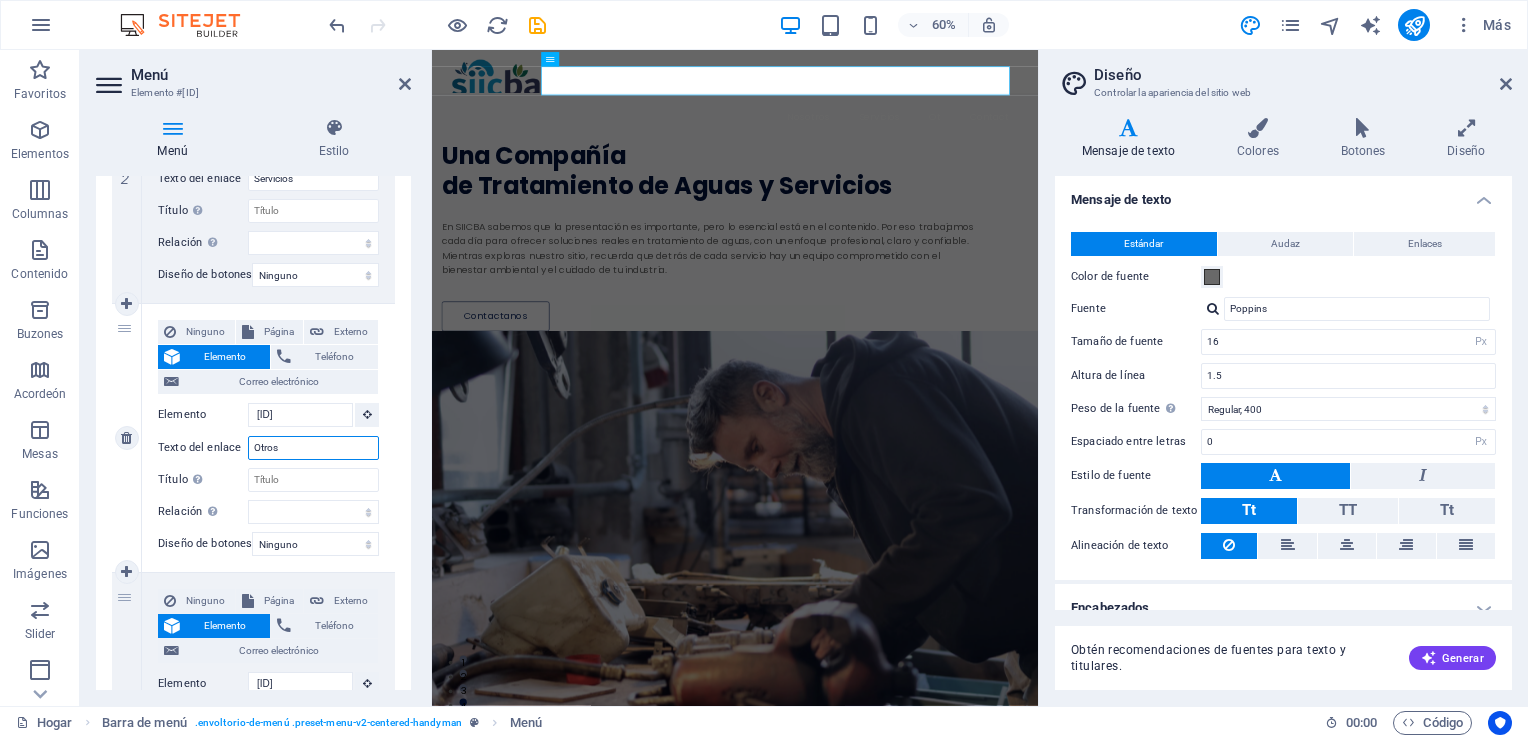select 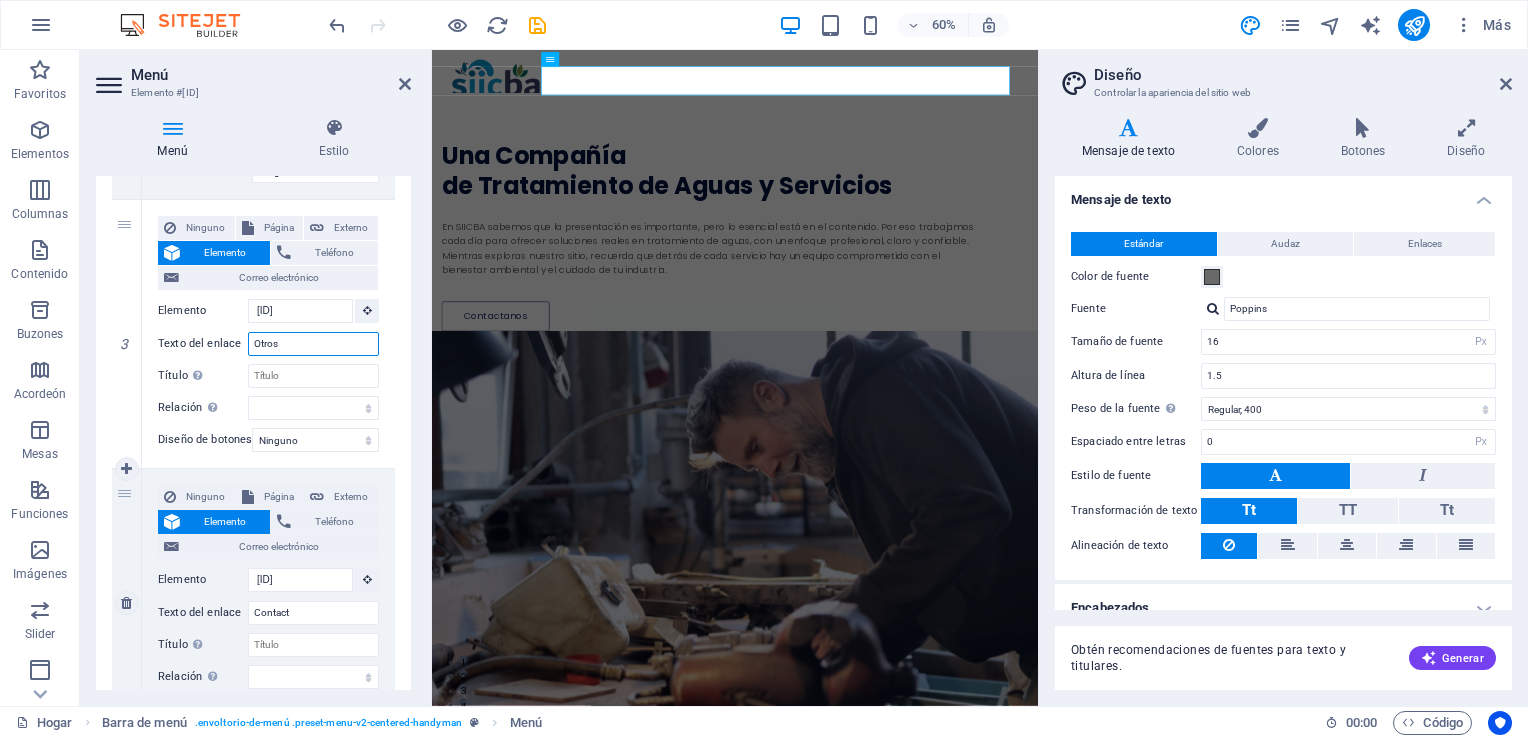 scroll, scrollTop: 800, scrollLeft: 0, axis: vertical 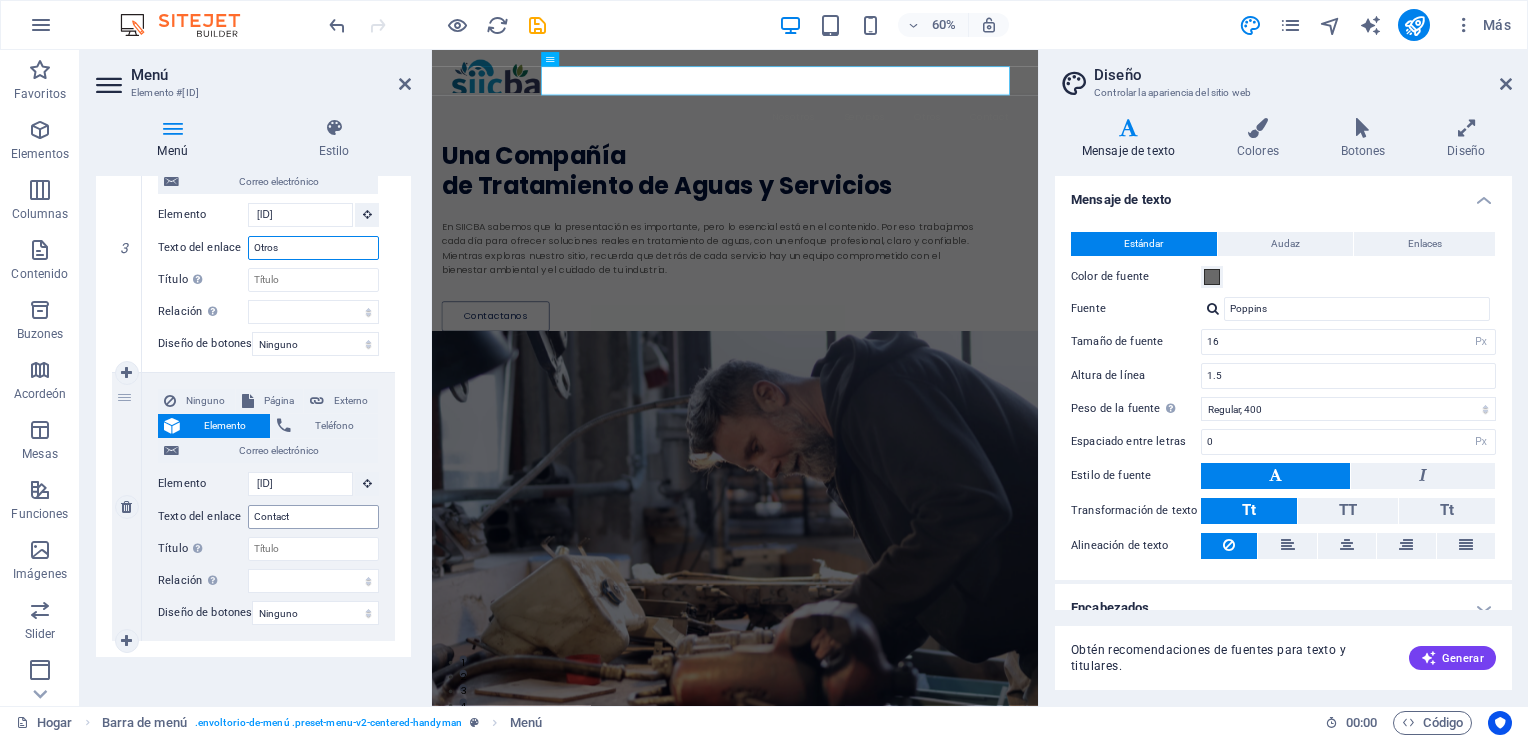 type on "Otros" 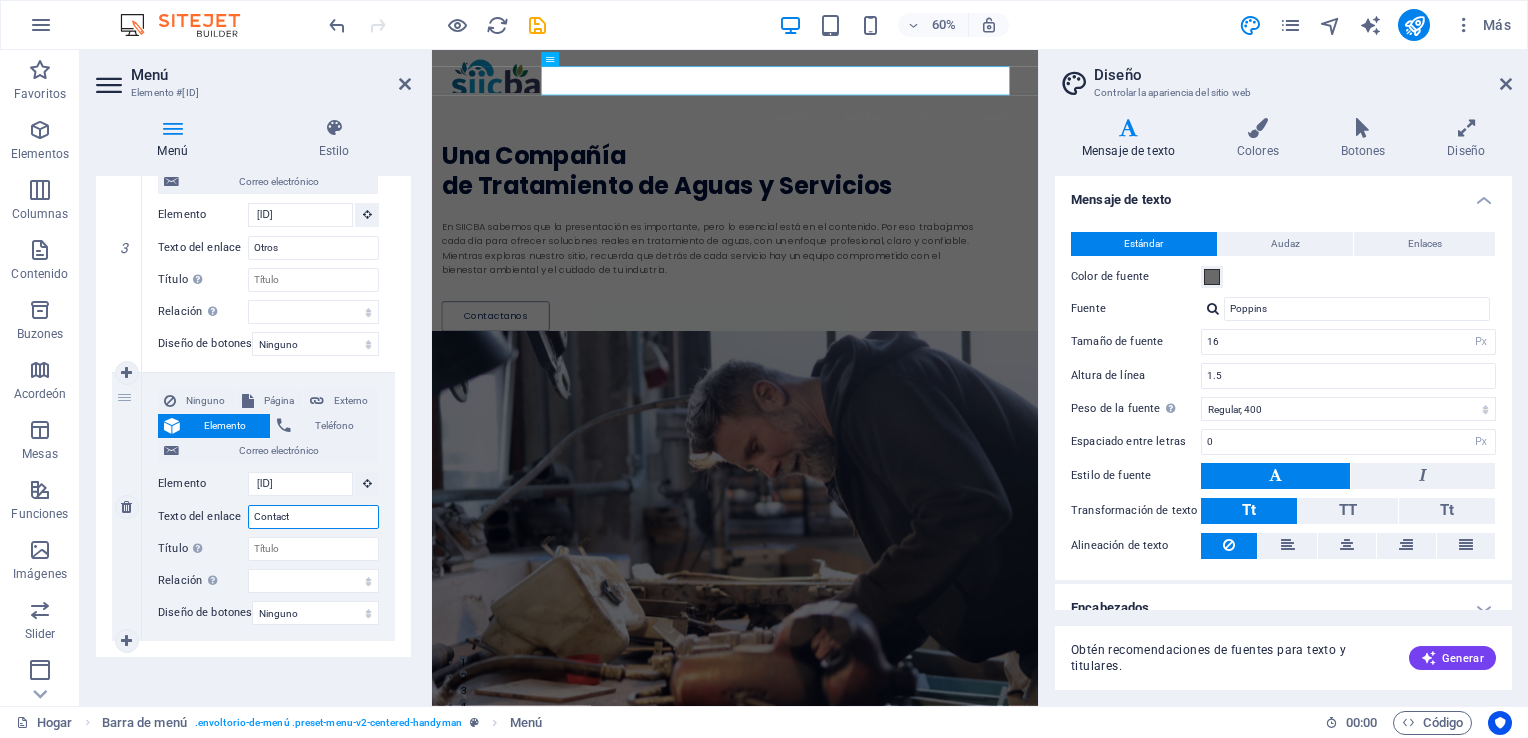 drag, startPoint x: 309, startPoint y: 514, endPoint x: 212, endPoint y: 504, distance: 97.5141 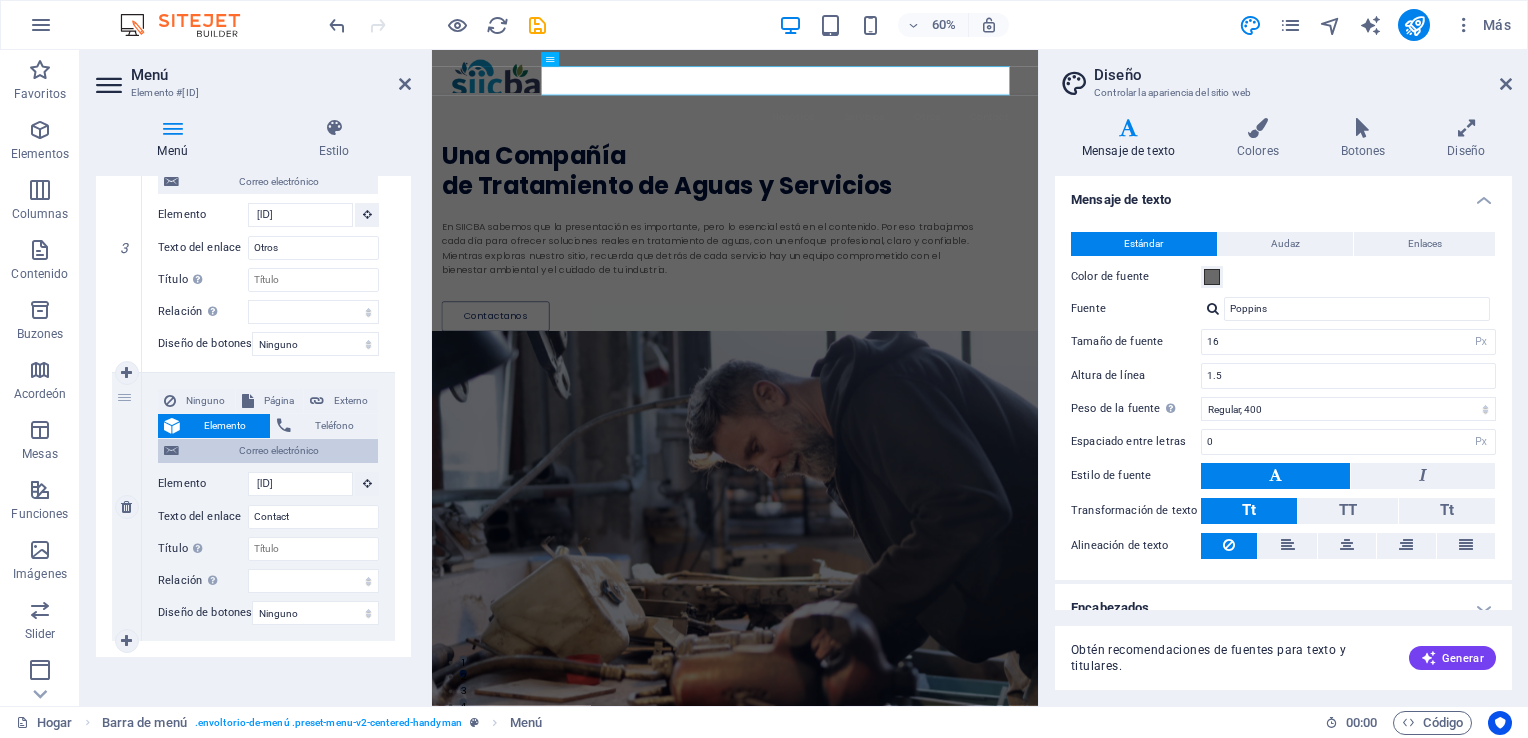 click on "Correo electrónico" at bounding box center (278, 451) 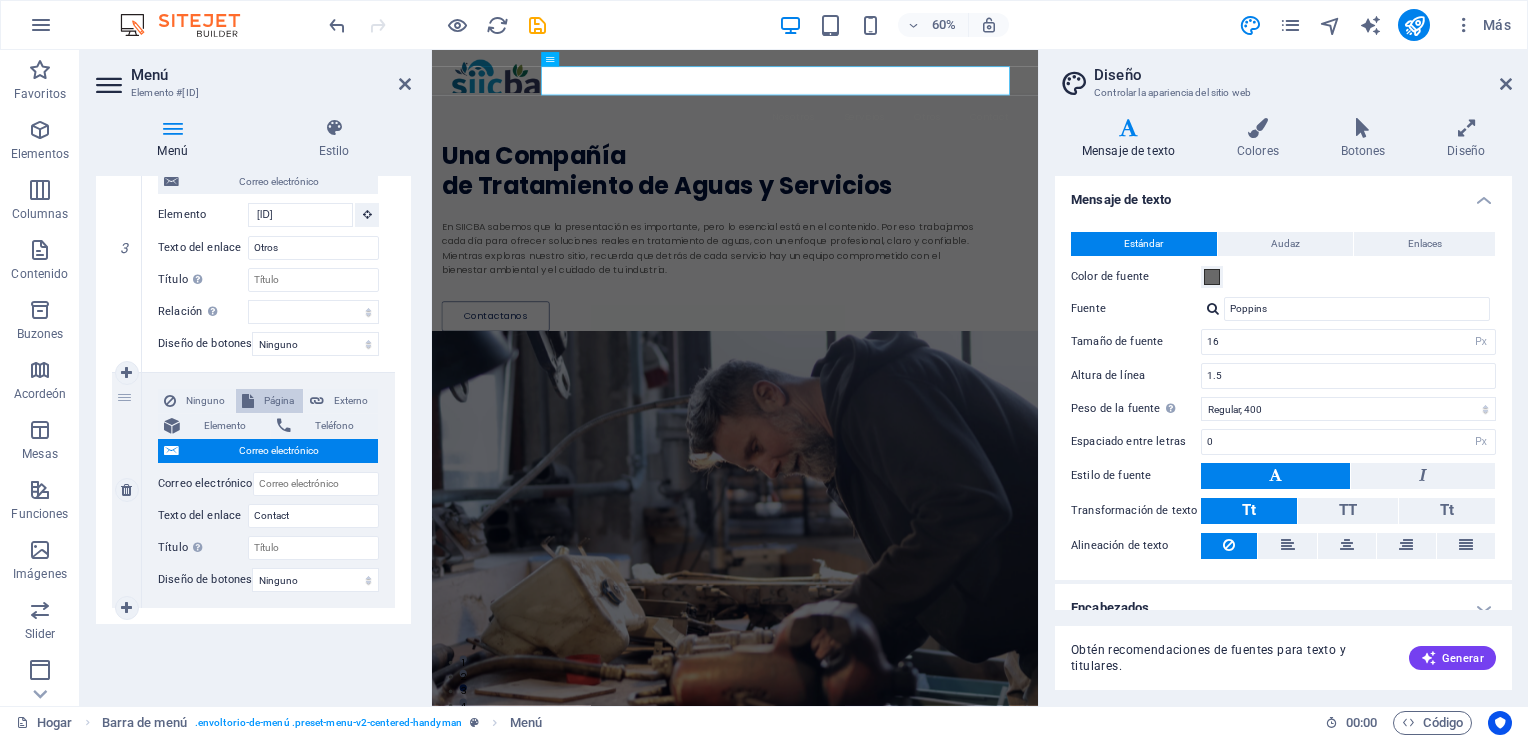 click on "Página" at bounding box center (279, 401) 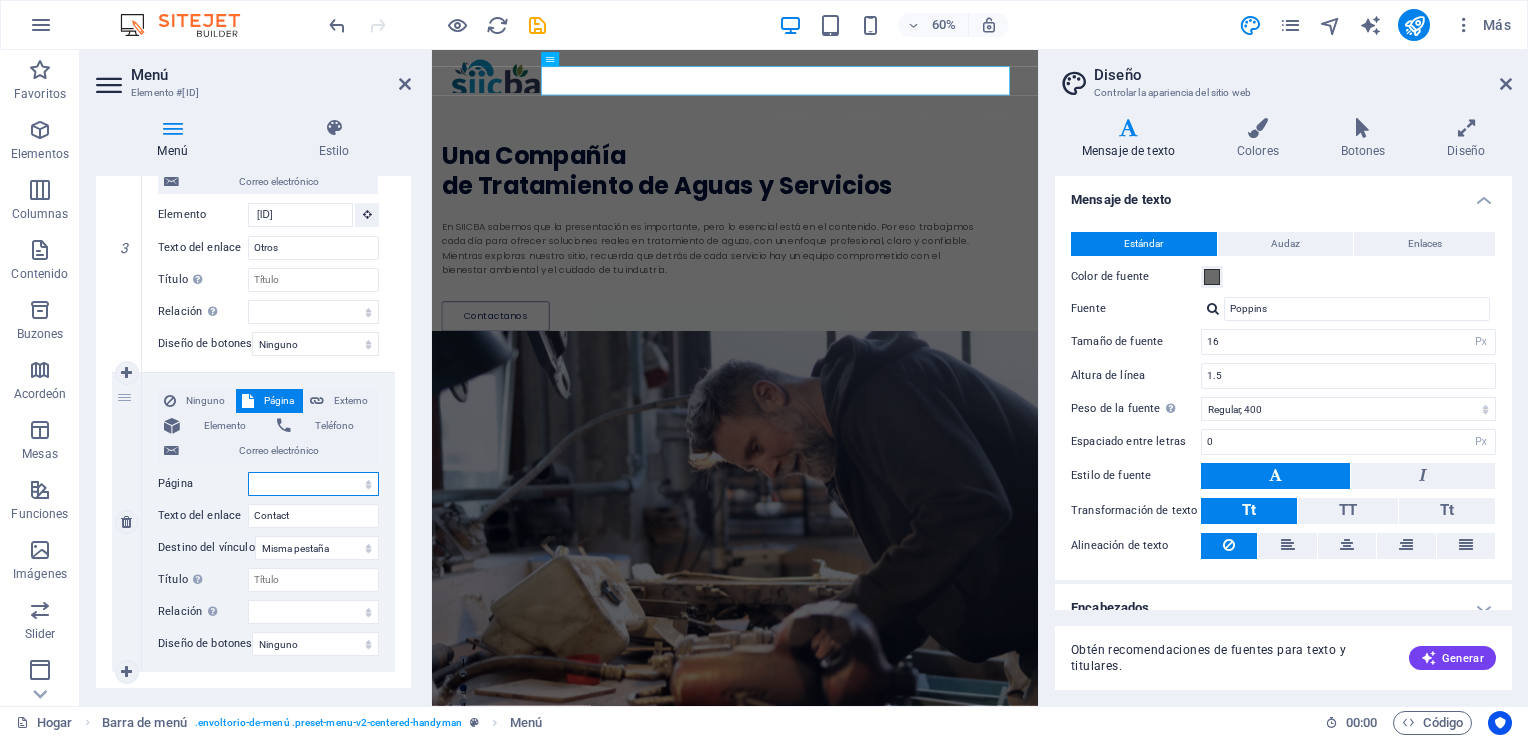 click on "Hogar Subpágina Aviso Legal Privacidad" at bounding box center [313, 484] 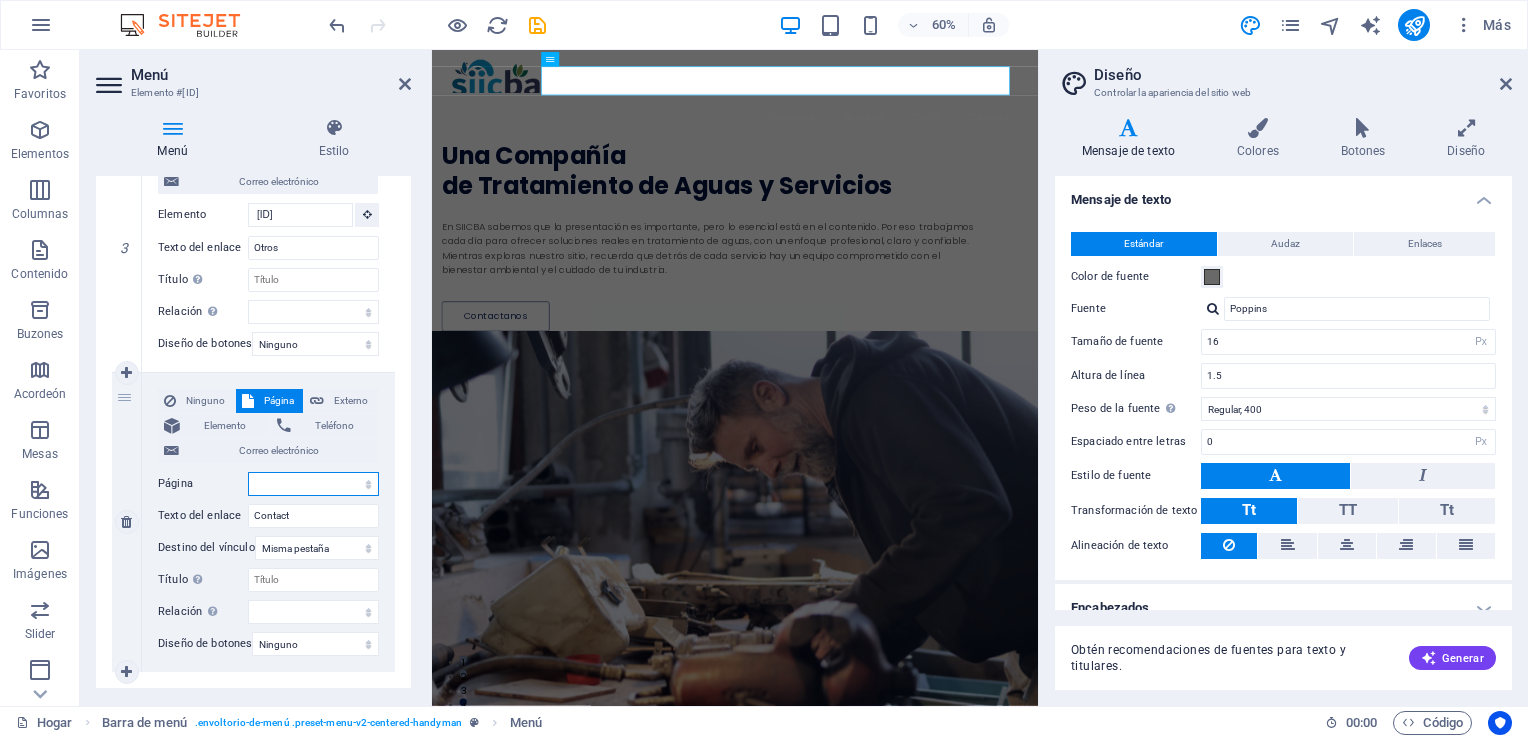 select on "1" 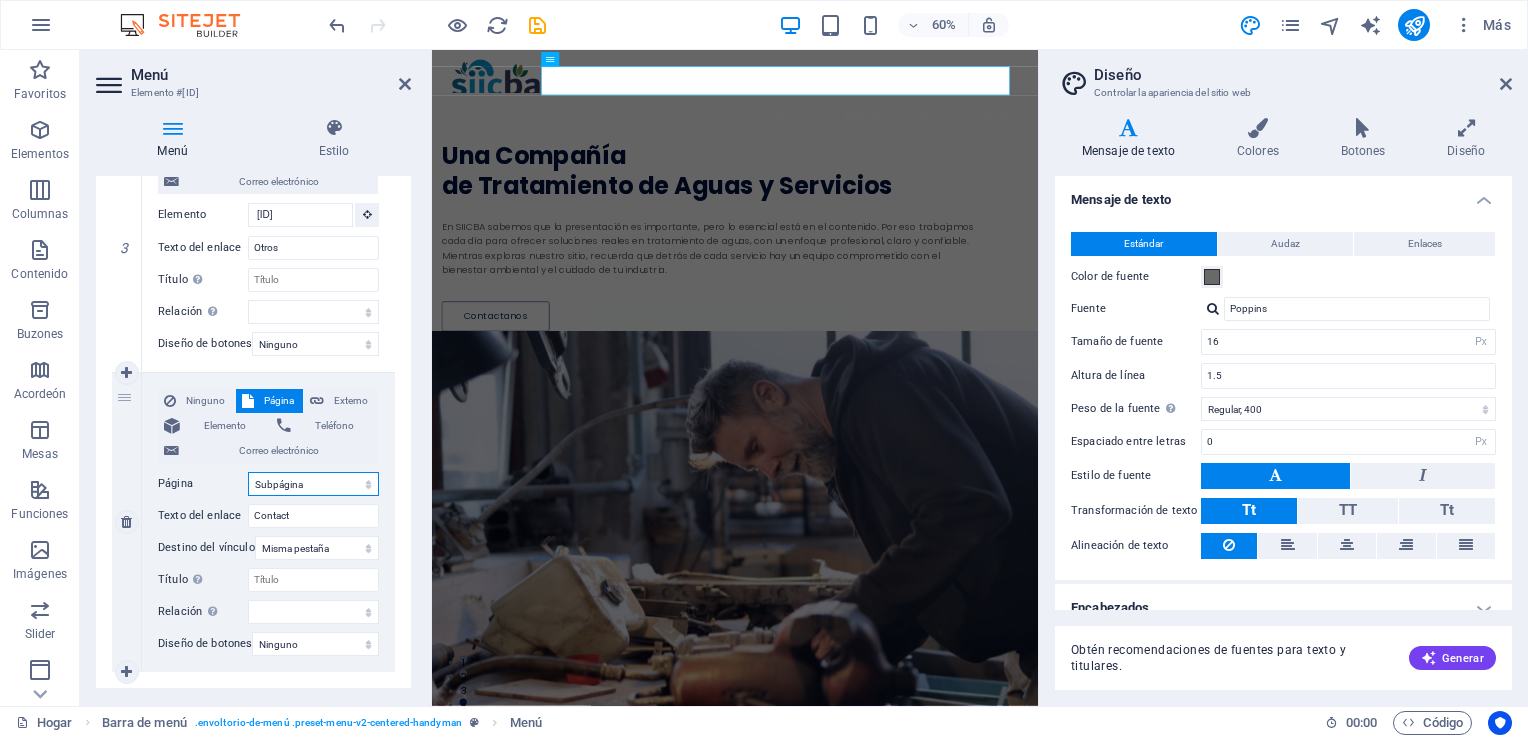 click on "Hogar Subpágina Aviso Legal Privacidad" at bounding box center (313, 484) 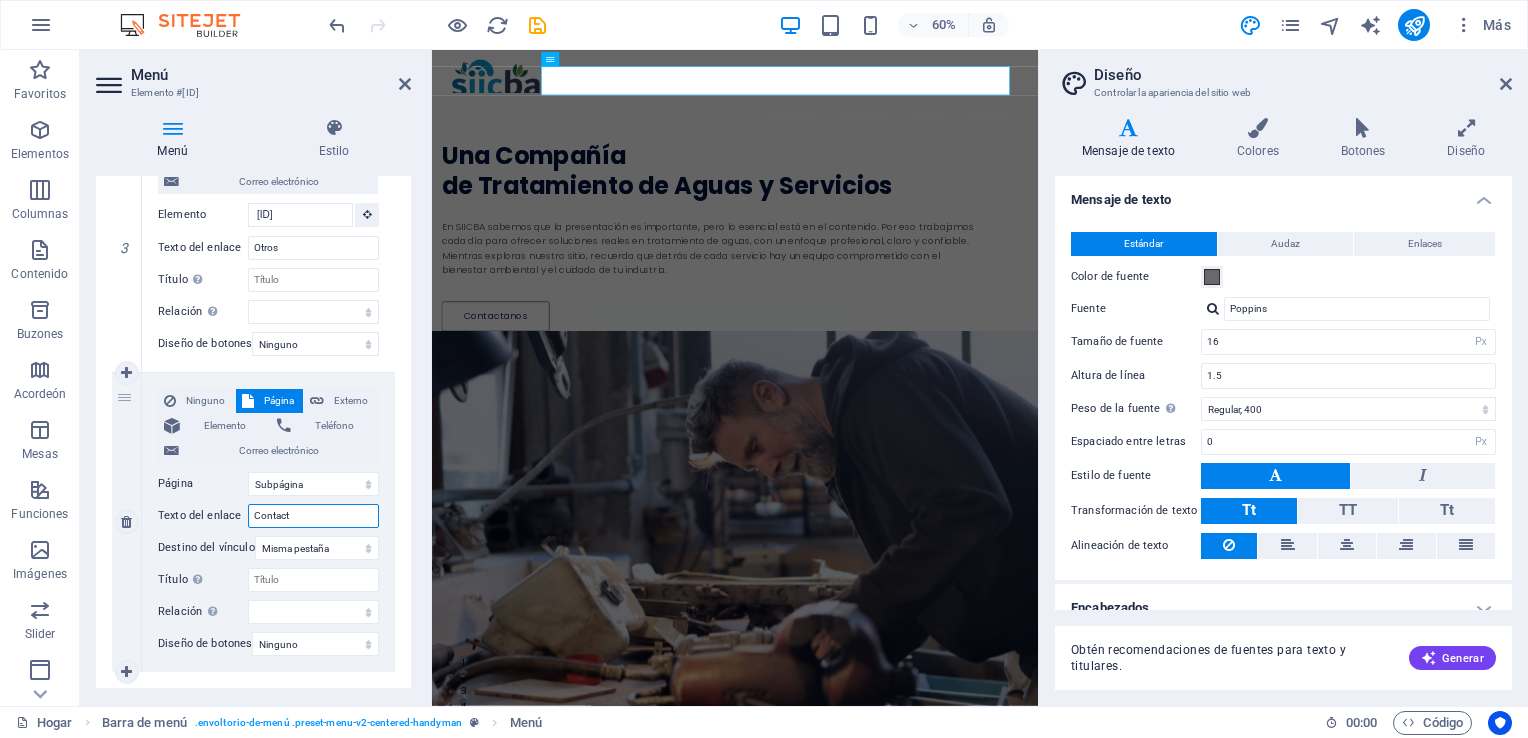 click on "Contact" at bounding box center (313, 516) 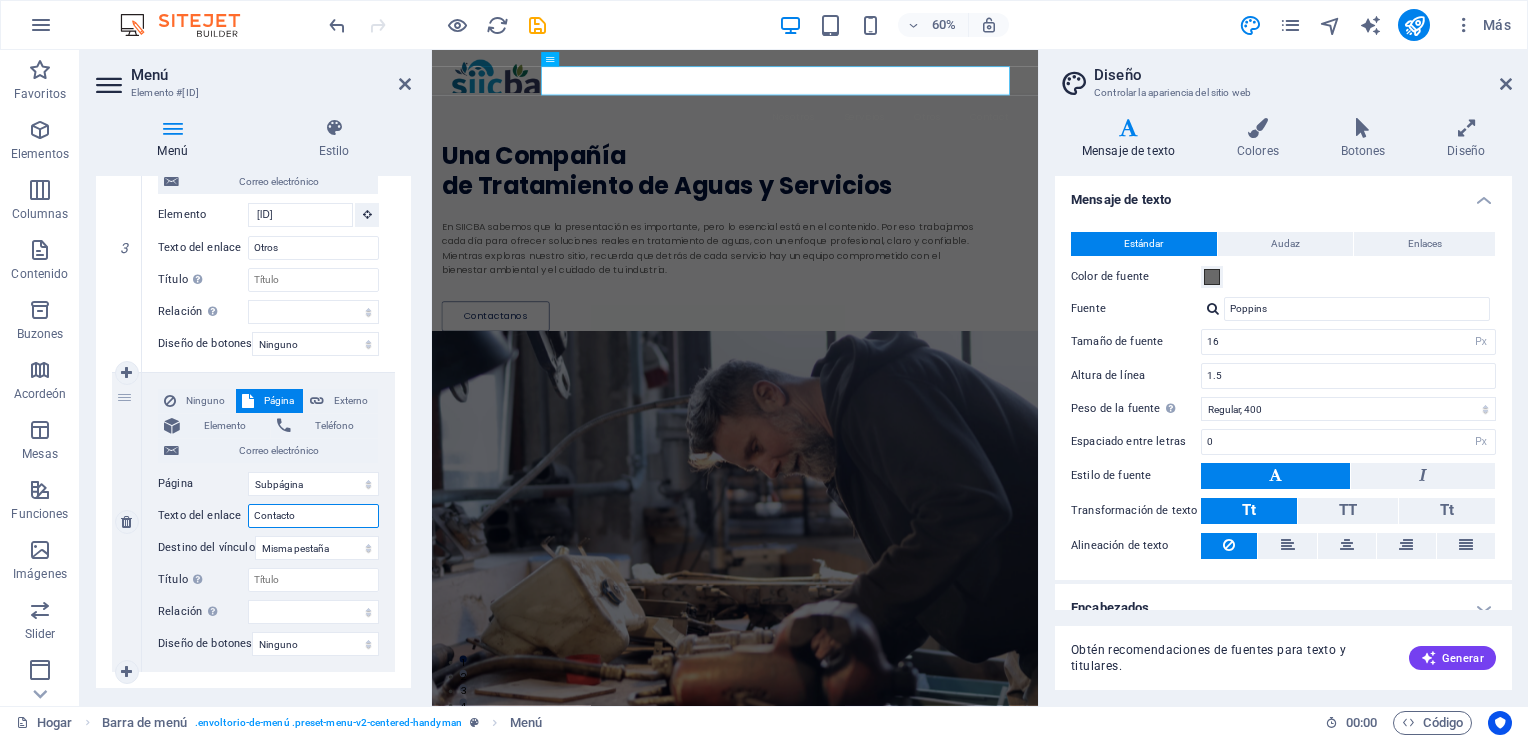 select 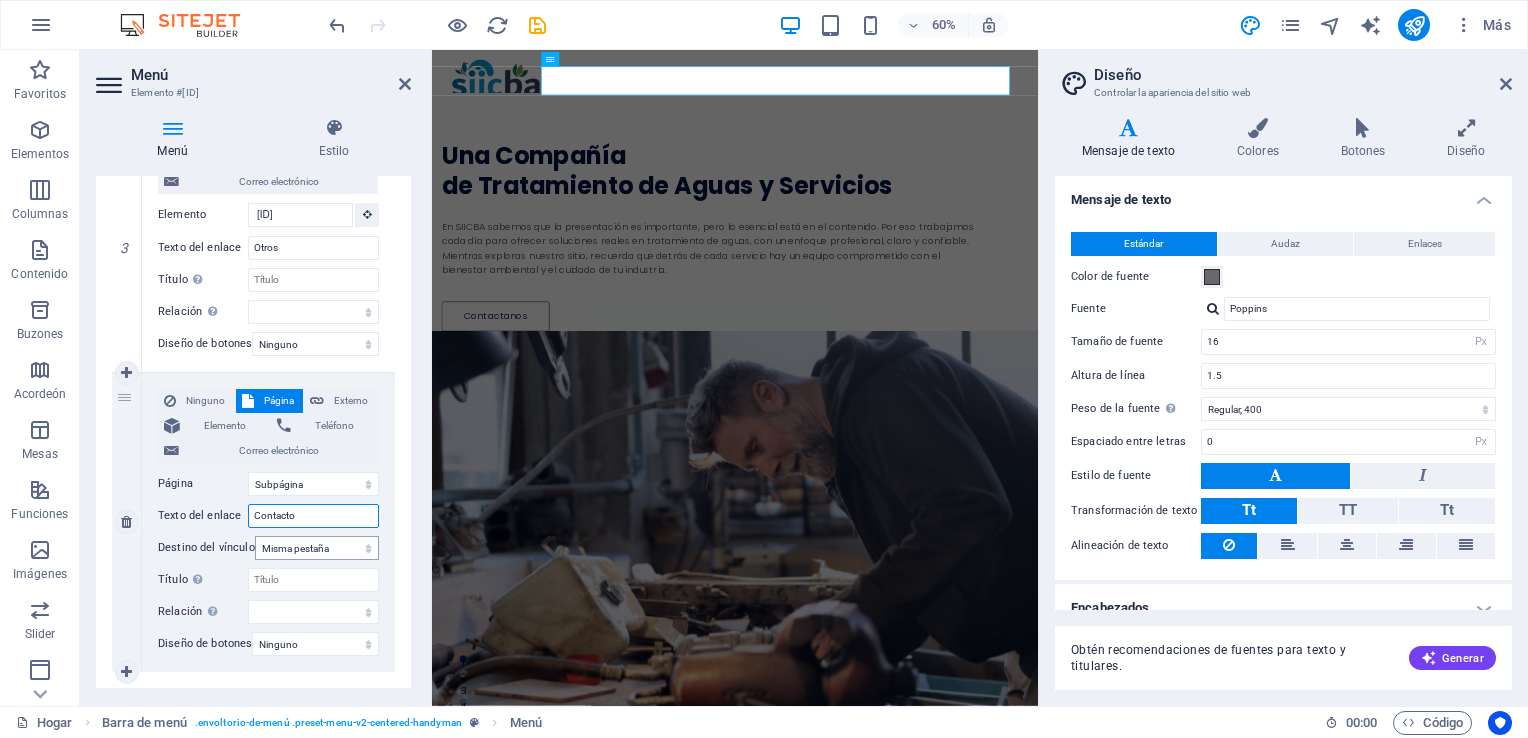 type on "Contacto" 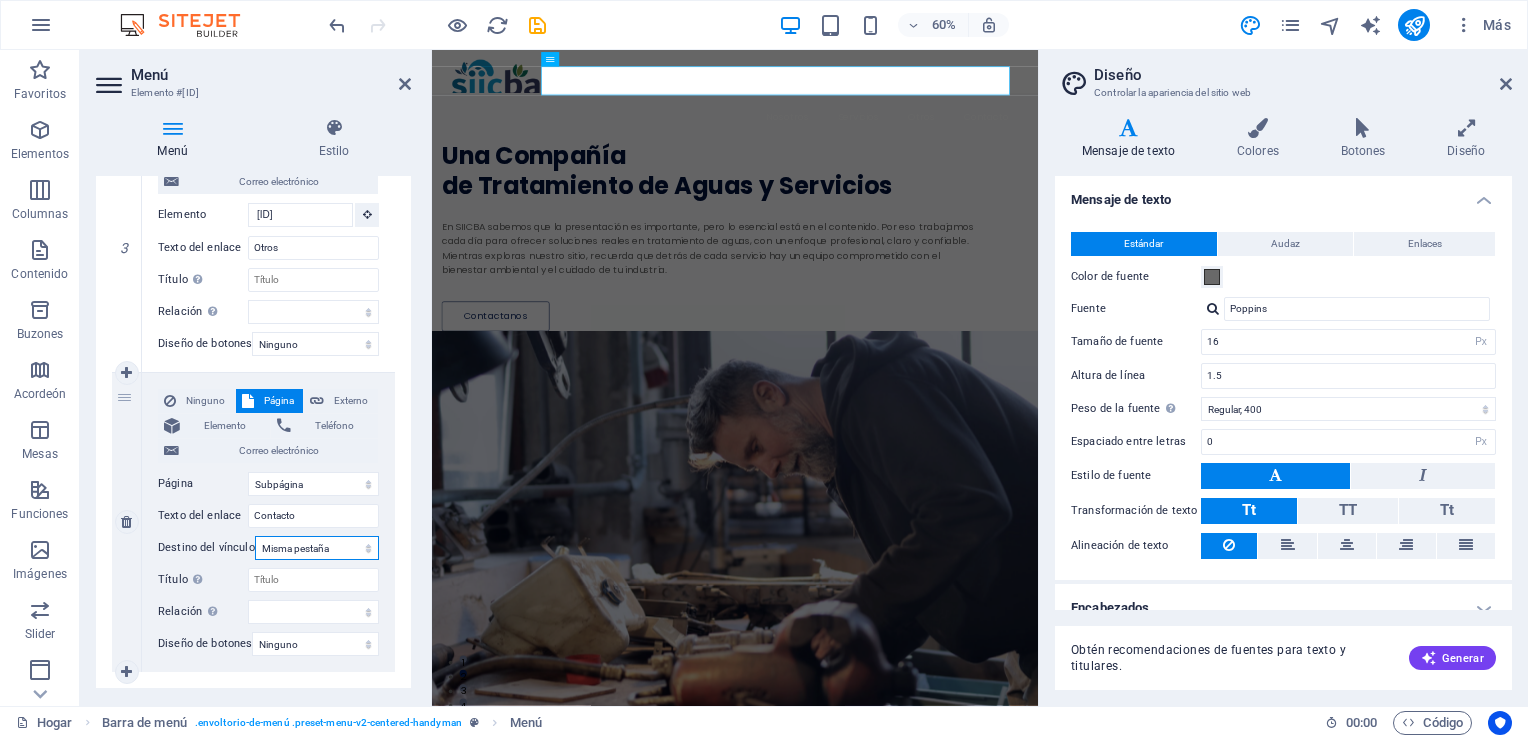 click on "Nueva pestaña Misma pestaña Superponer" at bounding box center [317, 548] 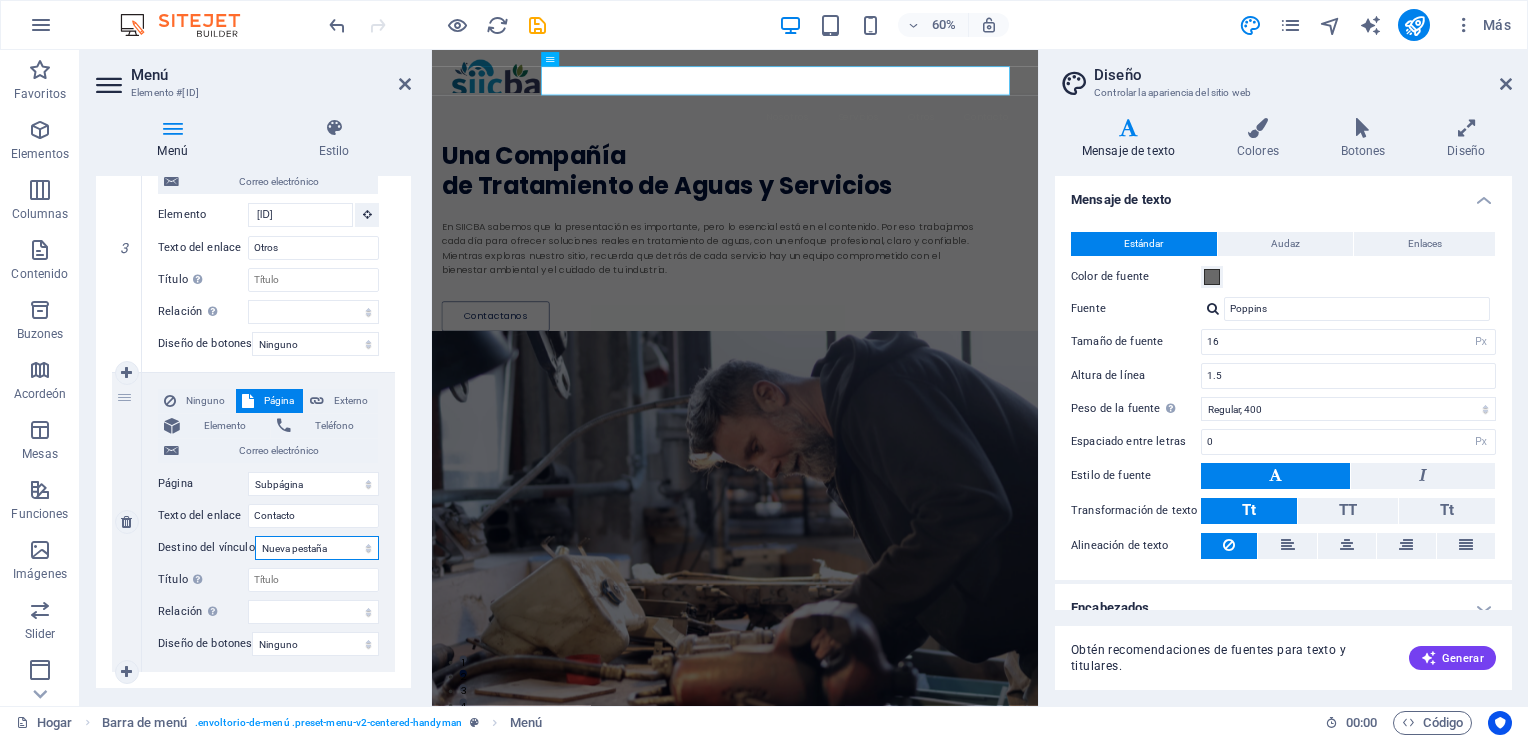 click on "Nueva pestaña Misma pestaña Superponer" at bounding box center (317, 548) 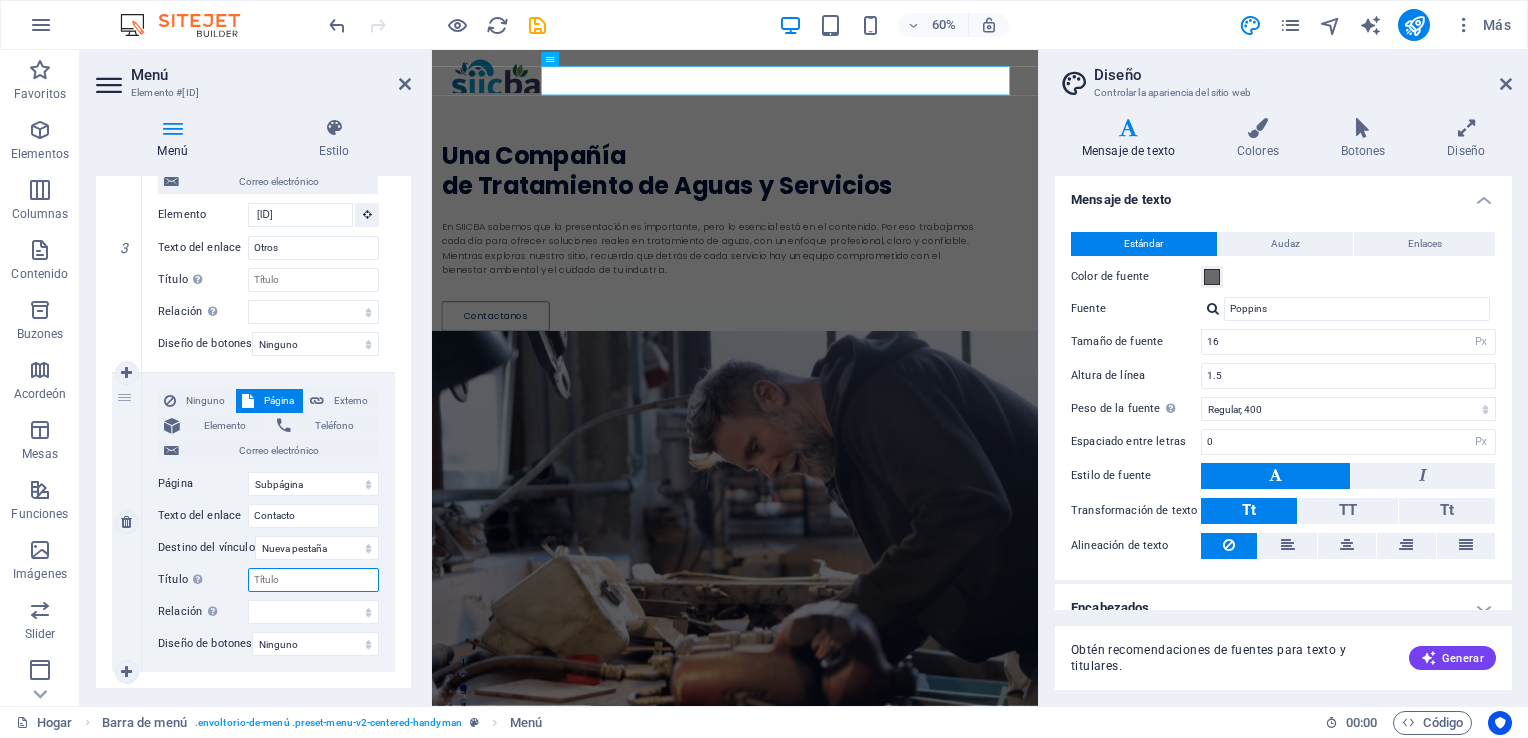 click on "Título La descripción adicional del enlace no debe ser la misma que el texto del enlace. El título se muestra con mayor frecuencia como un texto de información sobre herramientas cuando el mouse se mueve sobre el elemento. Déjelo vacío si no está seguro." at bounding box center (313, 580) 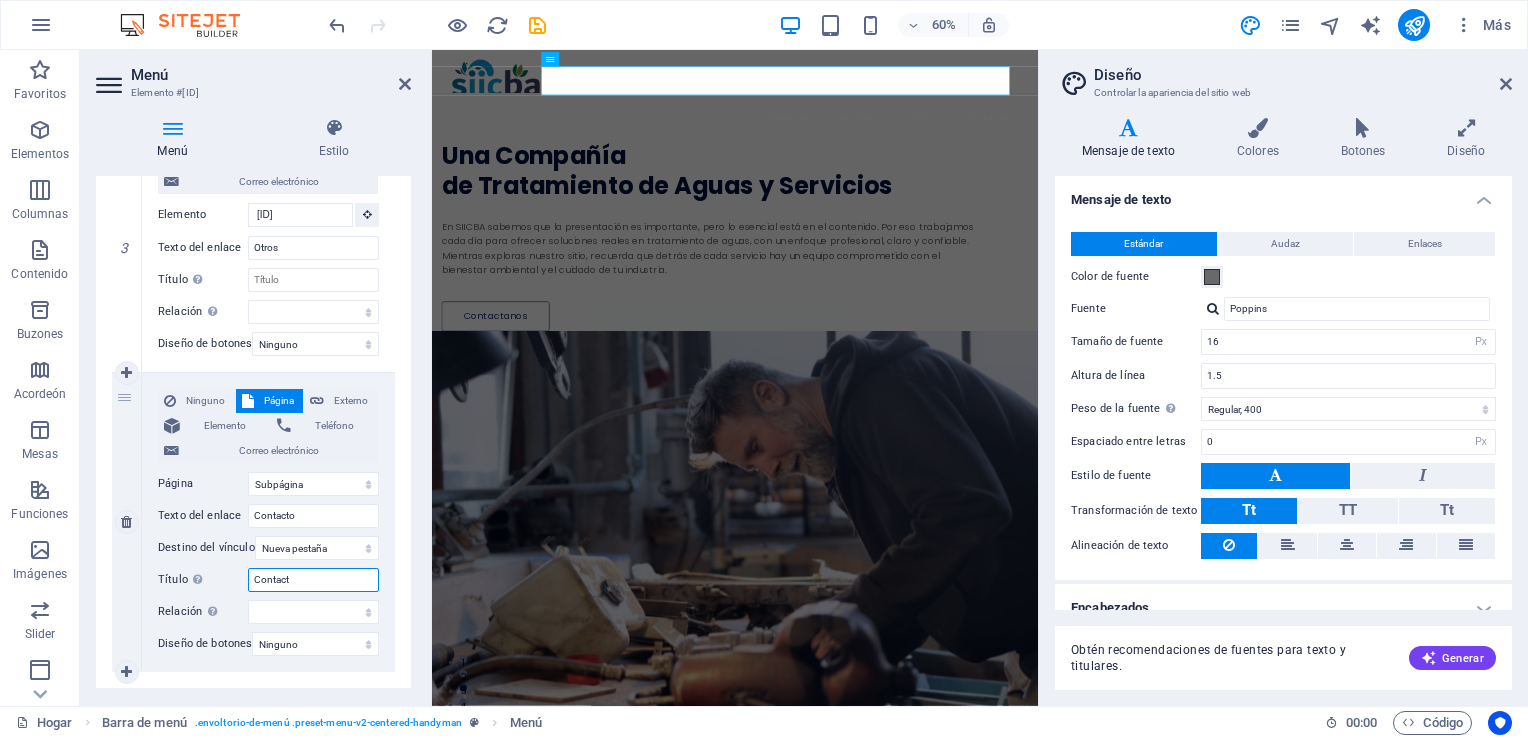 type on "Contacto" 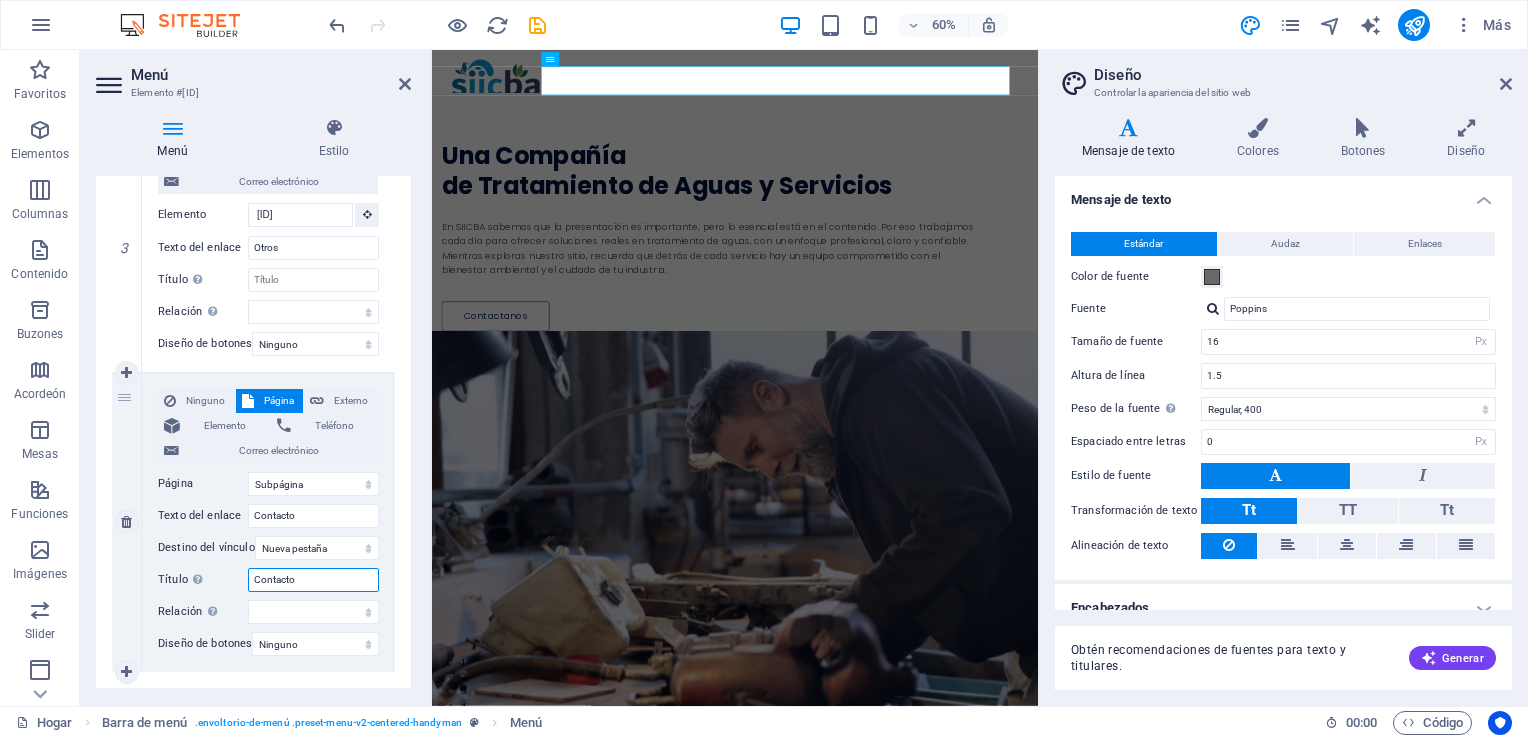 select 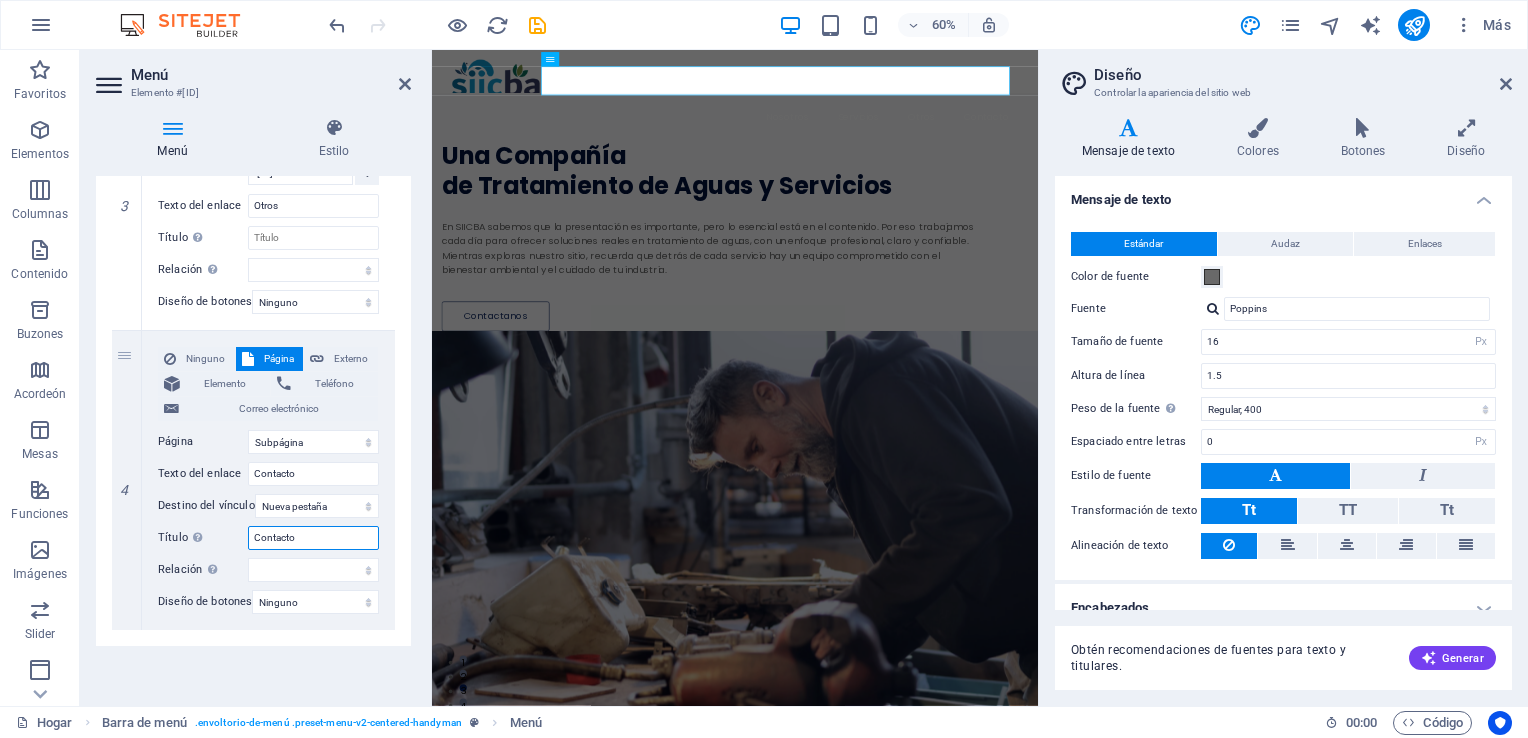 scroll, scrollTop: 864, scrollLeft: 0, axis: vertical 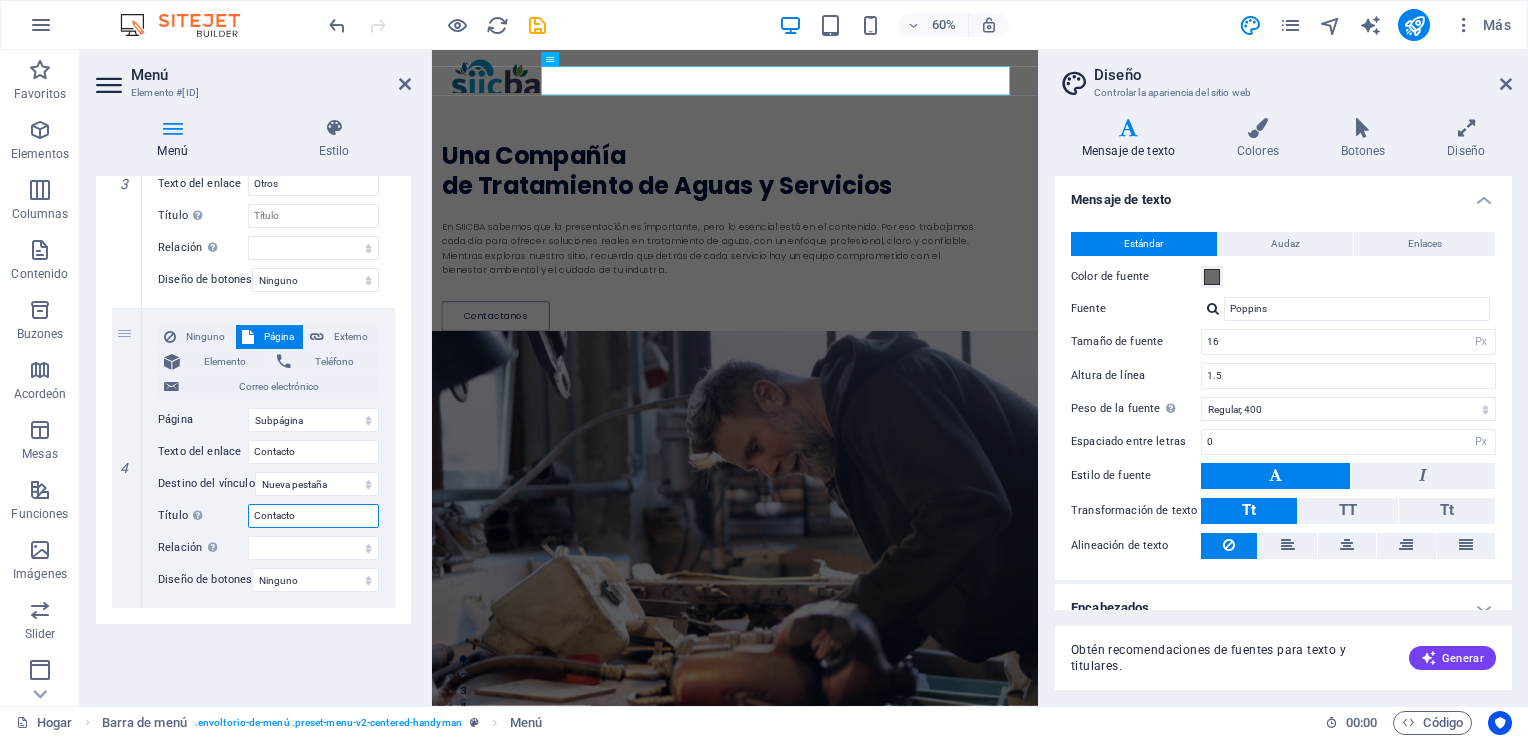 type on "Contacto" 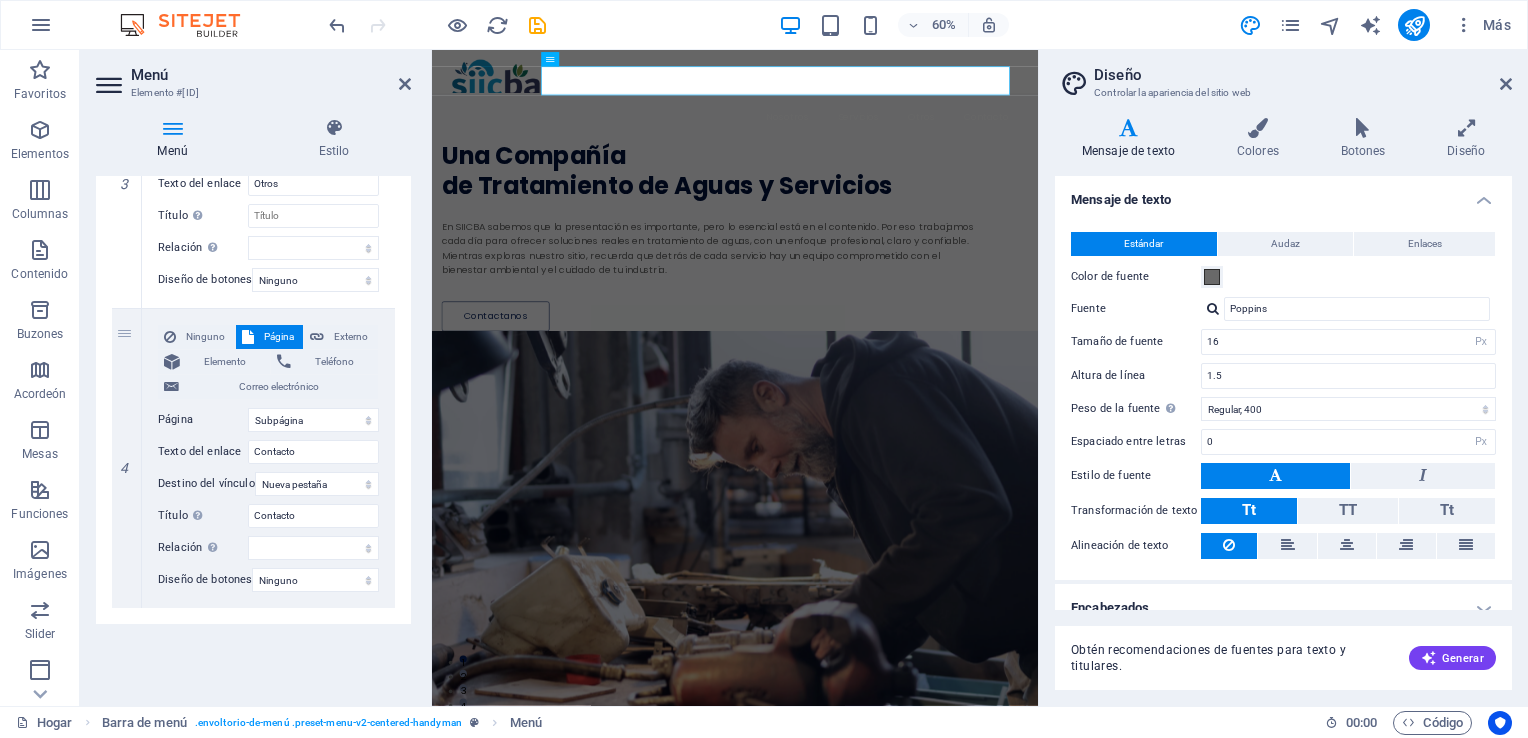 click on "Menú Estilo Menú Automático Costumbre Cree elementos de menú personalizados para este menú. Recomendado para sitios web de una página. Manage pages Elementos del menú 1 Ninguno Página Externo Elemento Teléfono Correo electrónico Page Home Subpage Legal Notice Privacy Elemento #ed-829184581
URL Phone Email Texto del enlace Nosotros Link target New tab Same tab Overlay Título La descripción adicional del enlace no debe ser la misma que el texto del enlace. El título se muestra con mayor frecuencia como un texto de información sobre herramientas cuando el mouse se mueve sobre el elemento. Déjelo vacío si no está seguro. Relación Establece la  relación de este vínculo con el destino del vínculo . Por ejemplo, el valor "nofollow" indica a los motores de búsqueda que no sigan el enlace. Se puede dejar vacío. alternador autor Marcador externo Ayuda licencia próximo nofollow sin referencia sin abridor Prev buscar etiqueta Diseño de botones Ninguno Predeterminado 2 Page" at bounding box center (253, 404) 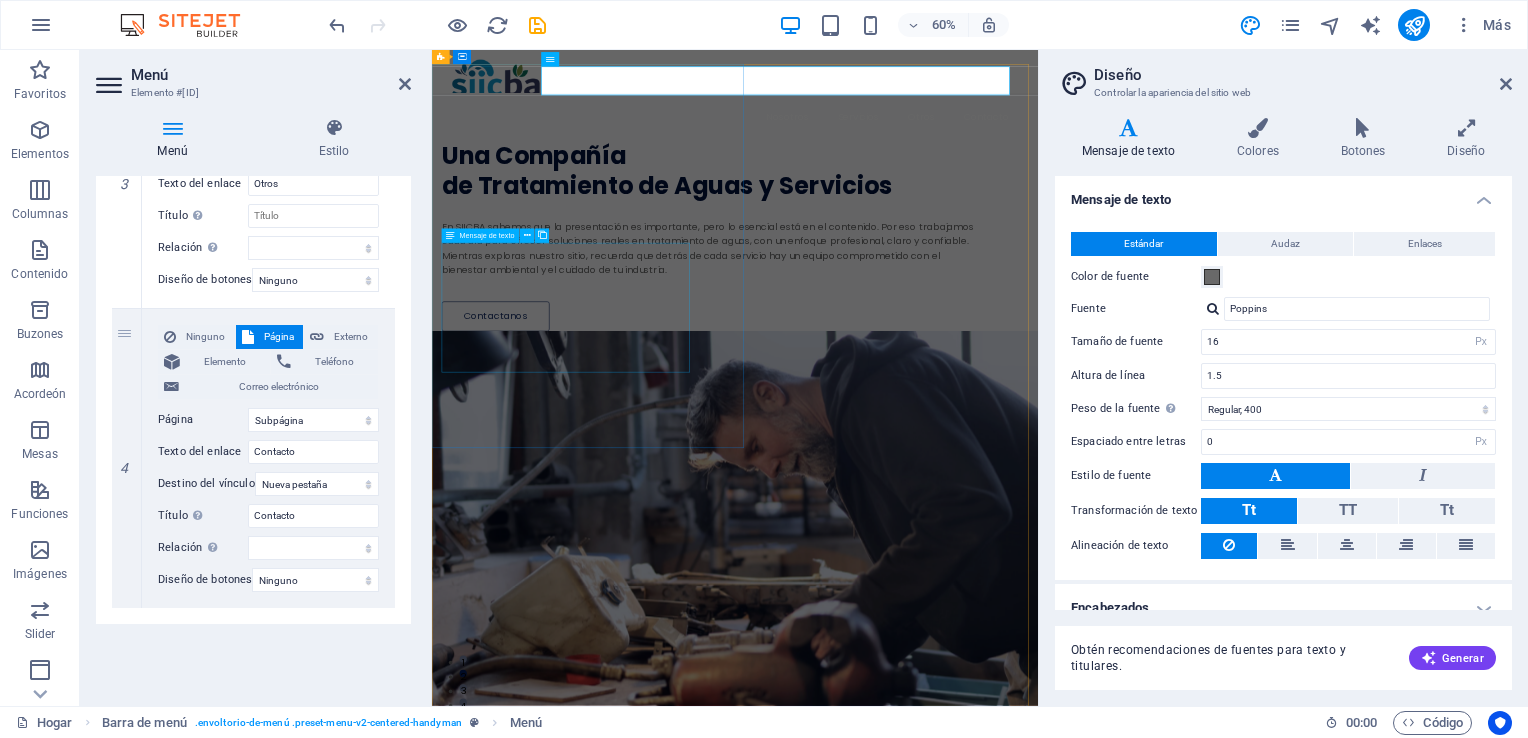 click on "En SIICBA sabemos que la presentación es importante, pero lo esencial está en el contenido. Por eso trabajamos cada día para ofrecer soluciones reales en tratamiento de aguas, con un enfoque profesional, claro y confiable. Mientras exploras nuestro sitio, recuerda que detrás de cada servicio hay un equipo comprometido con el bienestar ambiental y el cuidado de tu industria." at bounding box center (900, 381) 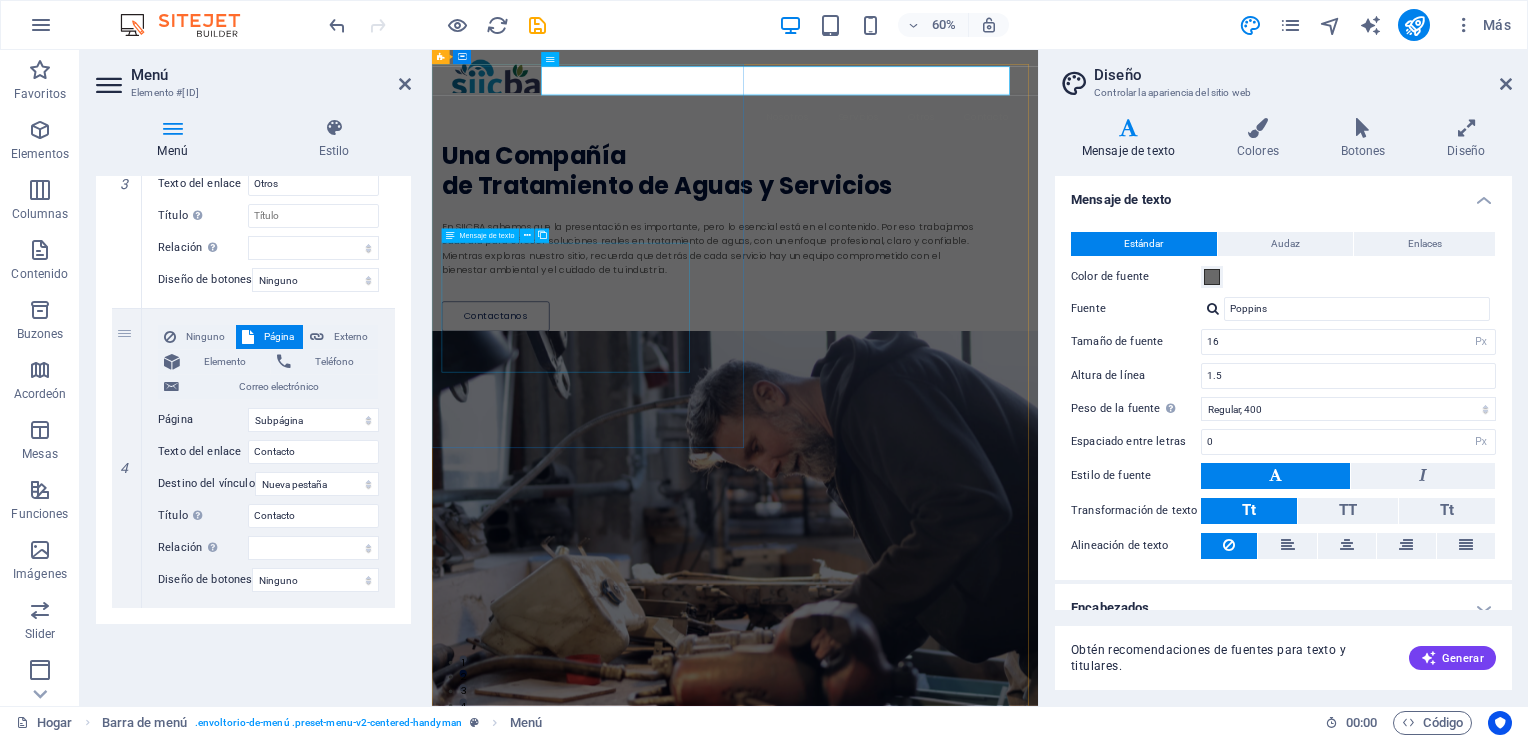 click on "En SIICBA sabemos que la presentación es importante, pero lo esencial está en el contenido. Por eso trabajamos cada día para ofrecer soluciones reales en tratamiento de aguas, con un enfoque profesional, claro y confiable. Mientras exploras nuestro sitio, recuerda que detrás de cada servicio hay un equipo comprometido con el bienestar ambiental y el cuidado de tu industria." at bounding box center [900, 381] 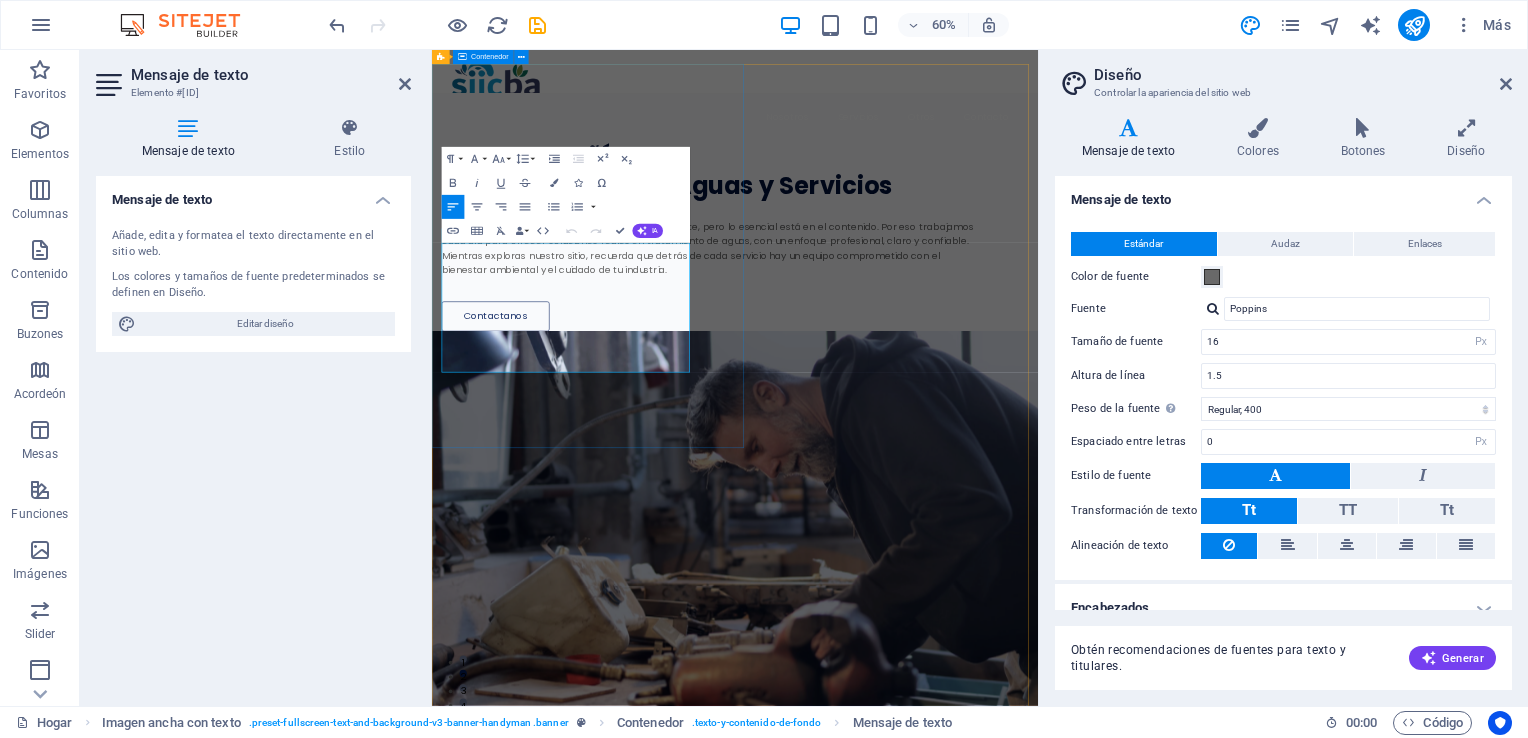 click on "Una Compañía de Tratamiento de Aguas y Servicios En SIICBA sabemos que la presentación es importante, pero lo esencial está en el contenido. Por eso trabajamos cada día para ofrecer soluciones reales en tratamiento de aguas, con un enfoque profesional, claro y confiable. Mientras exploras nuestro sitio, recuerda que detrás de cada servicio hay un equipo comprometido con el bienestar ambiental y el cuidado de tu industria. Contactanos" at bounding box center (937, 320) 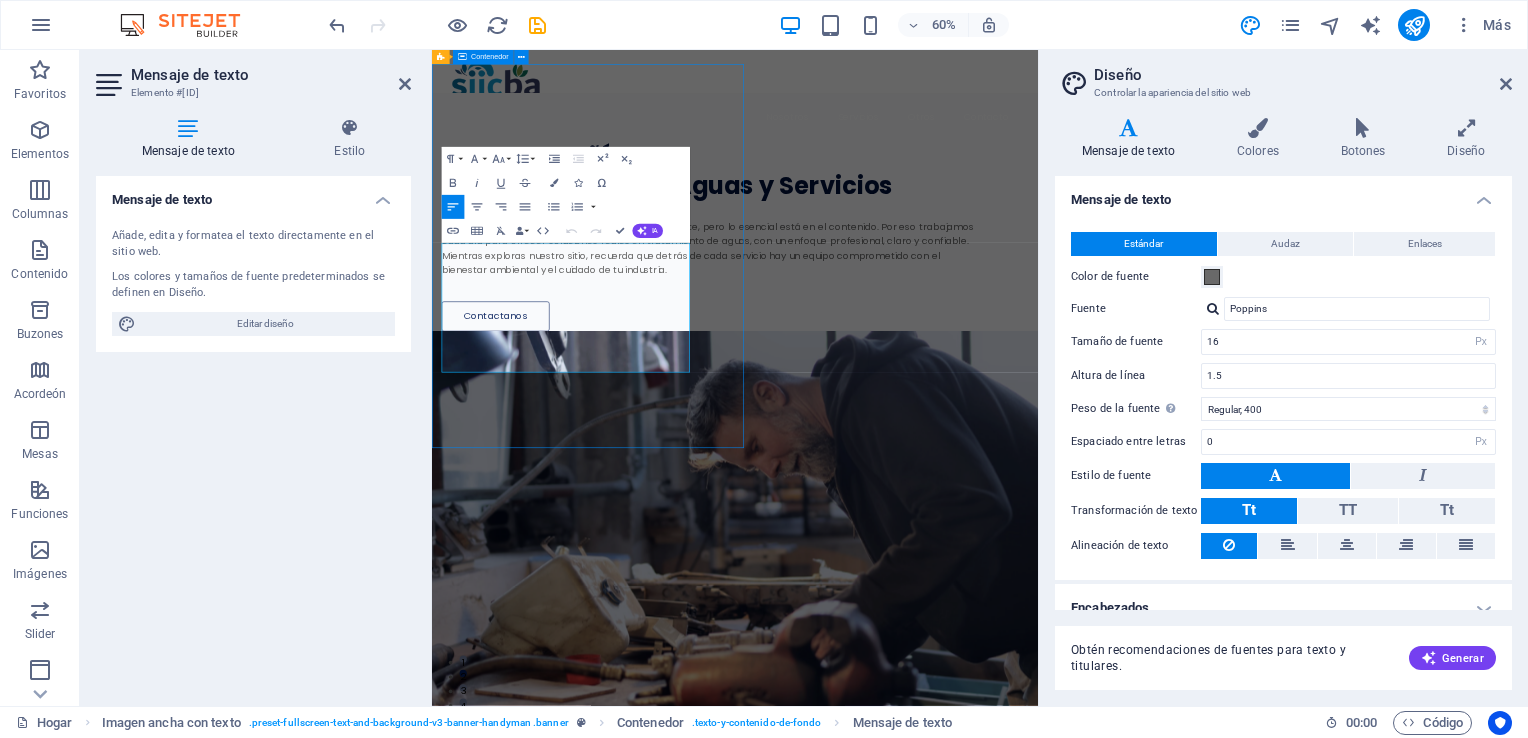 click on "Una Compañía de Tratamiento de Aguas y Servicios En SIICBA sabemos que la presentación es importante, pero lo esencial está en el contenido. Por eso trabajamos cada día para ofrecer soluciones reales en tratamiento de aguas, con un enfoque profesional, claro y confiable. Mientras exploras nuestro sitio, recuerda que detrás de cada servicio hay un equipo comprometido con el bienestar ambiental y el cuidado de tu industria. Contactanos" at bounding box center (937, 320) 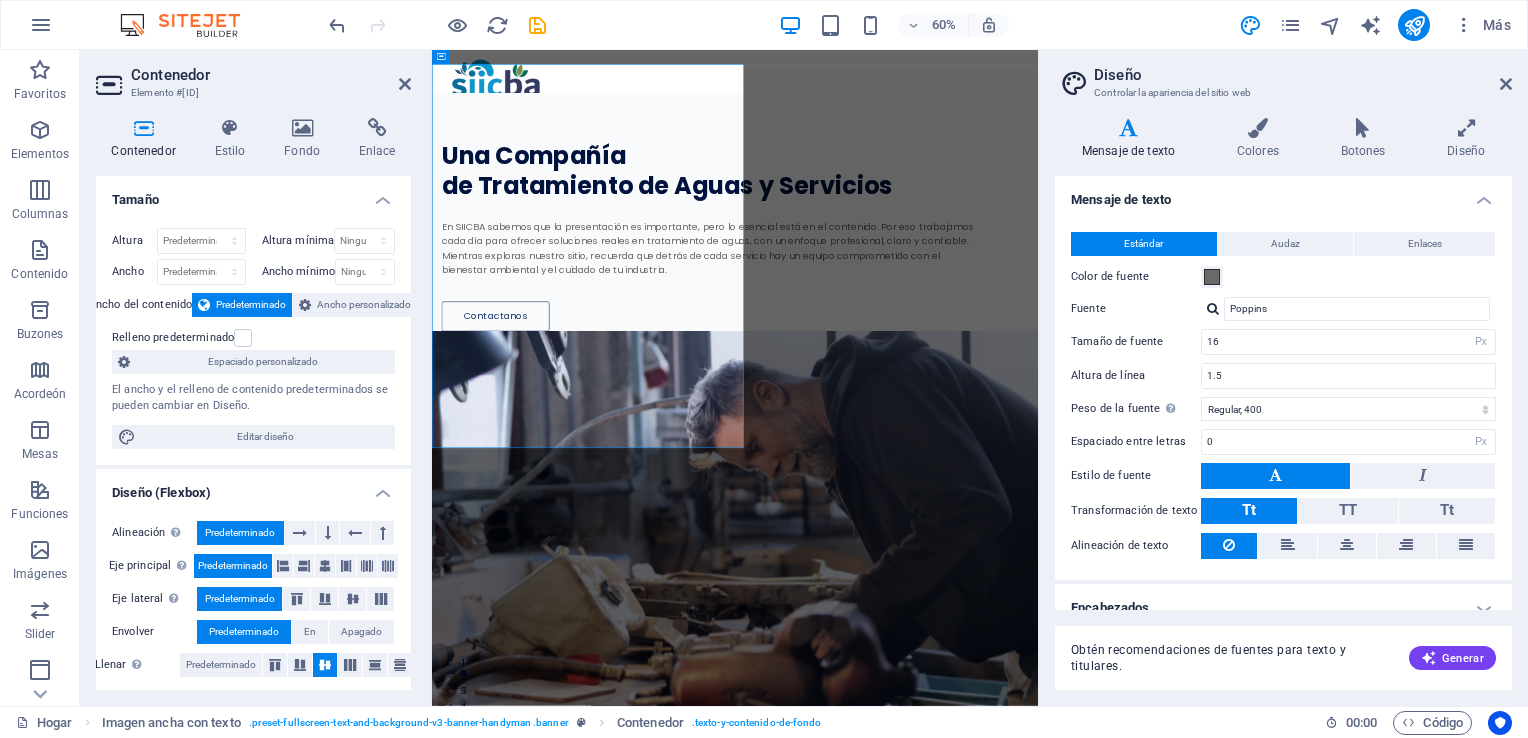 click on "Contenedor Estilo Fondo Enlace Tamaño Altura Predeterminado Px Rem % VH Vw Altura mínima Ninguno Px Rem % VH Vw Ancho Predeterminado Px Rem % em VH Vw Ancho mínimo Ninguno Px Rem % VH Vw Ancho del contenido Predeterminado Ancho personalizado Width Default px rem % em vh vw Min. width None px rem % vh vw Relleno predeterminado Espaciado personalizado El ancho y el relleno de contenido predeterminados se pueden cambiar en Diseño. Editar diseño Diseño (Flexbox) Alineación Determina la dirección de flexión. Predeterminado Eje principal Determine cómo deben comportarse los elementos a lo largo del eje principal dentro de este contenedor (justificar el contenido). Predeterminado Eje lateral Controla la dirección vertical del elemento dentro del contenedor (alinear elementos). Predeterminado Envolver Predeterminado En Apagado Llenar Controla las distancias y la dirección de los elementos del eje Y a través de varias líneas (alinear contenido). Predeterminado Accesibilidad Rol Ninguno Alerta Artículo" at bounding box center [253, 404] 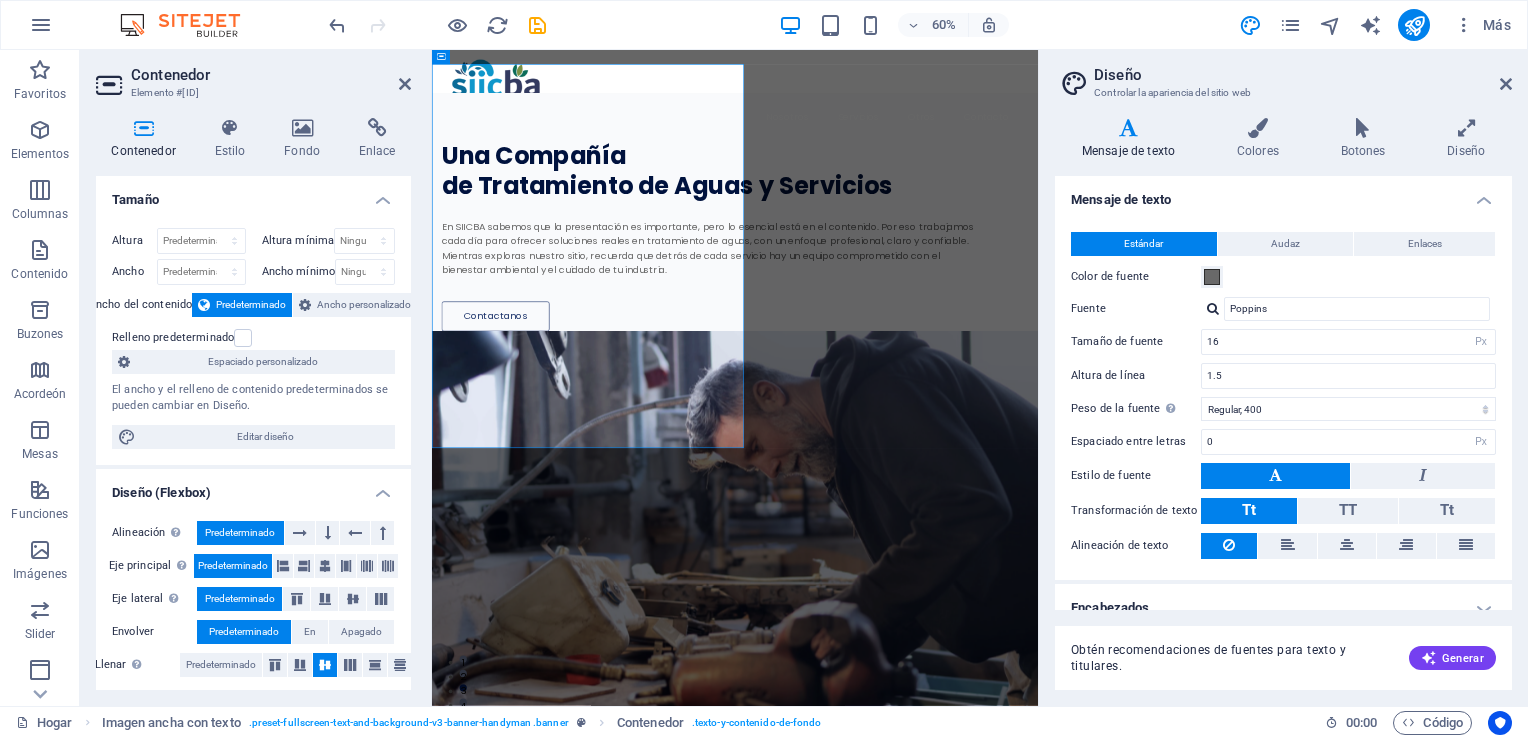 click at bounding box center (937, 839) 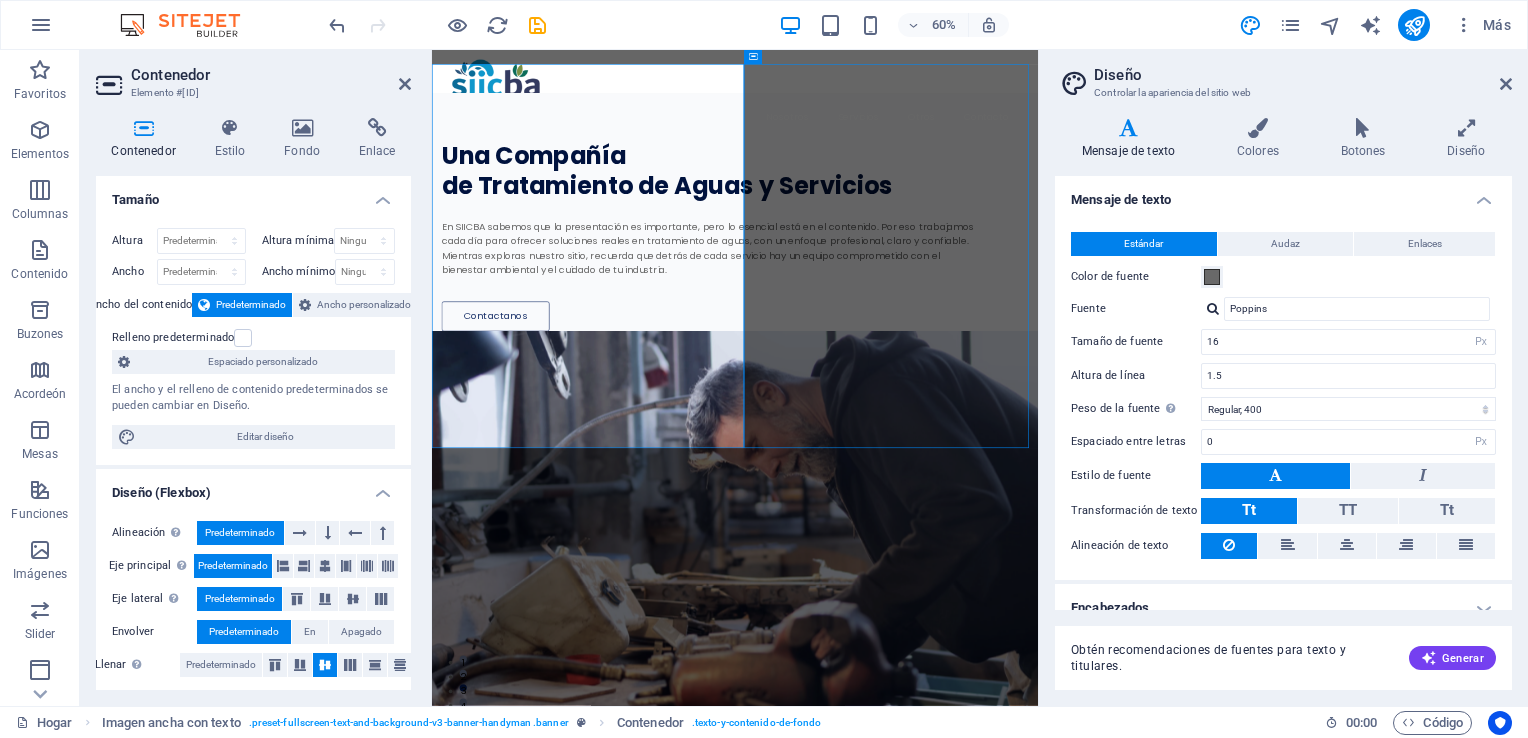 click at bounding box center (937, 839) 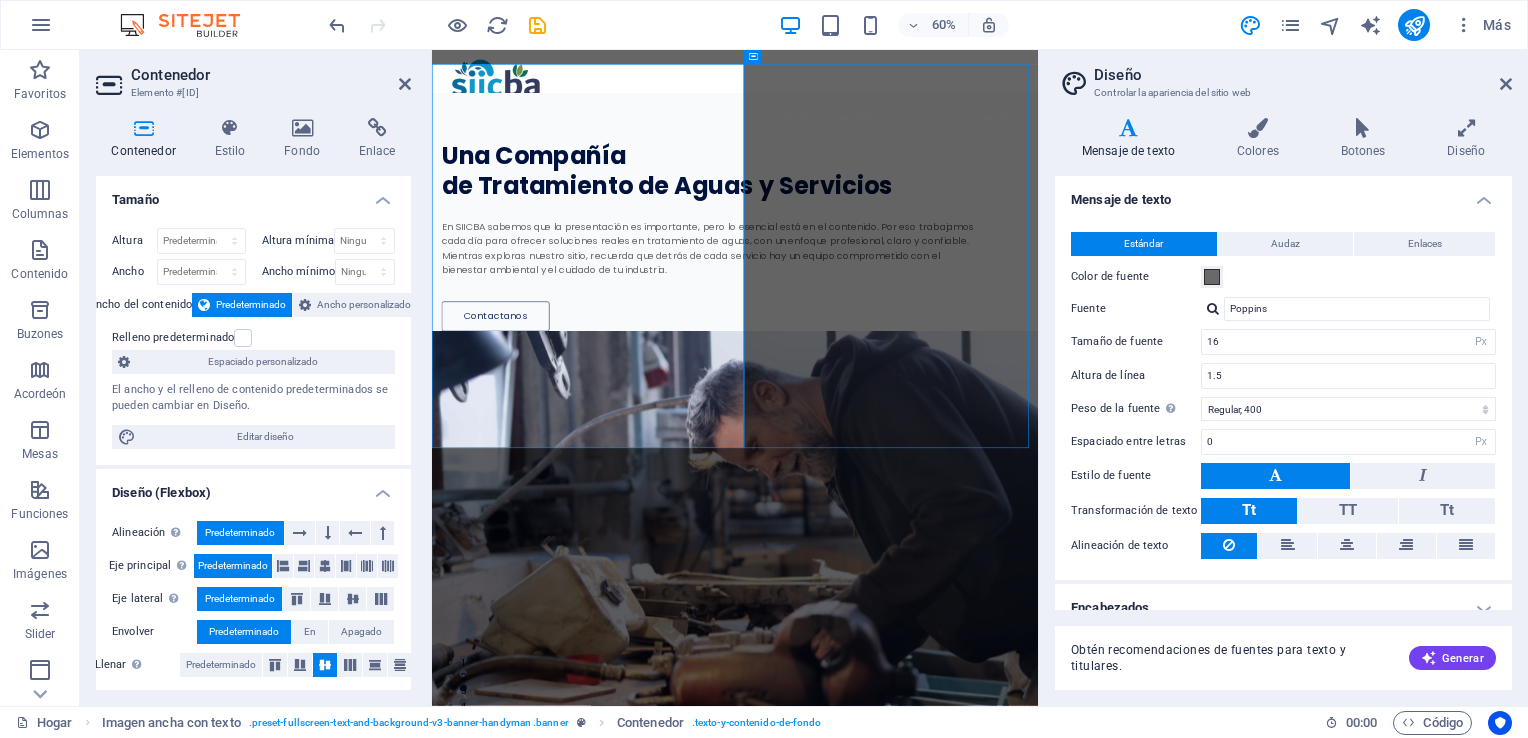 select on "px" 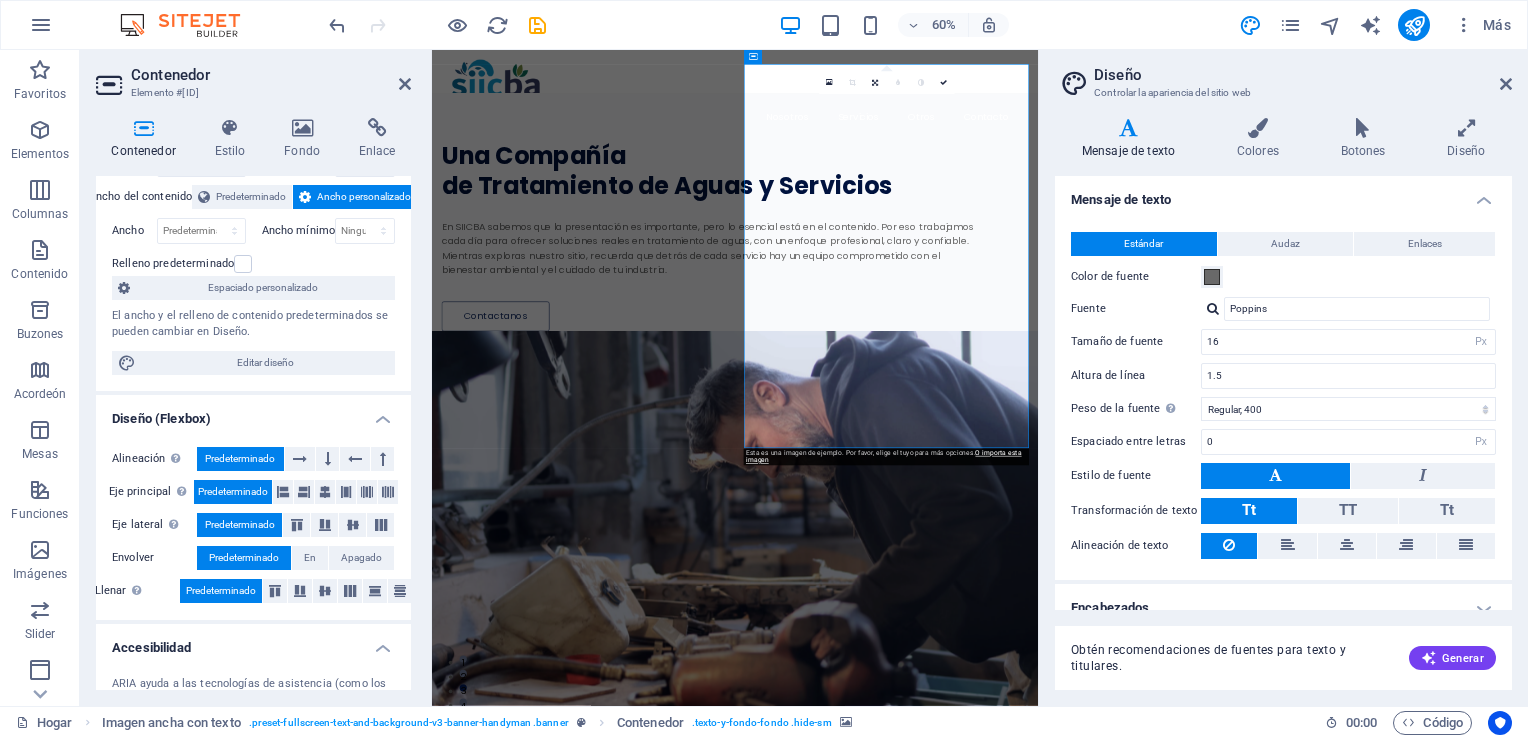 scroll, scrollTop: 0, scrollLeft: 0, axis: both 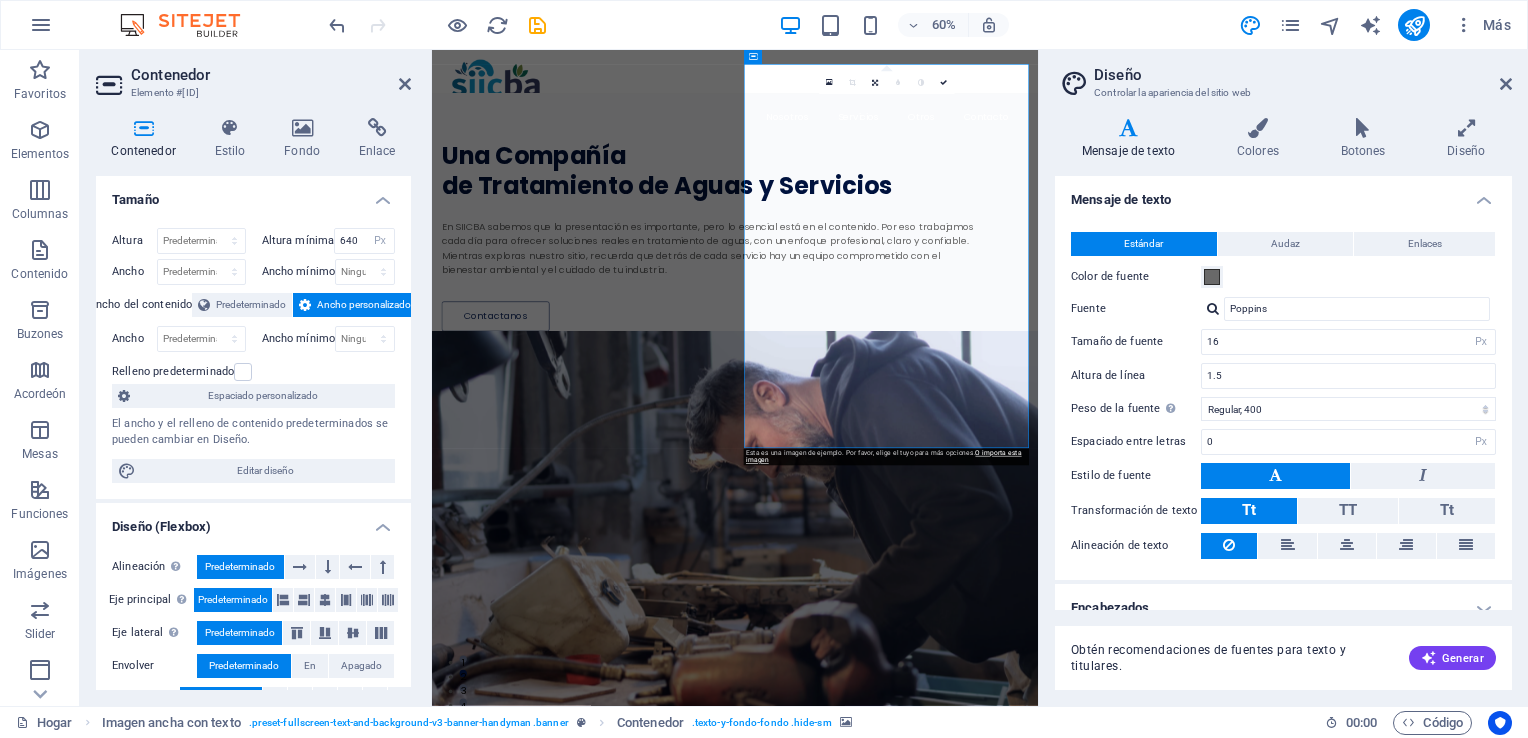 click at bounding box center [937, 839] 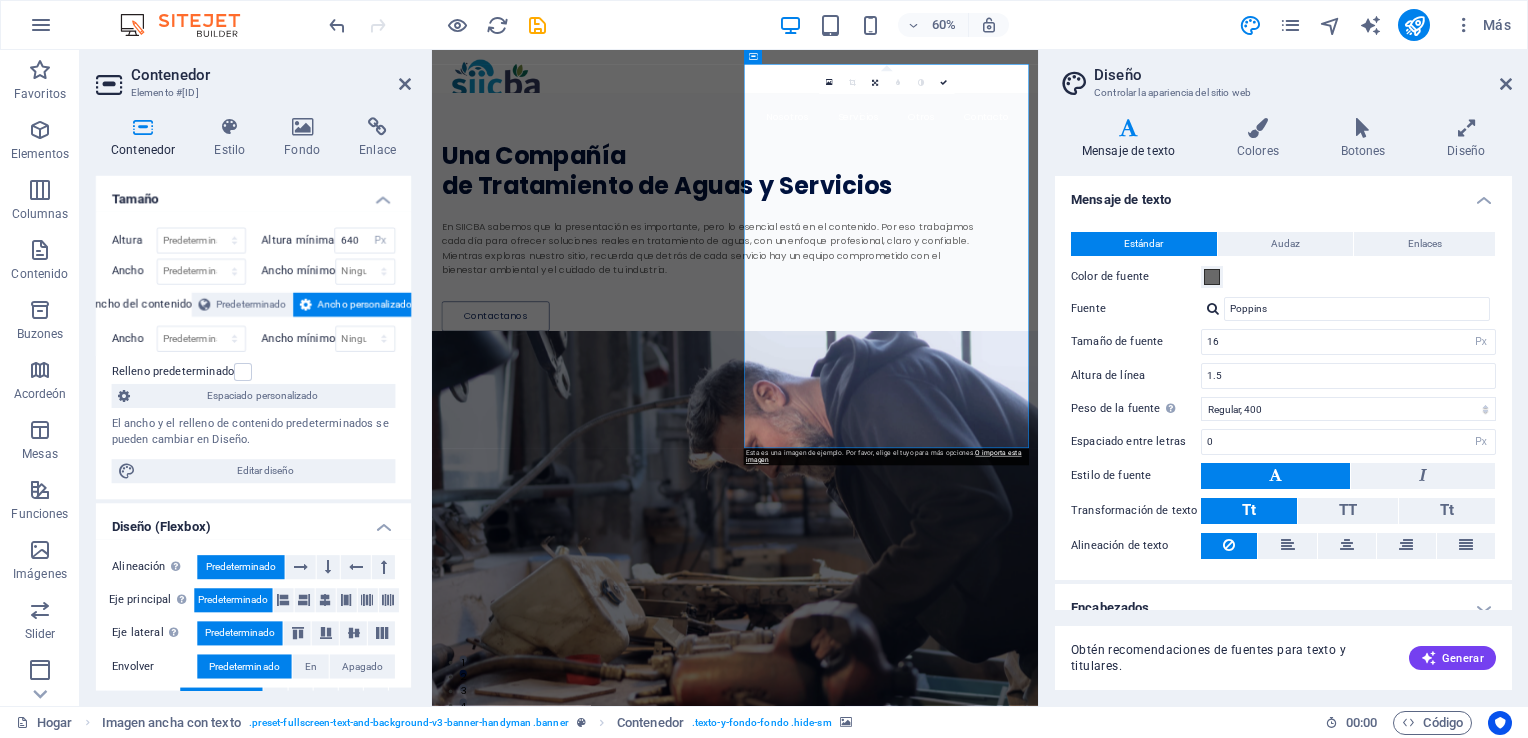 click at bounding box center [937, 839] 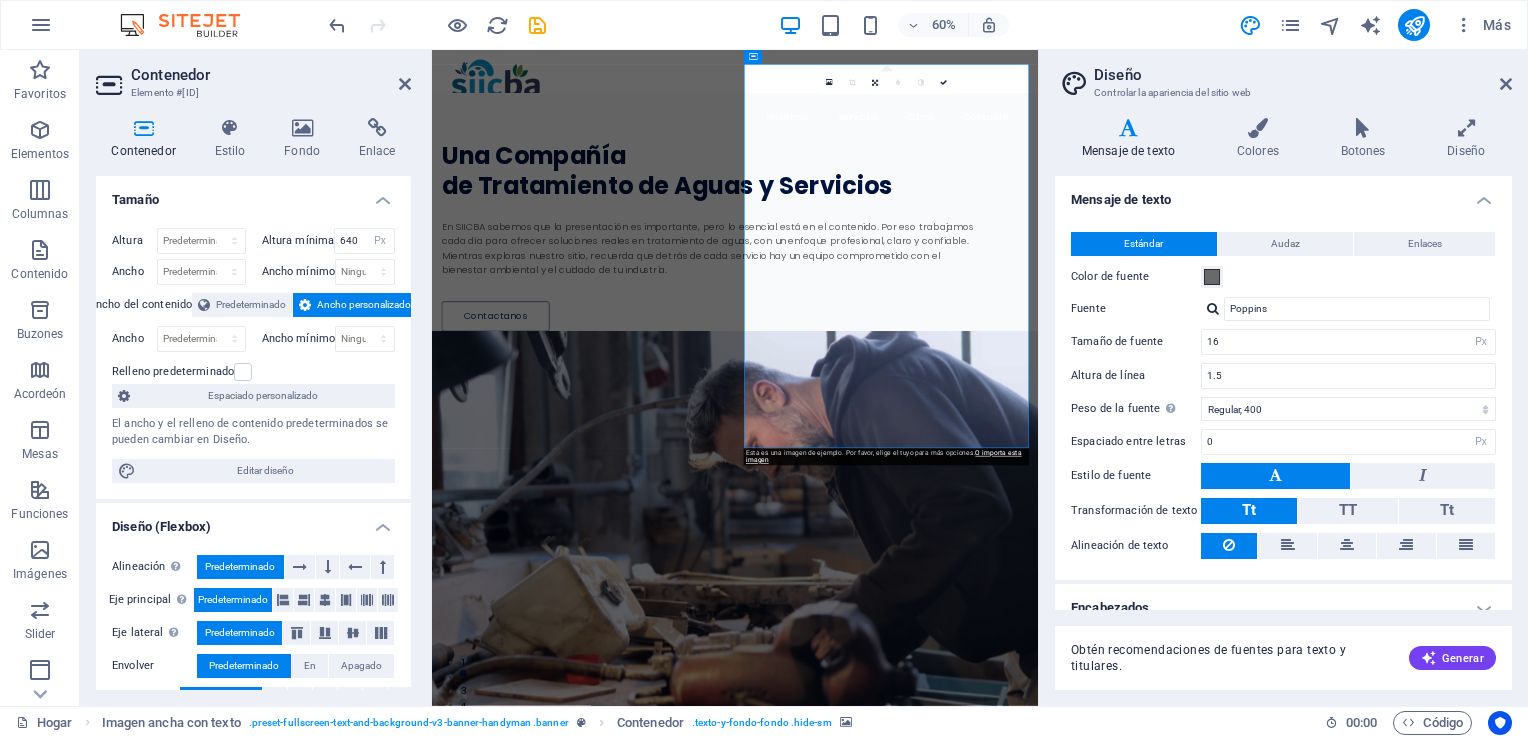 click at bounding box center (937, 839) 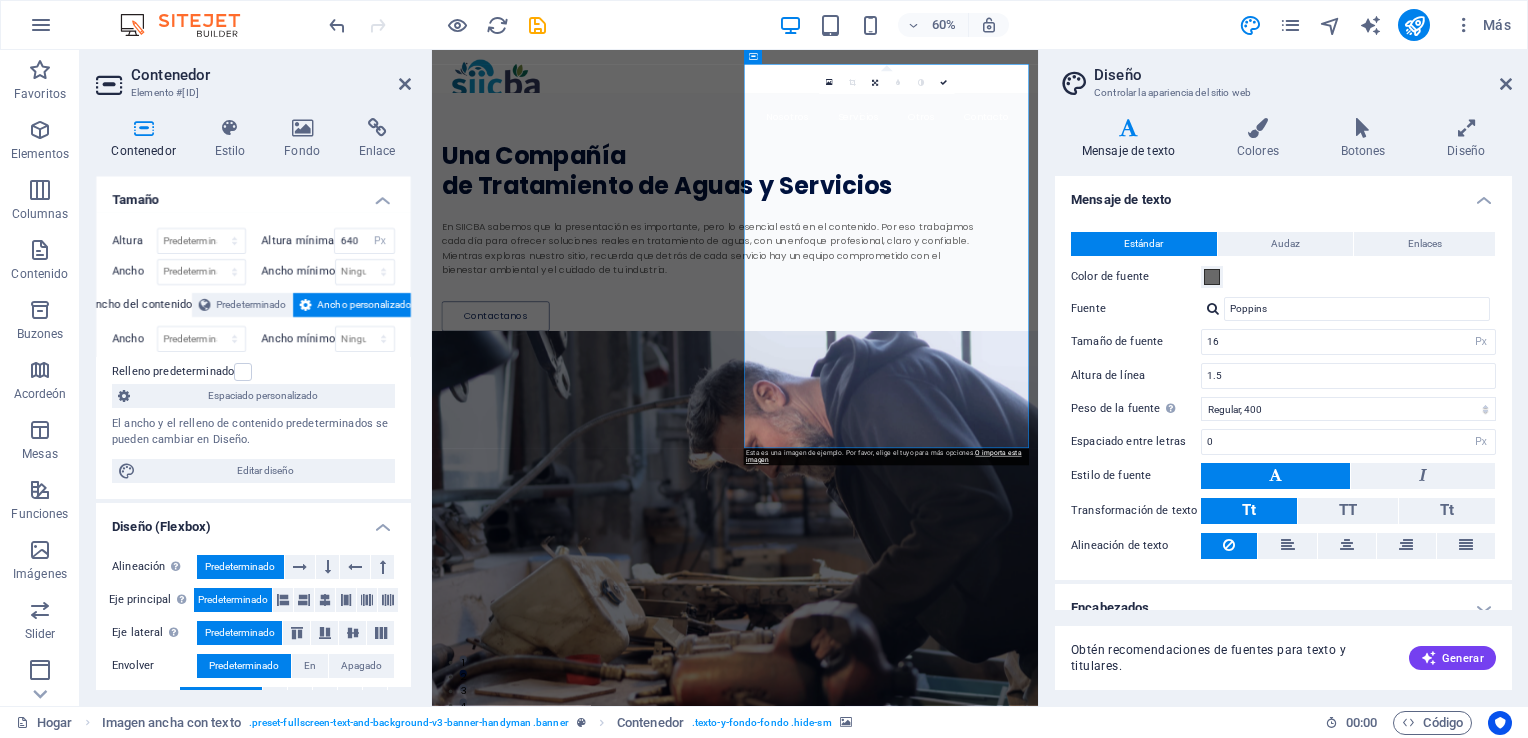 click at bounding box center [937, 839] 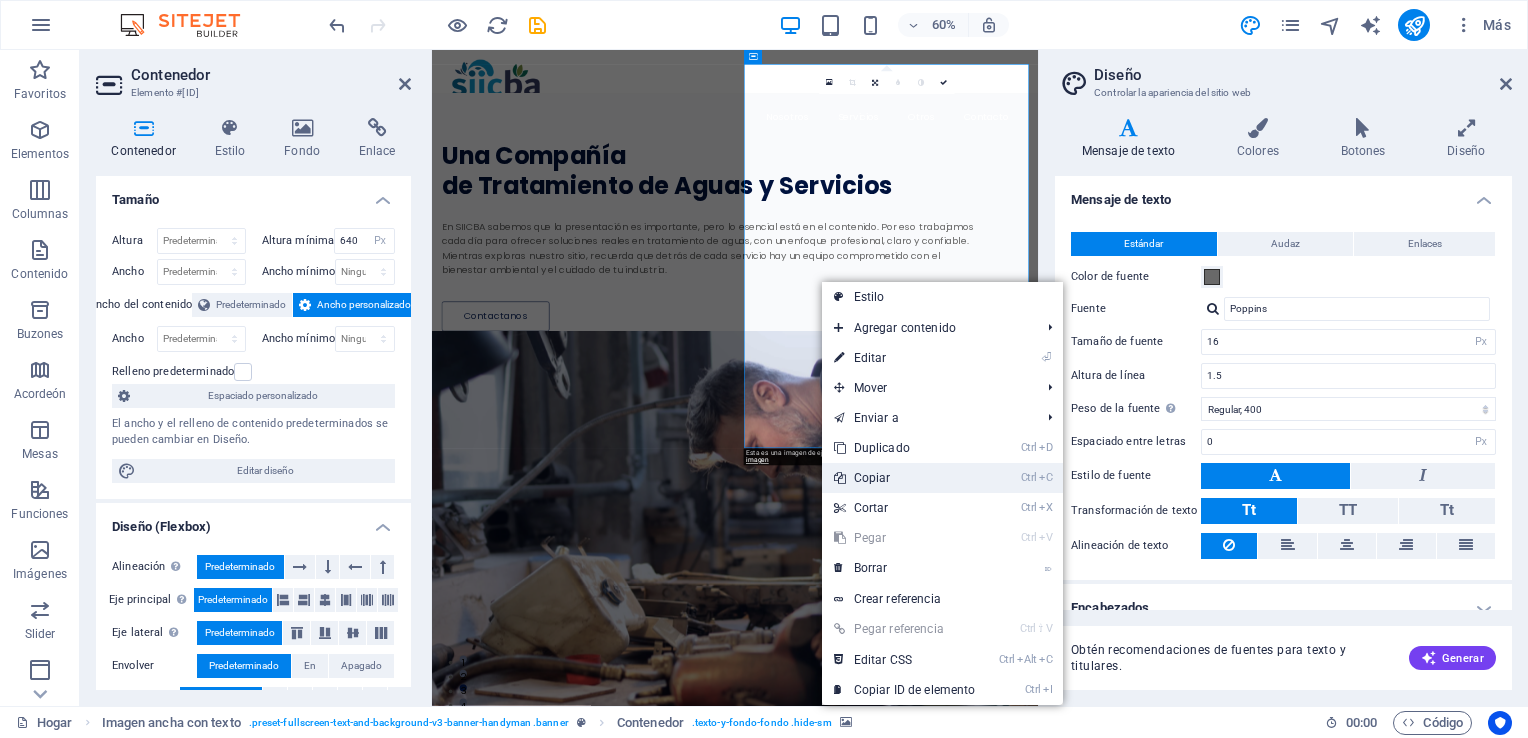 click on "Copiar" at bounding box center [872, 478] 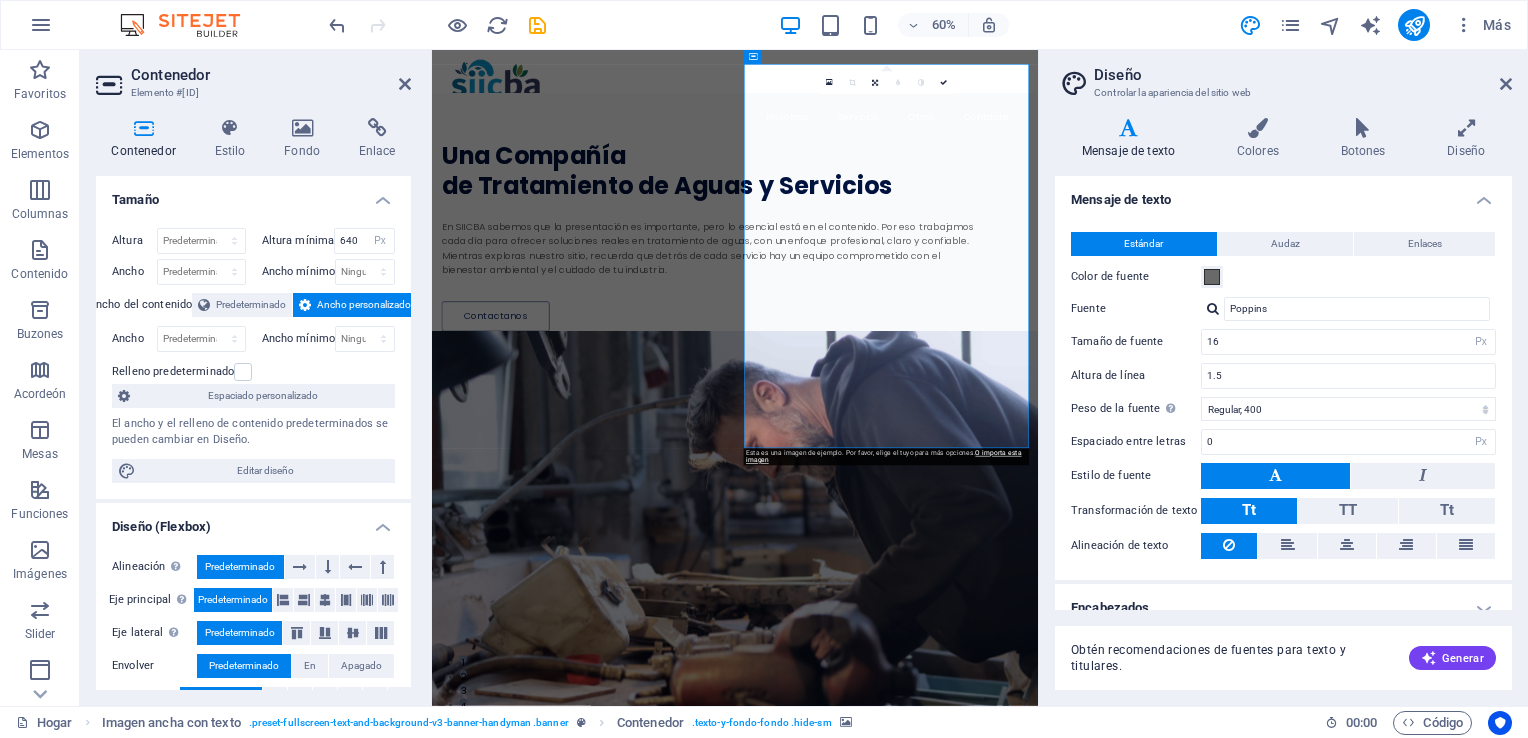 click at bounding box center (937, 839) 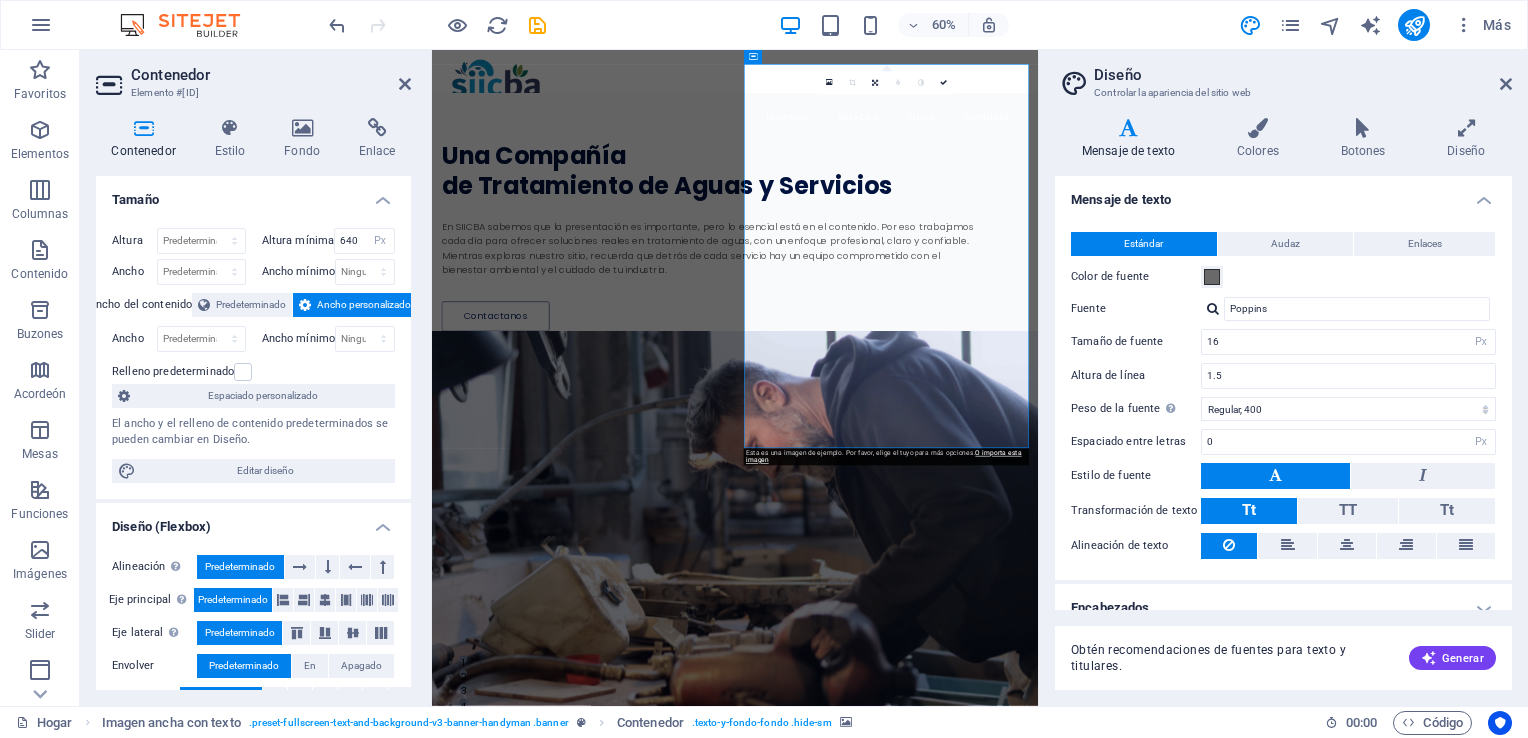 click at bounding box center [937, 839] 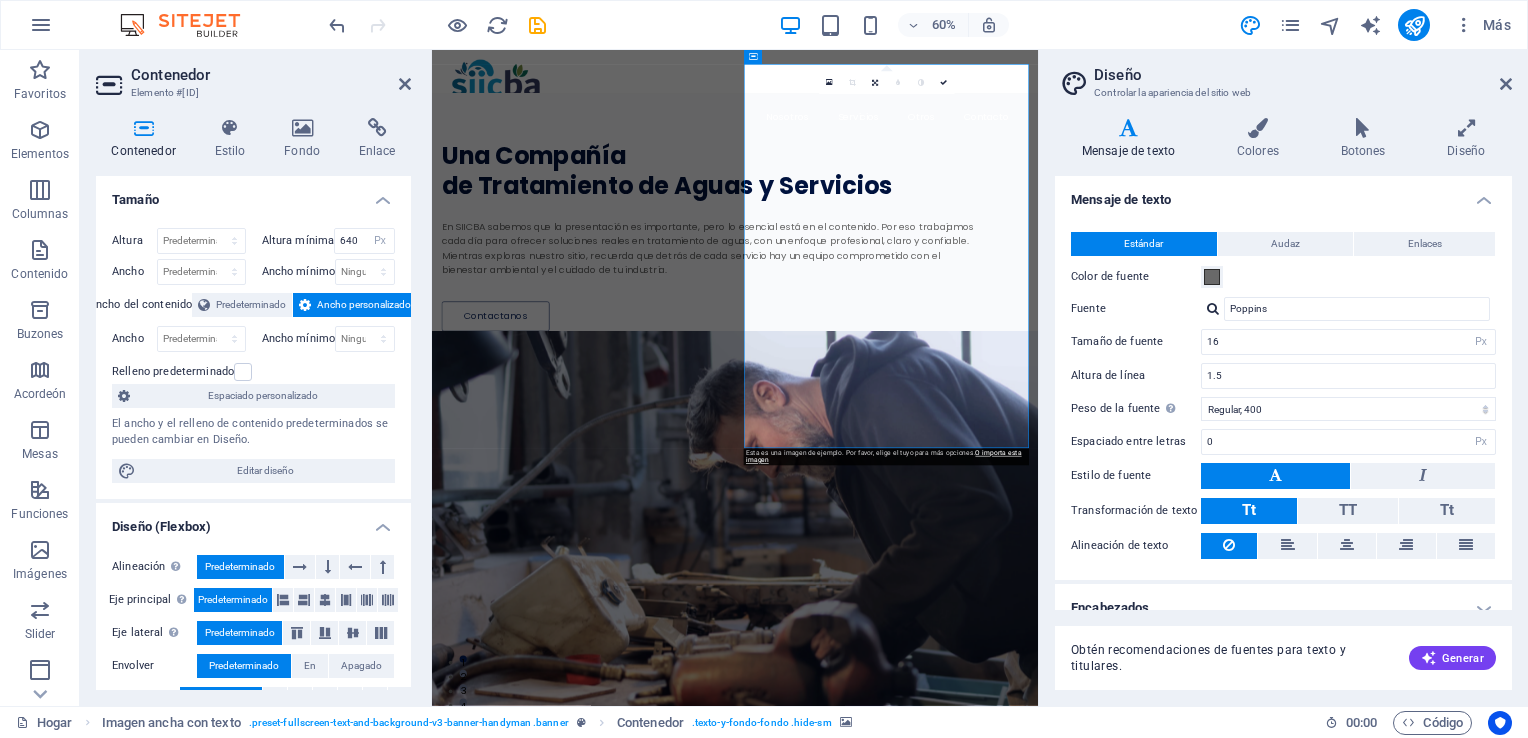 click at bounding box center [937, 839] 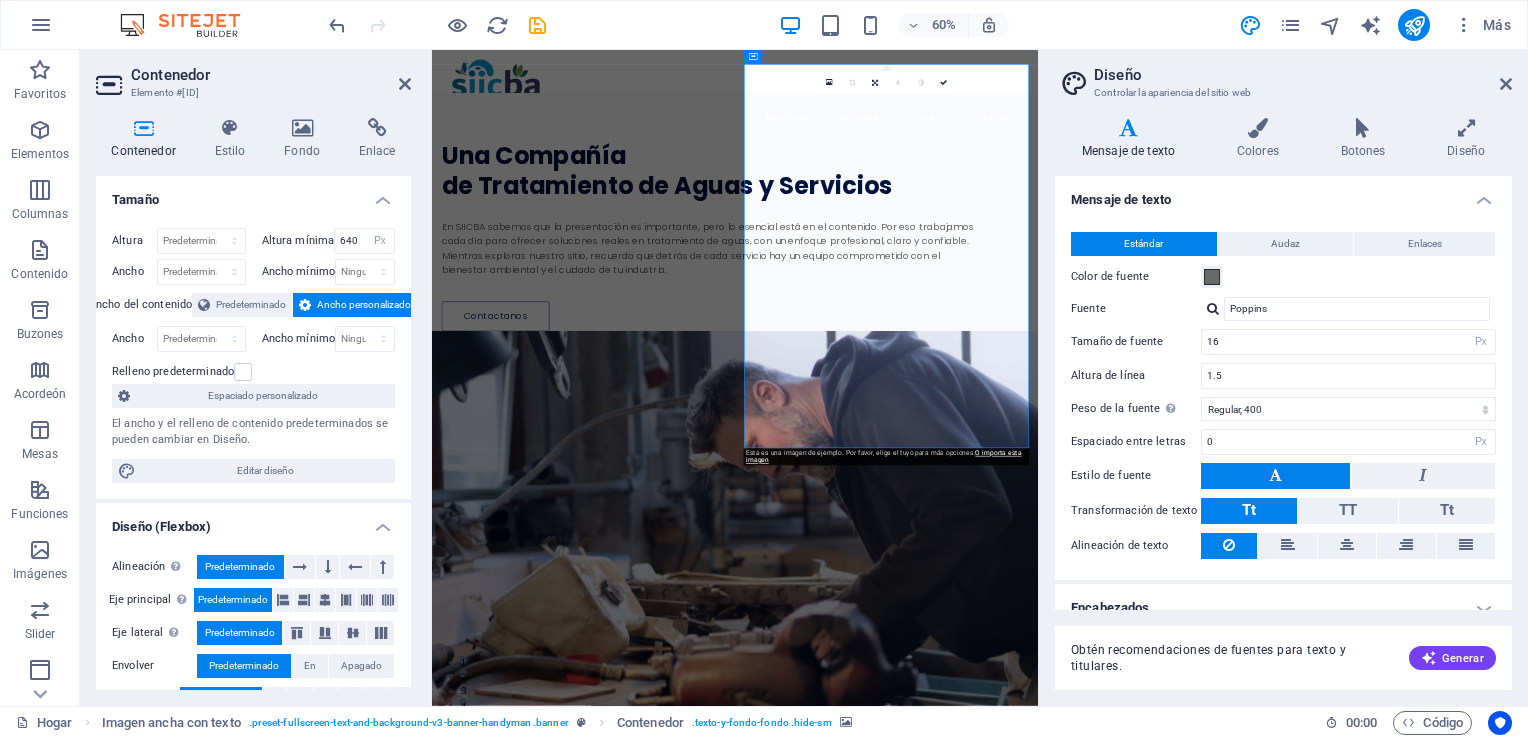 click at bounding box center [937, 839] 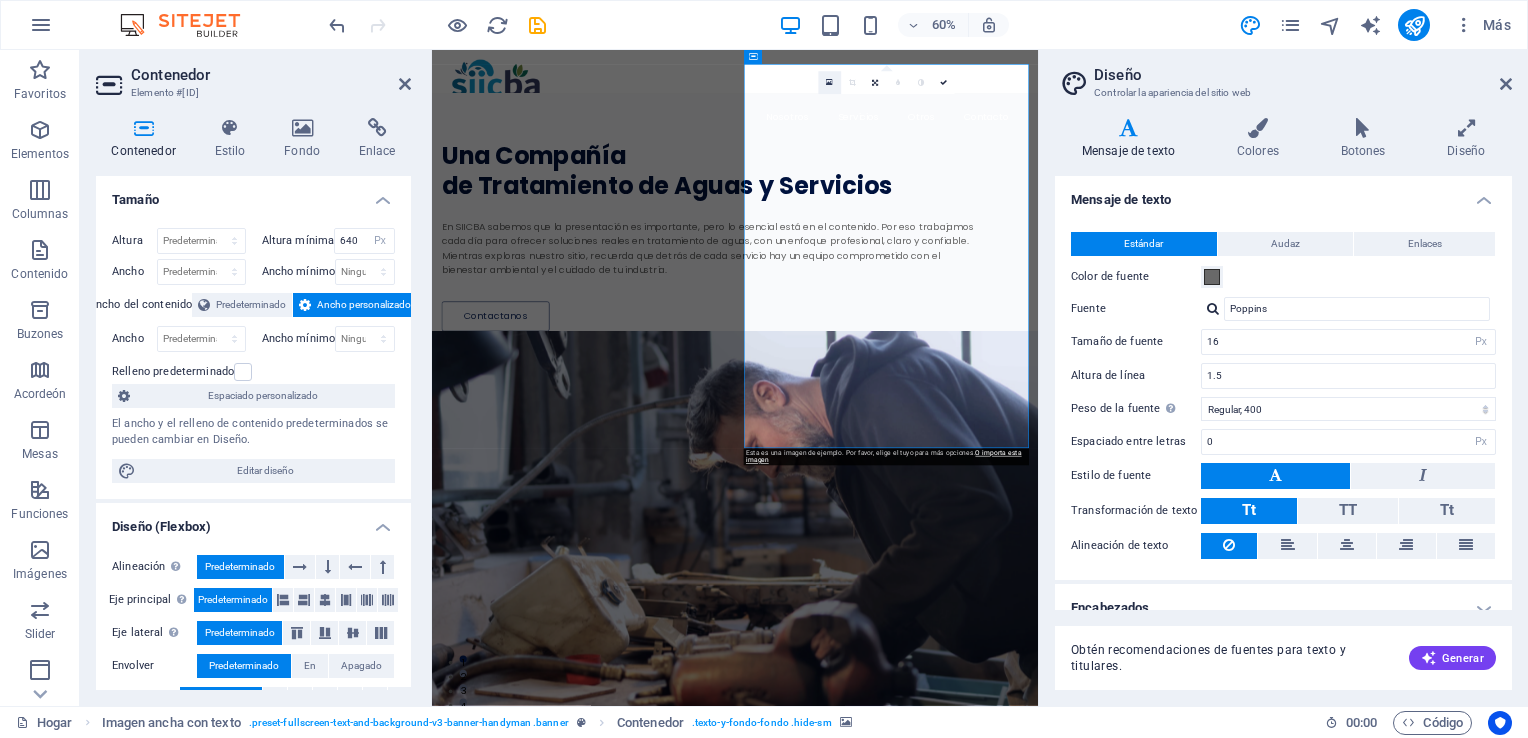 click at bounding box center (829, 83) 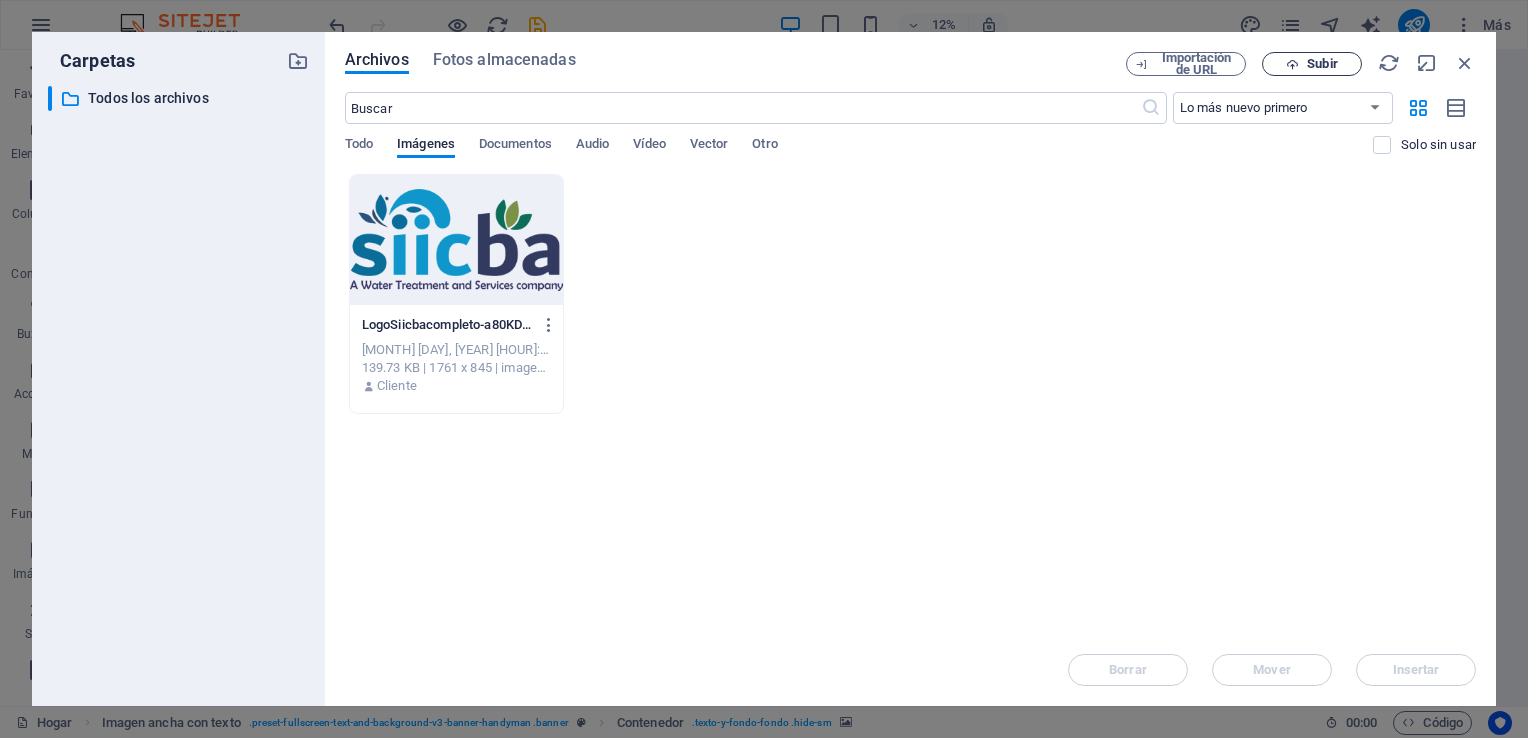 click on "Subir" at bounding box center [1322, 64] 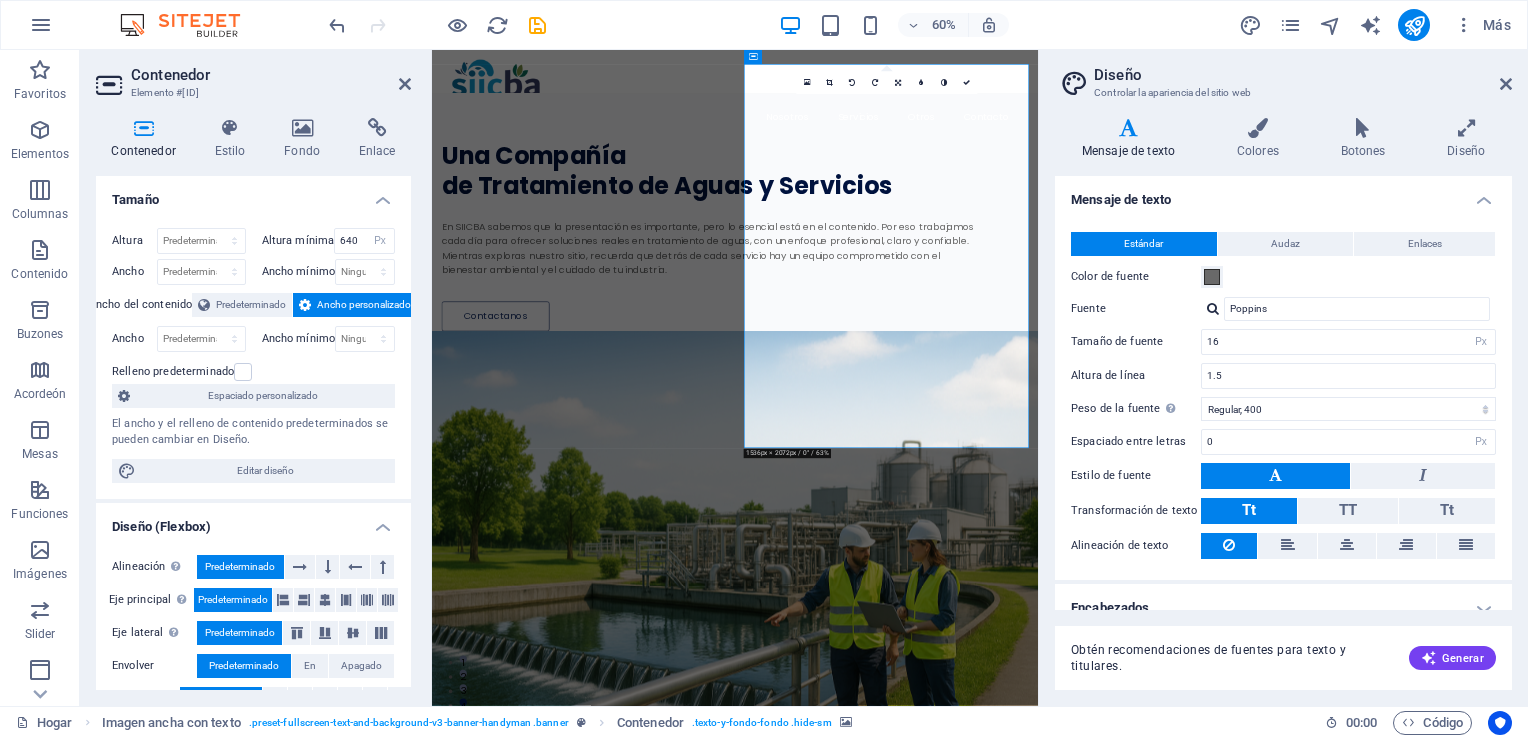 drag, startPoint x: 1234, startPoint y: 630, endPoint x: 1078, endPoint y: 378, distance: 296.37814 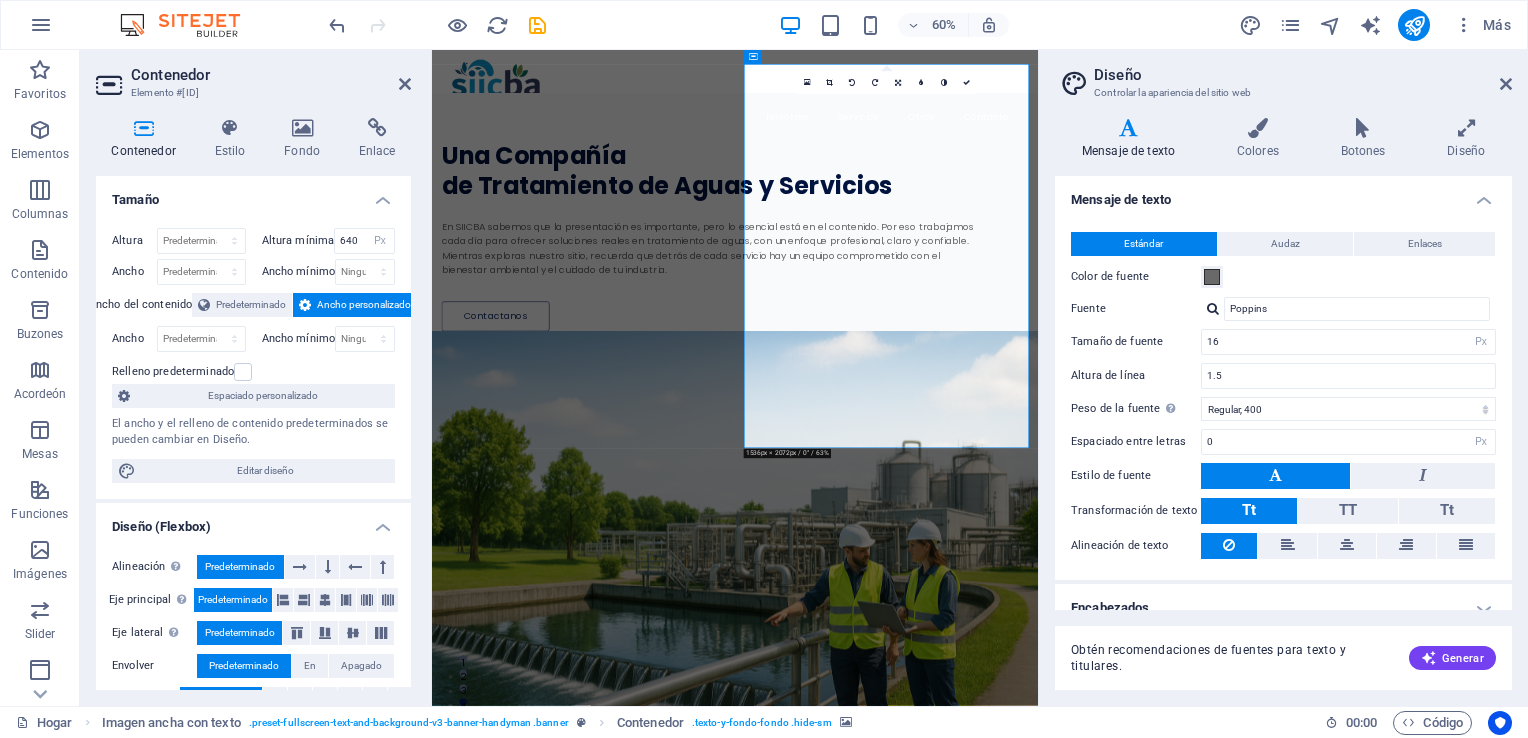 click at bounding box center (937, 839) 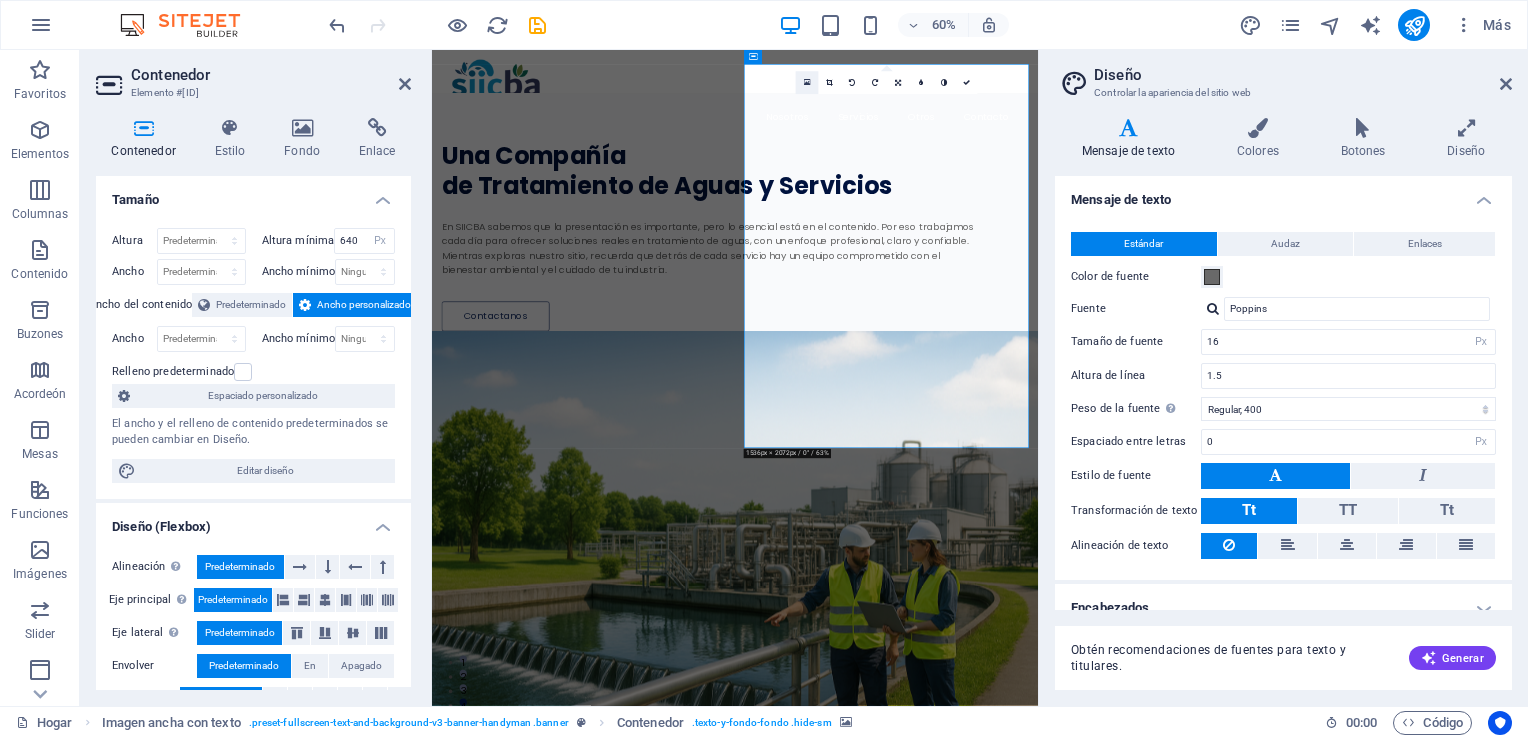 click at bounding box center [807, 83] 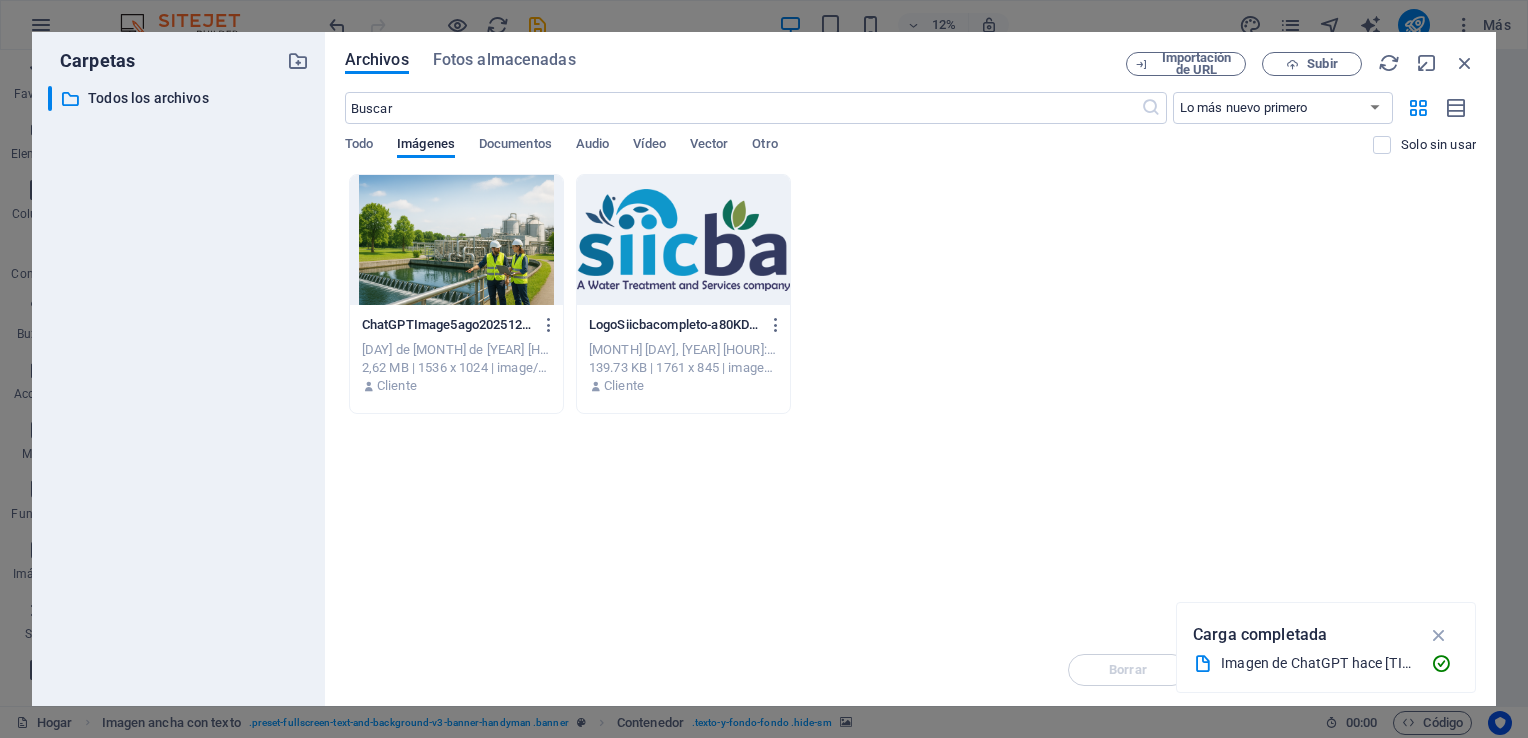 click at bounding box center [456, 240] 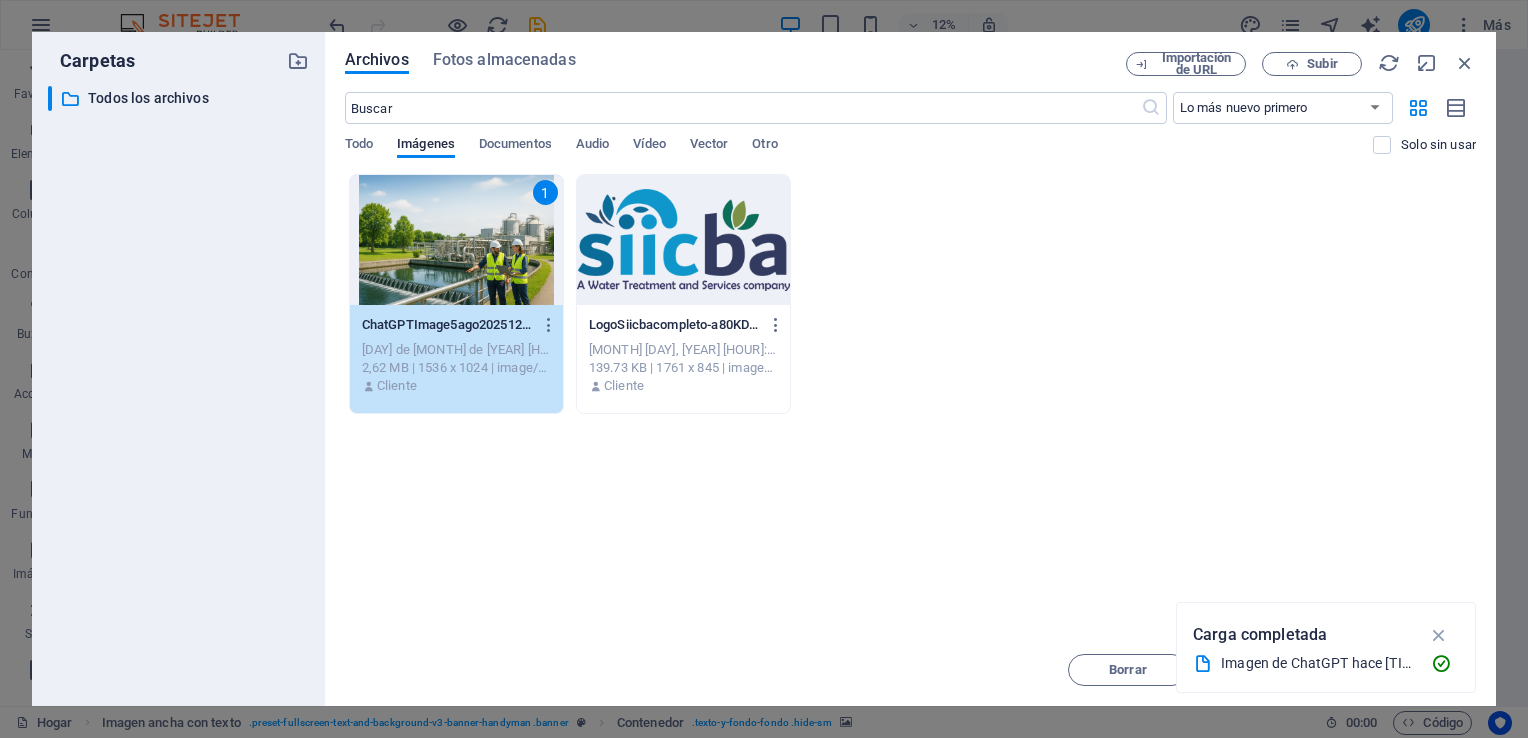 click on "1" at bounding box center [456, 240] 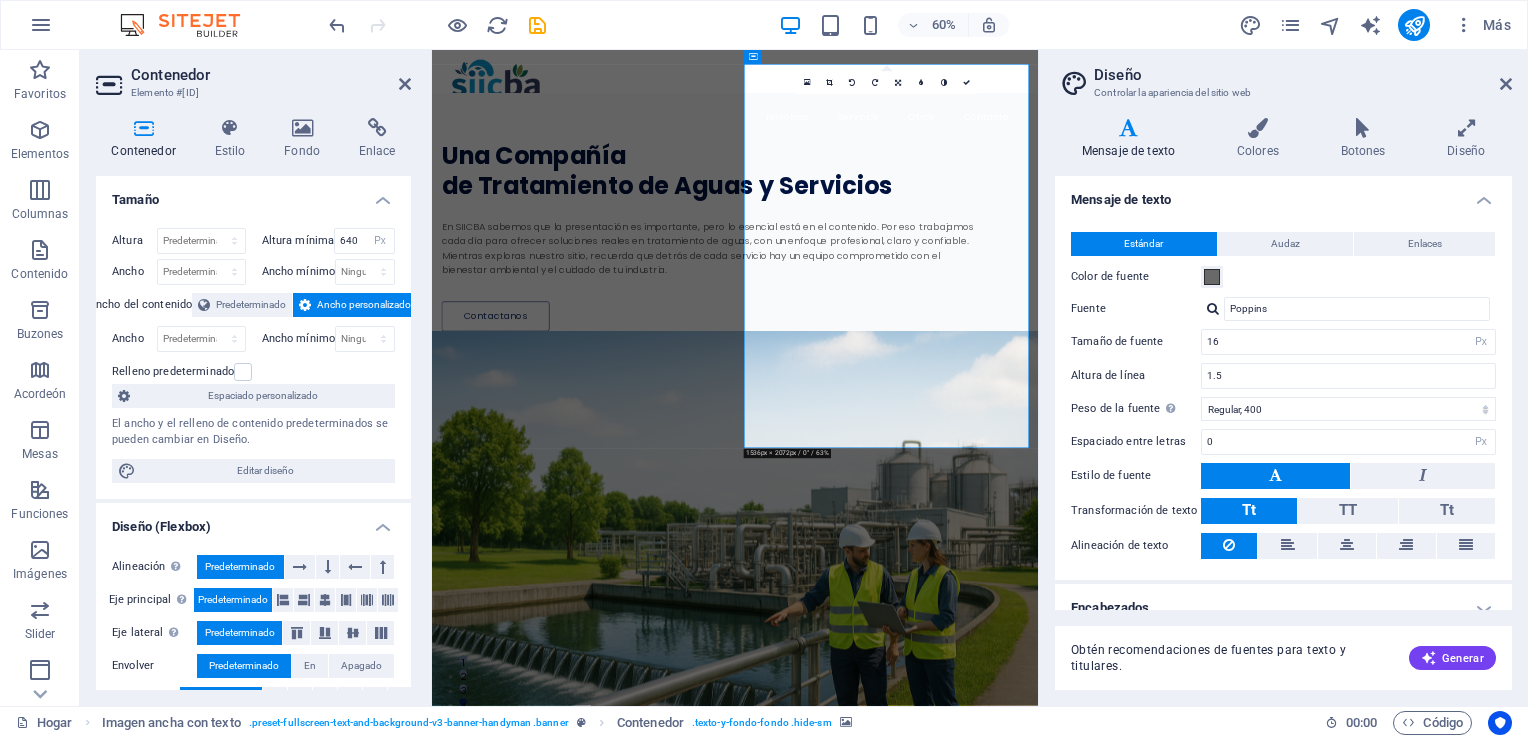 drag, startPoint x: 1278, startPoint y: 559, endPoint x: 1113, endPoint y: 536, distance: 166.59532 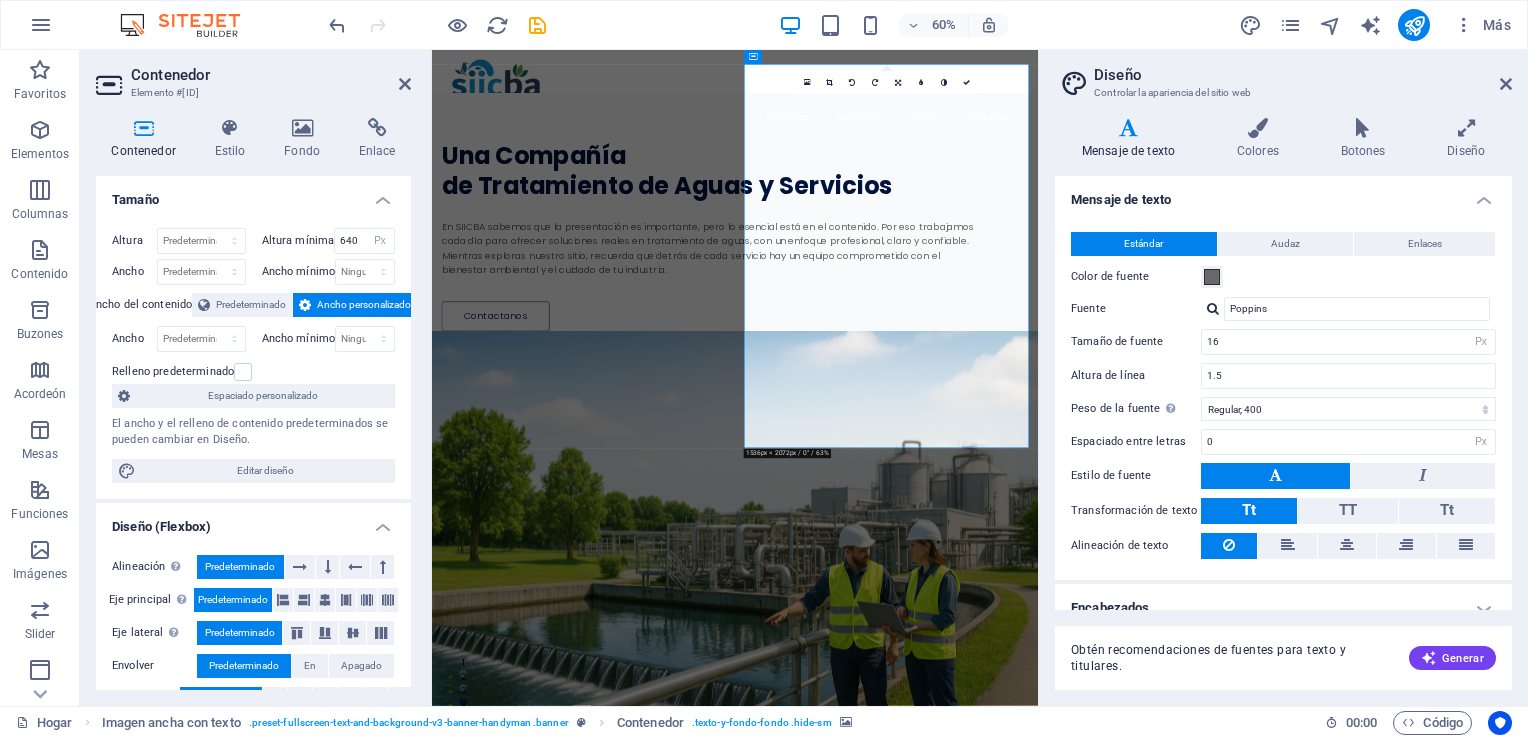 click at bounding box center [937, 839] 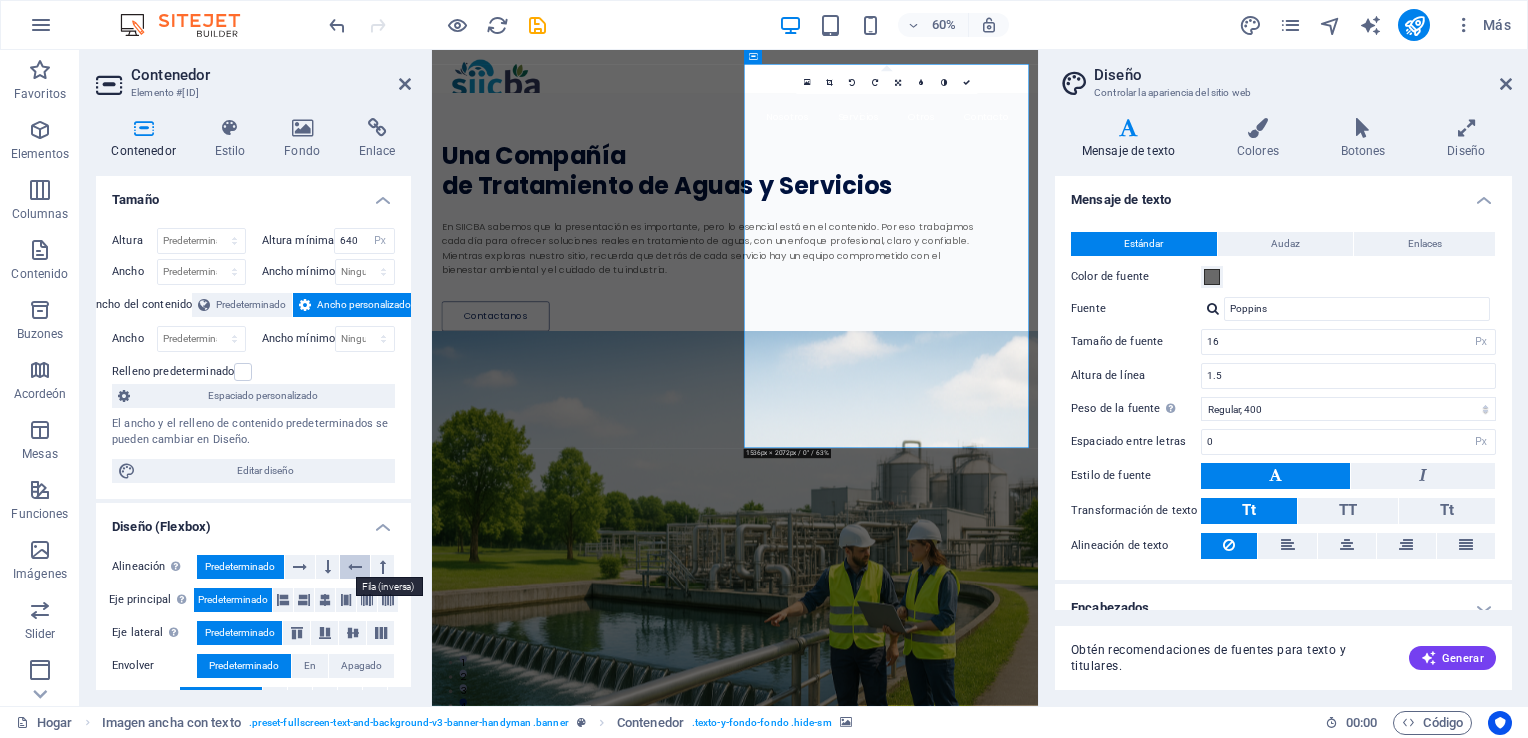 click at bounding box center [355, 567] 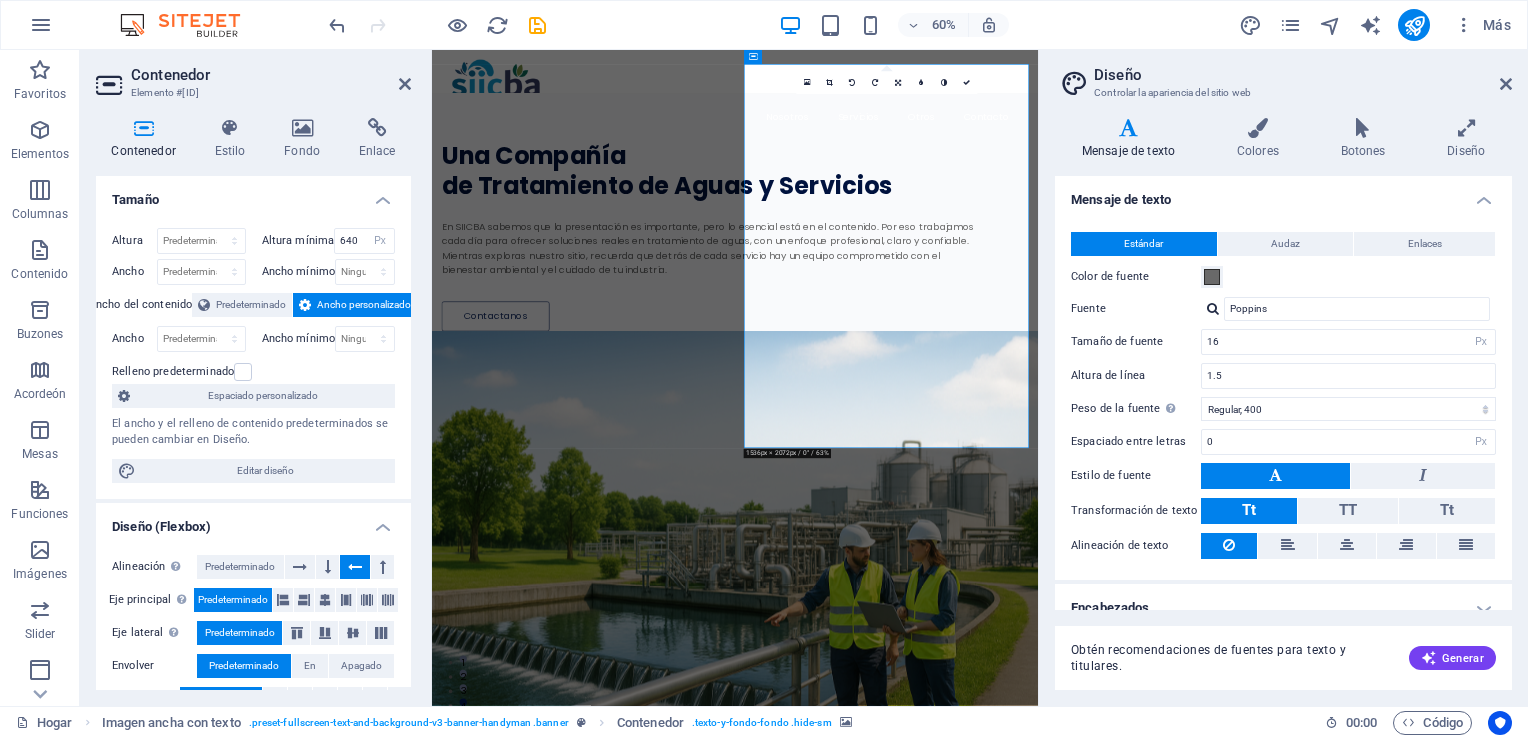scroll, scrollTop: 100, scrollLeft: 0, axis: vertical 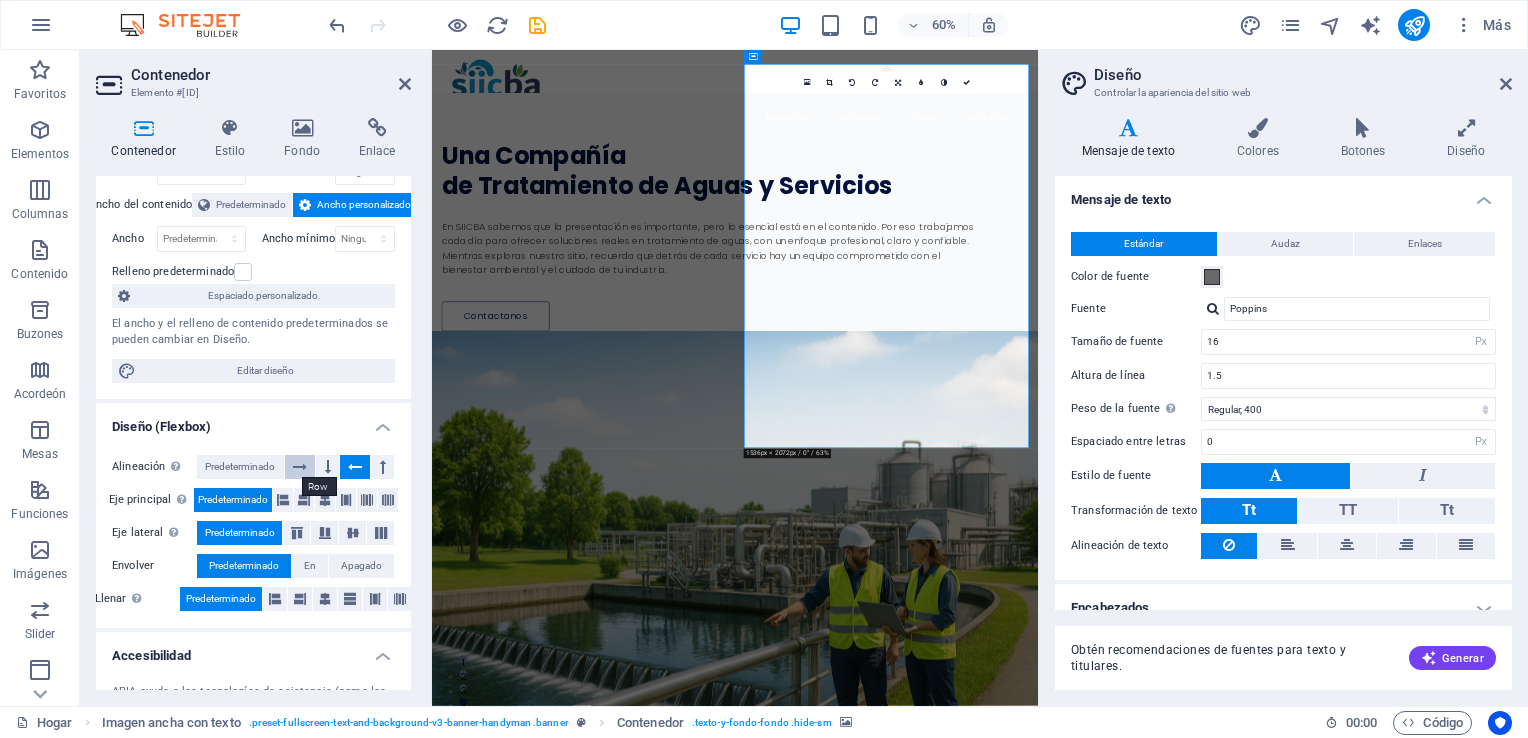 click at bounding box center (300, 467) 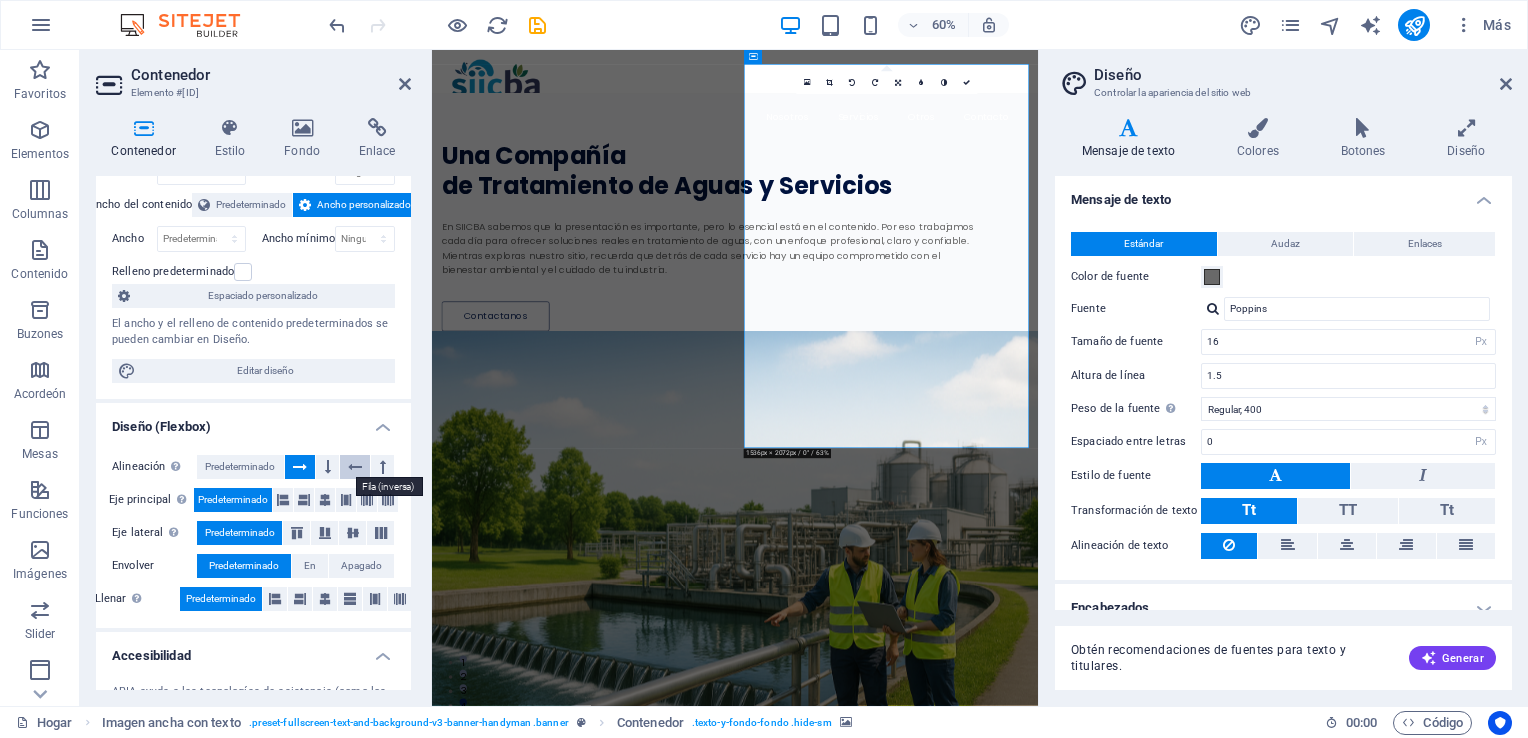 click at bounding box center (355, 467) 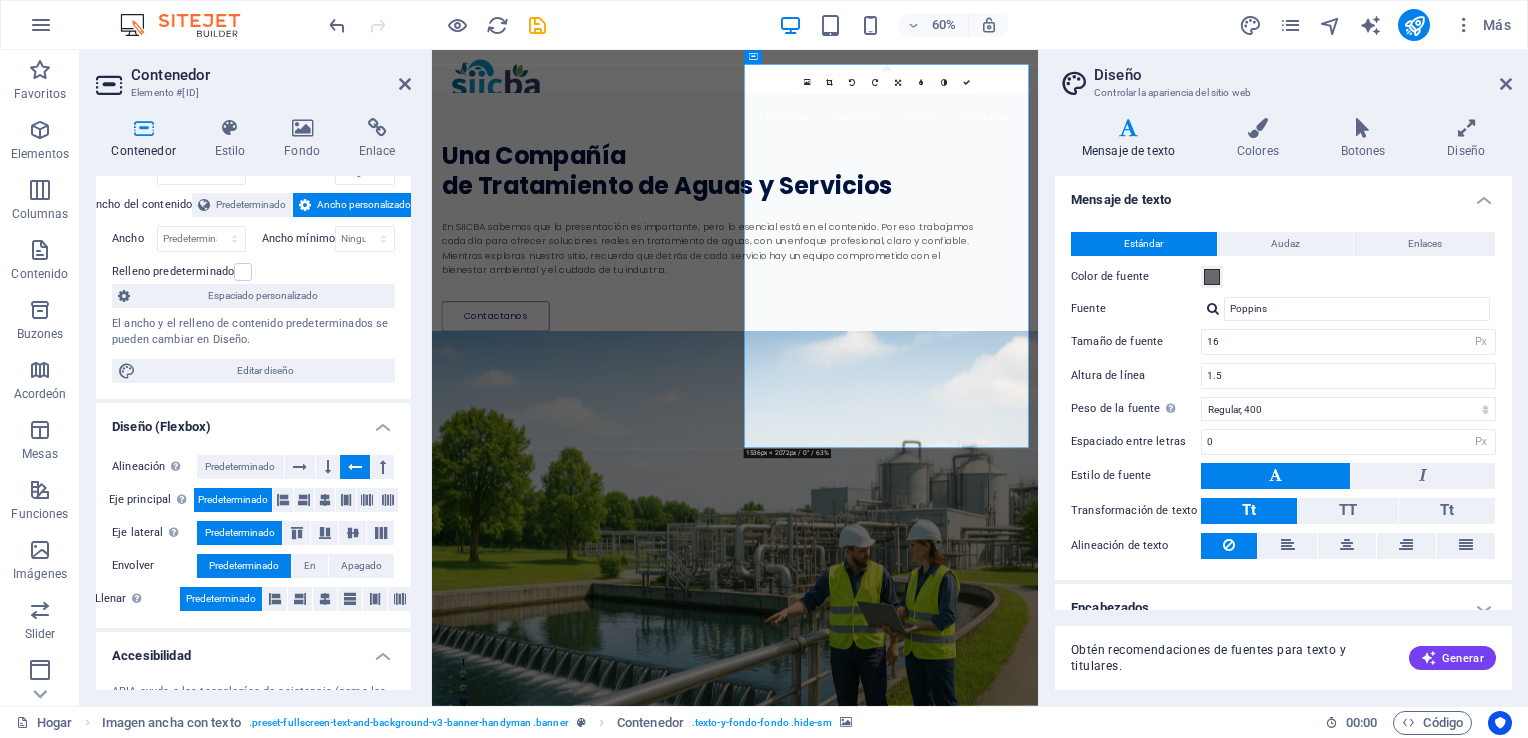 click at bounding box center [355, 467] 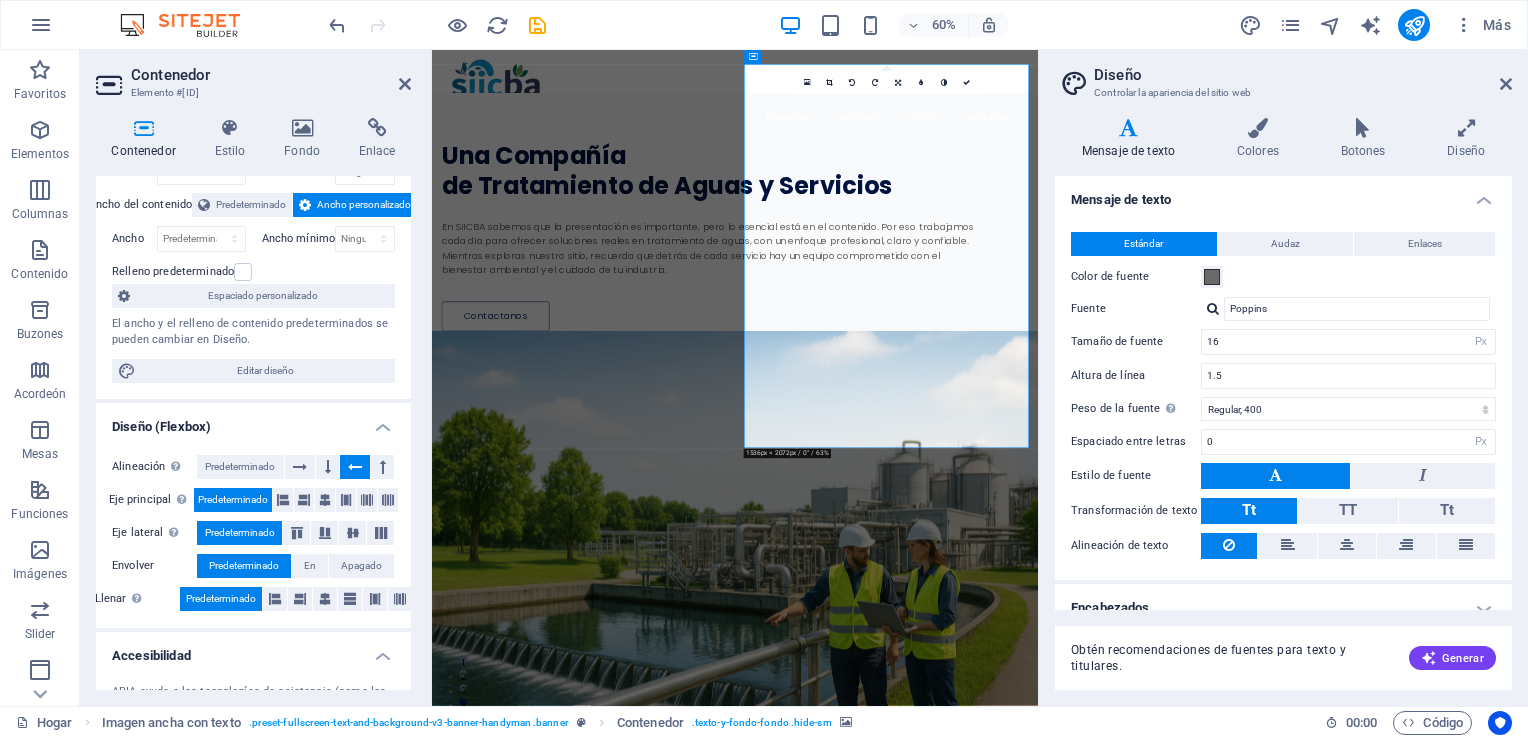 drag, startPoint x: 1278, startPoint y: 427, endPoint x: 1077, endPoint y: 427, distance: 201 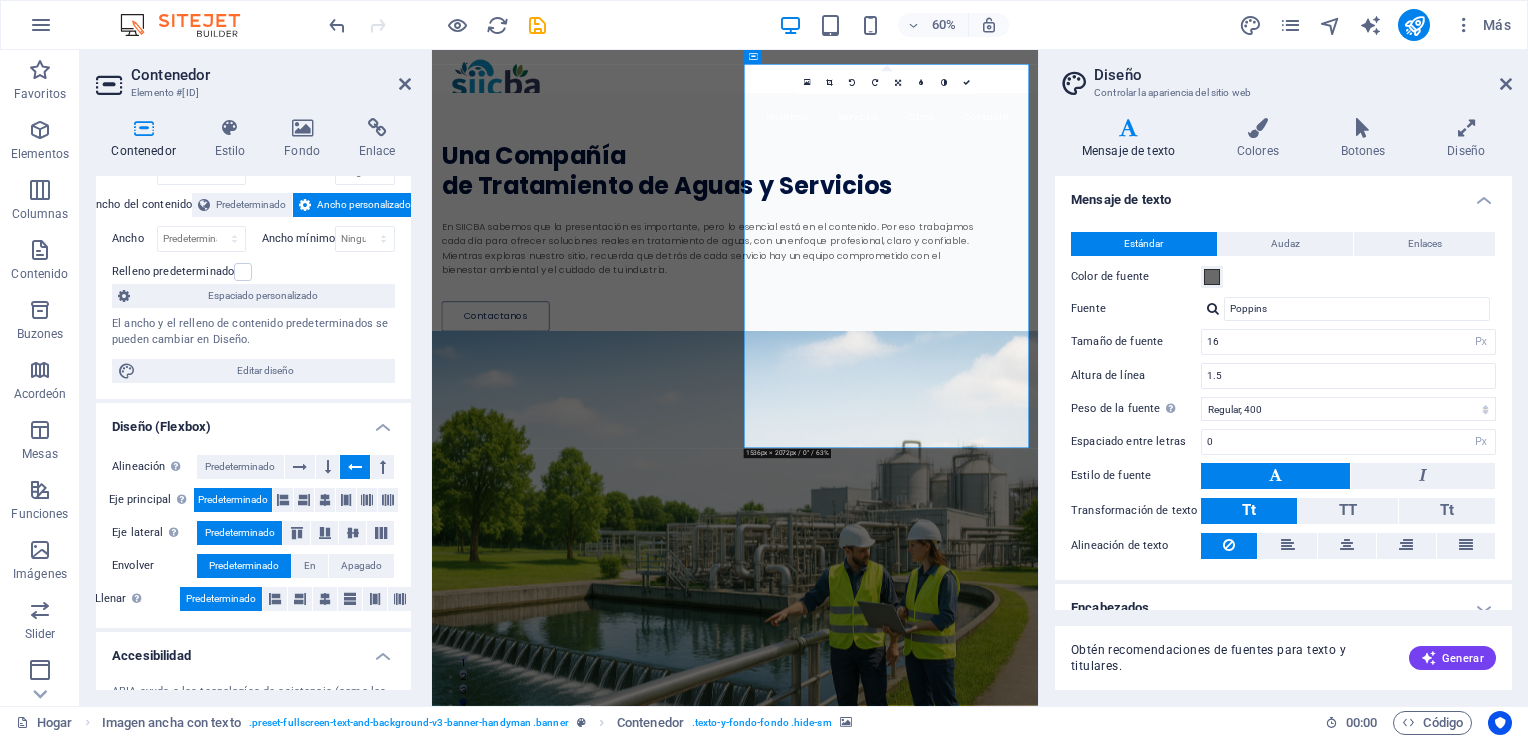 click at bounding box center (937, 839) 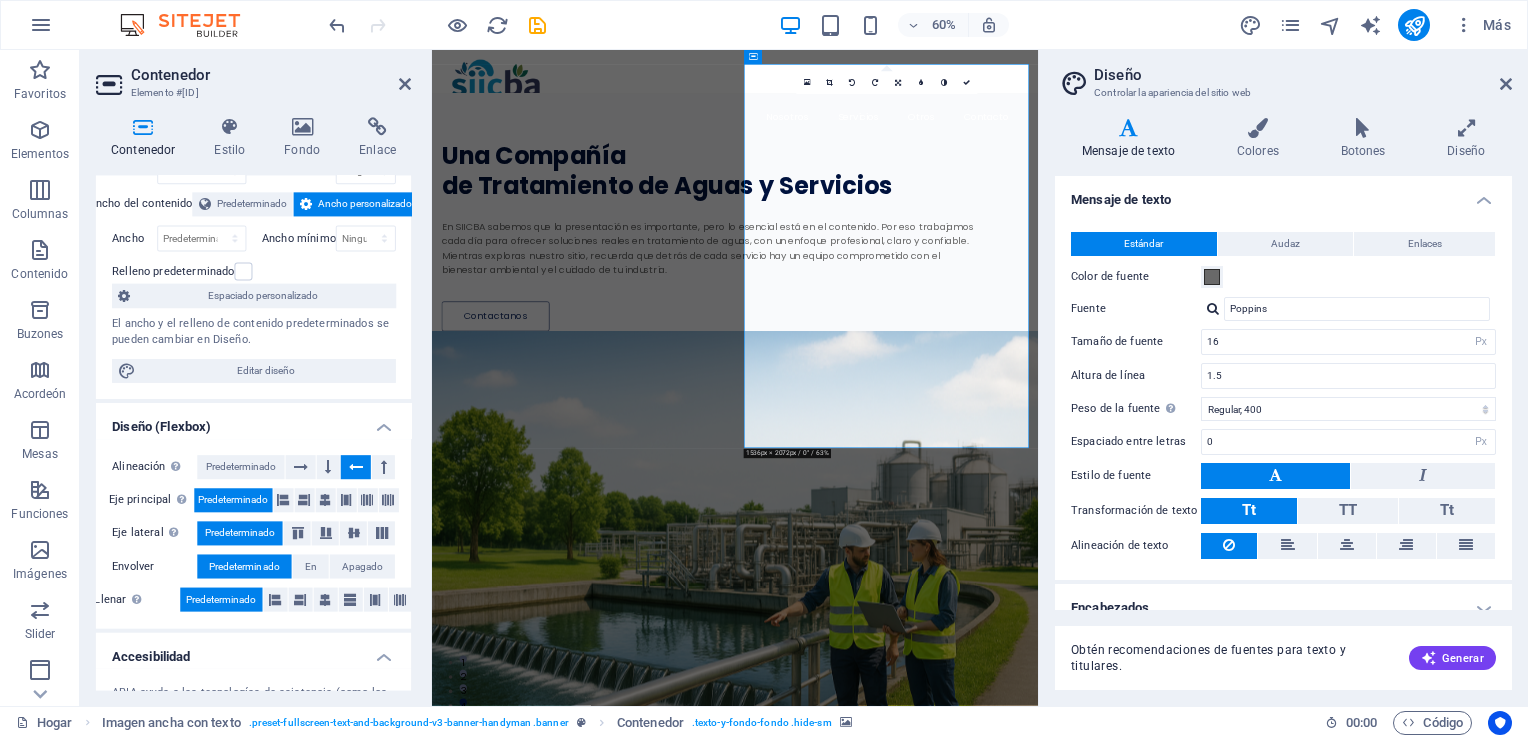 click at bounding box center [937, 839] 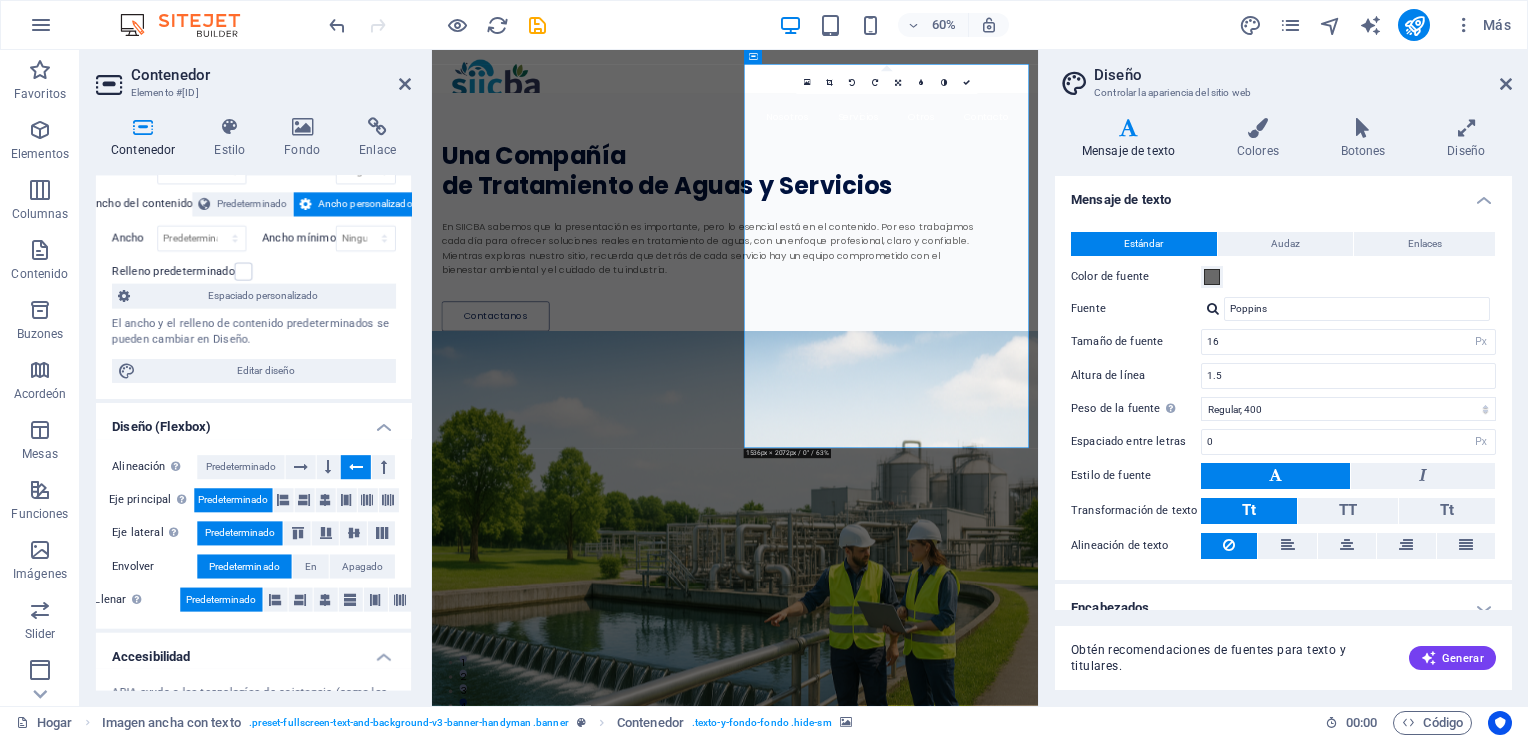 click at bounding box center (937, 839) 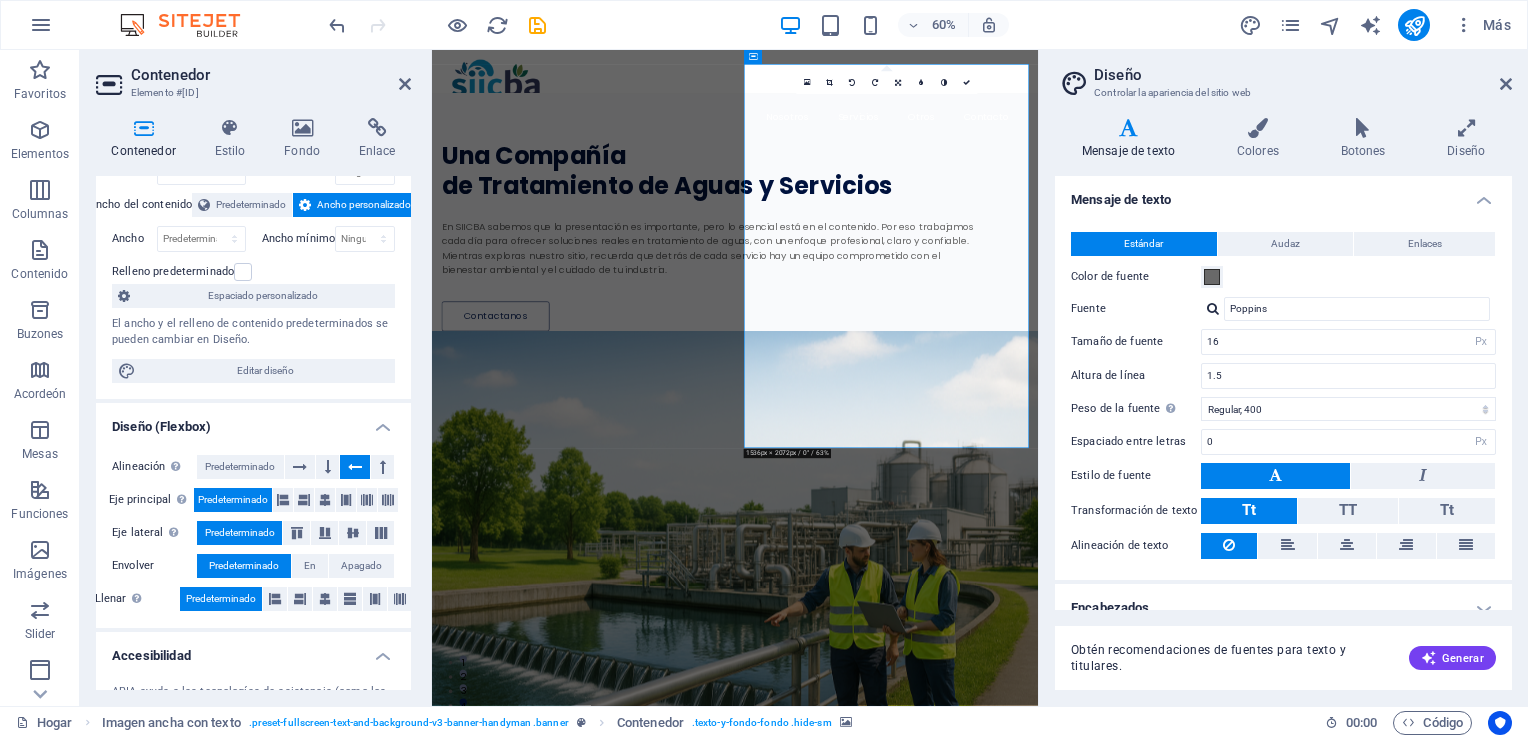 click at bounding box center [937, 839] 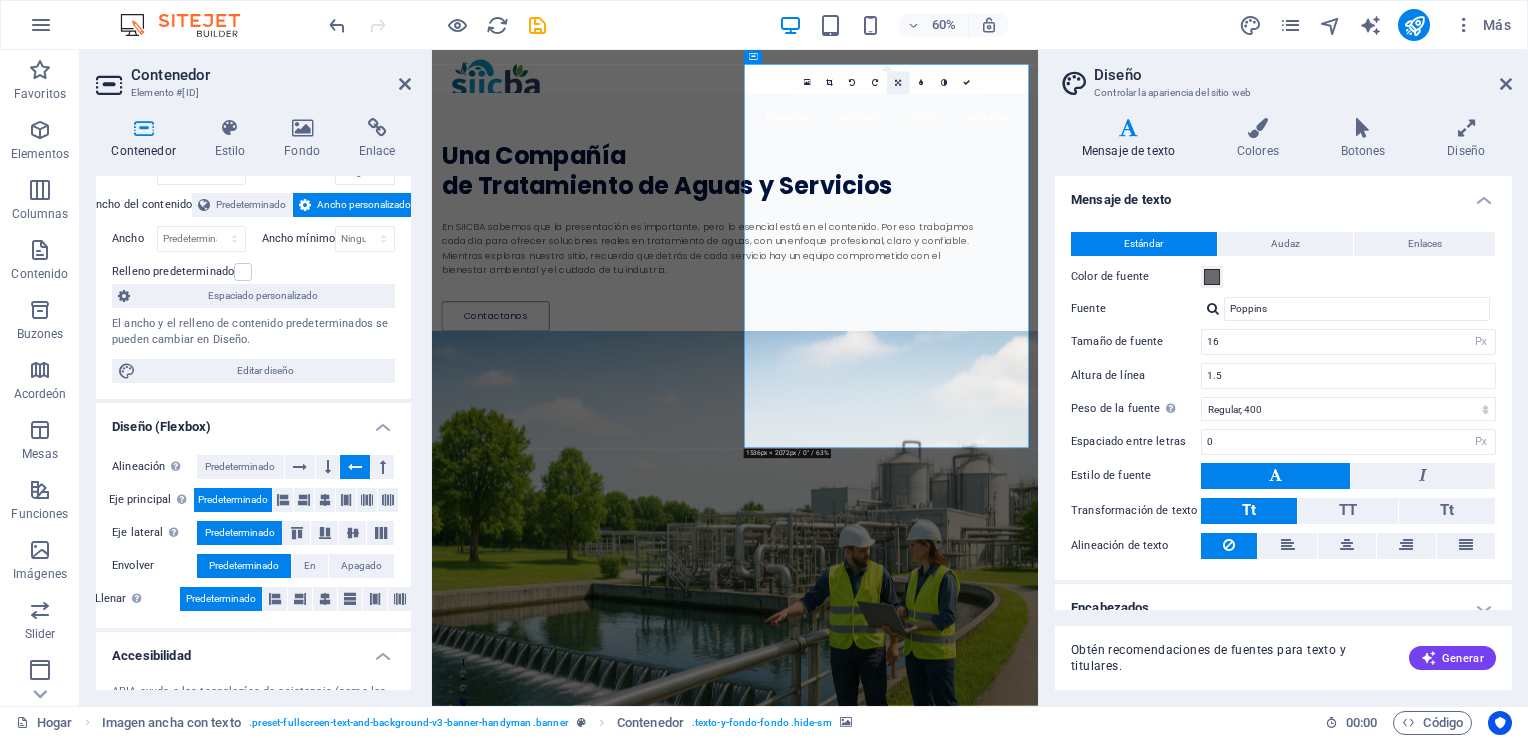 click at bounding box center [898, 82] 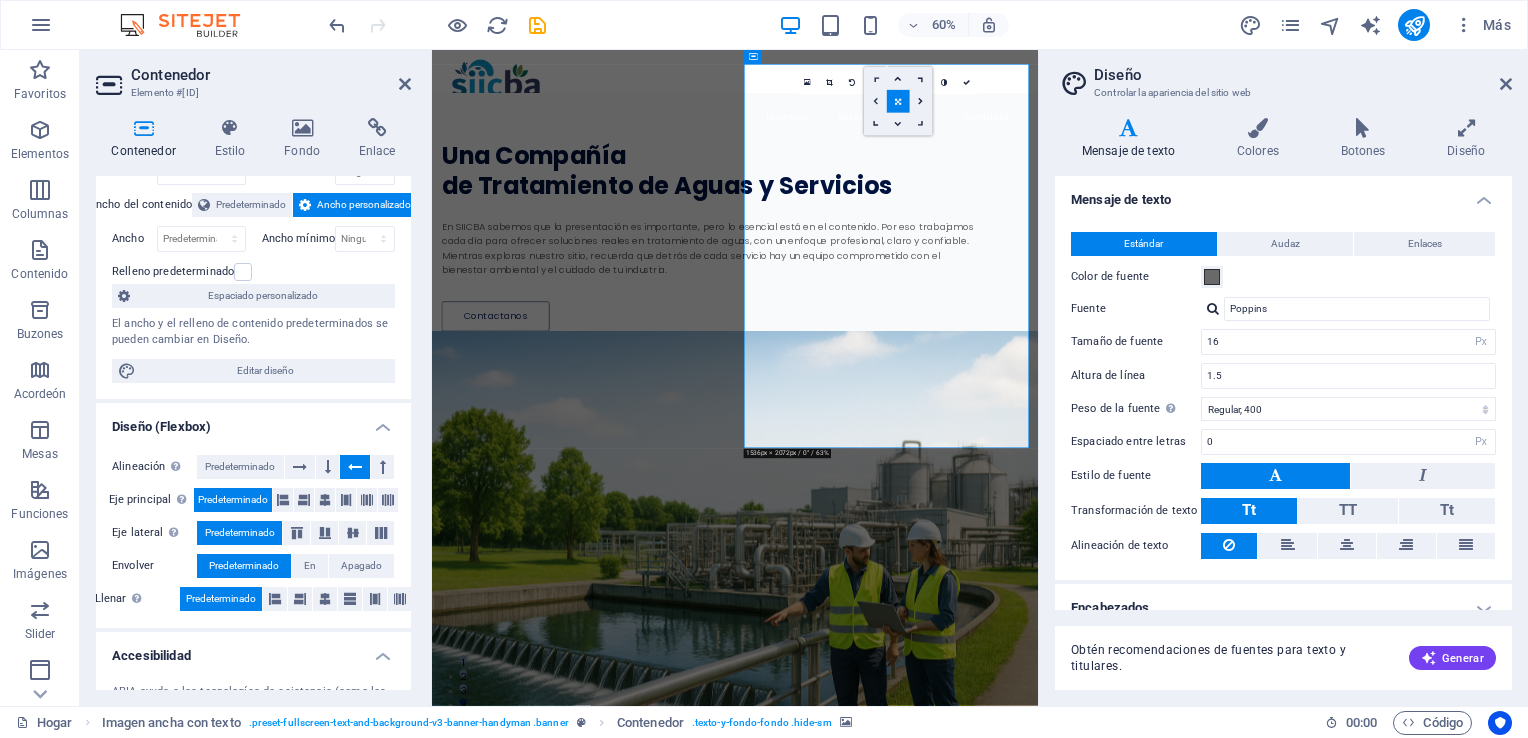 click at bounding box center [875, 101] 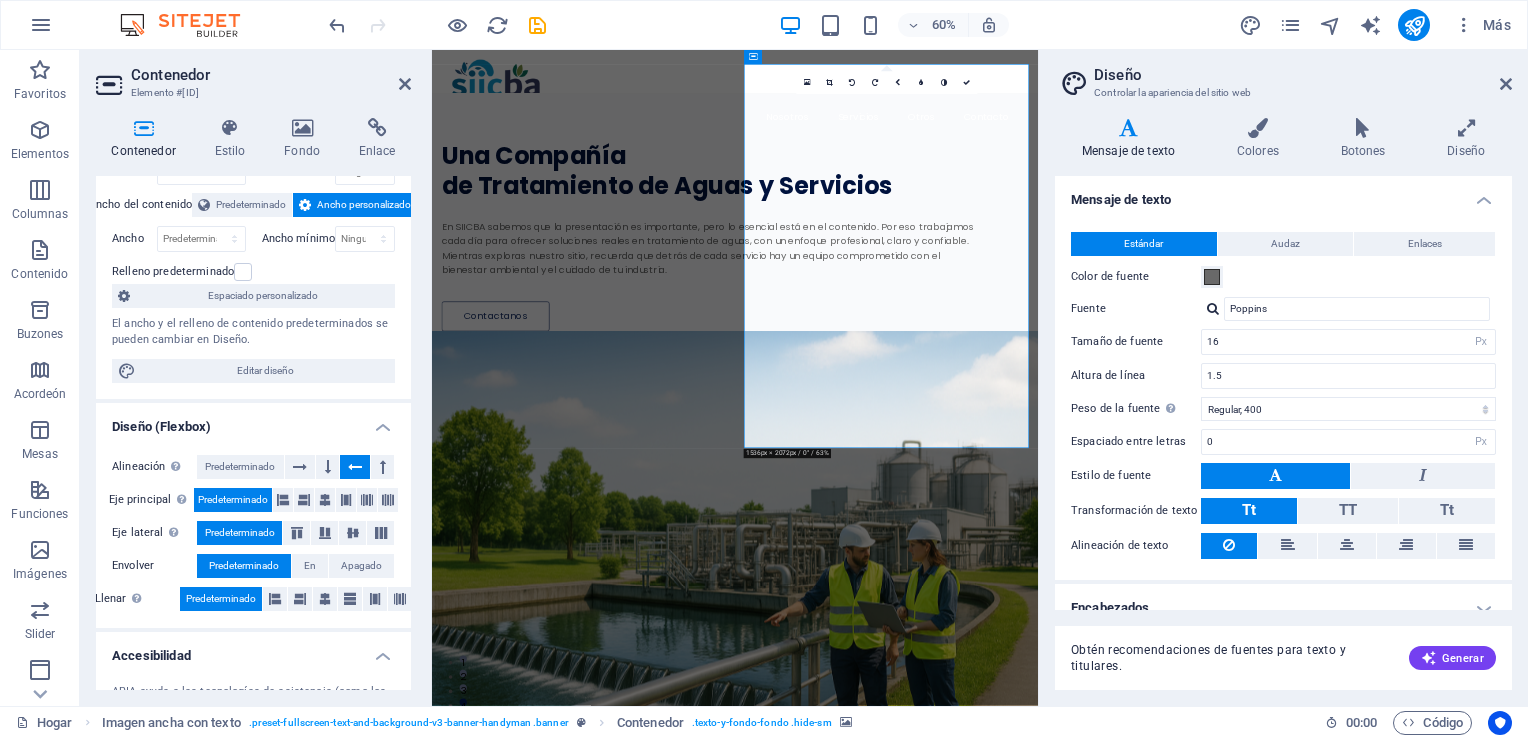 click on "16:10 16:9 4:3 1:1 1:2 0" at bounding box center (887, 83) 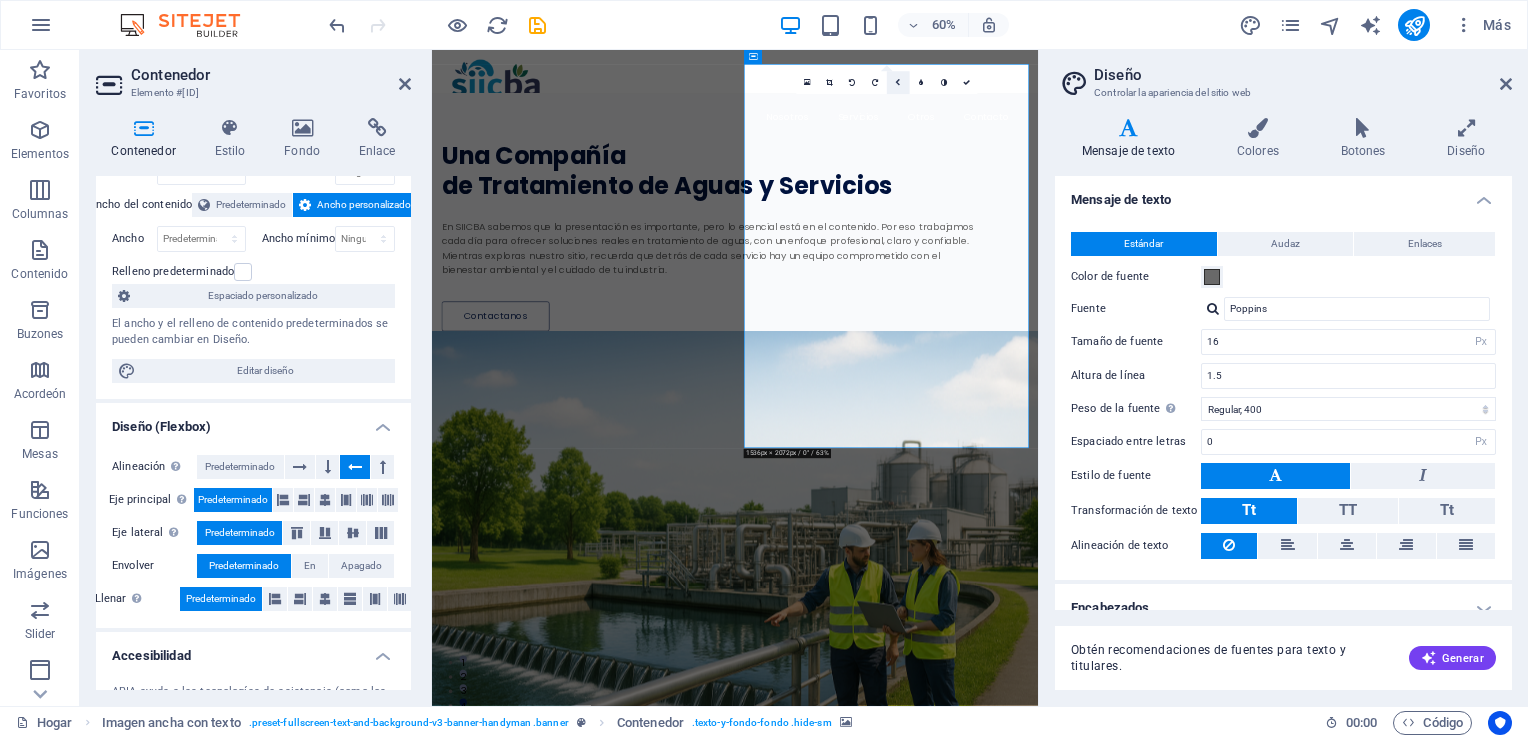 click at bounding box center [897, 82] 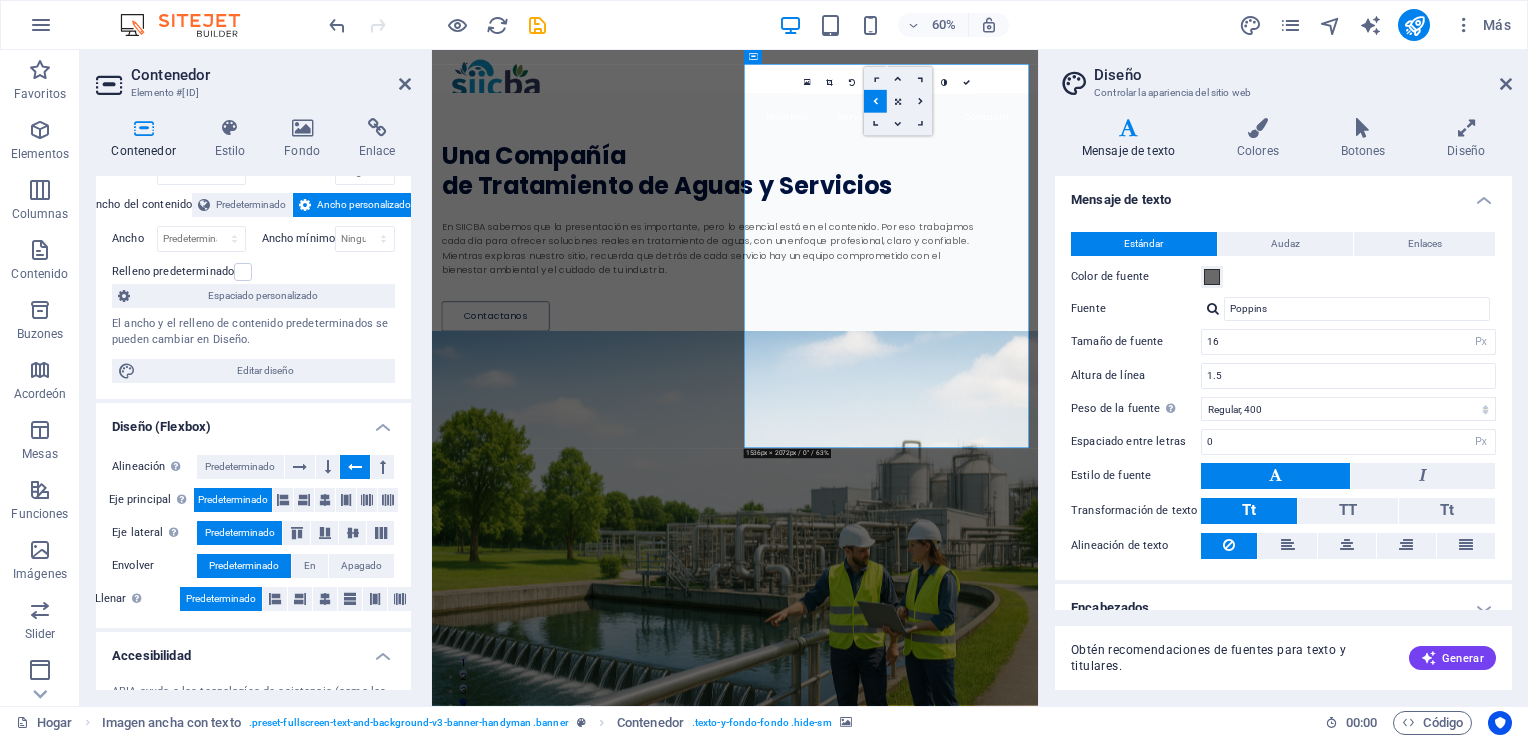 click at bounding box center [875, 101] 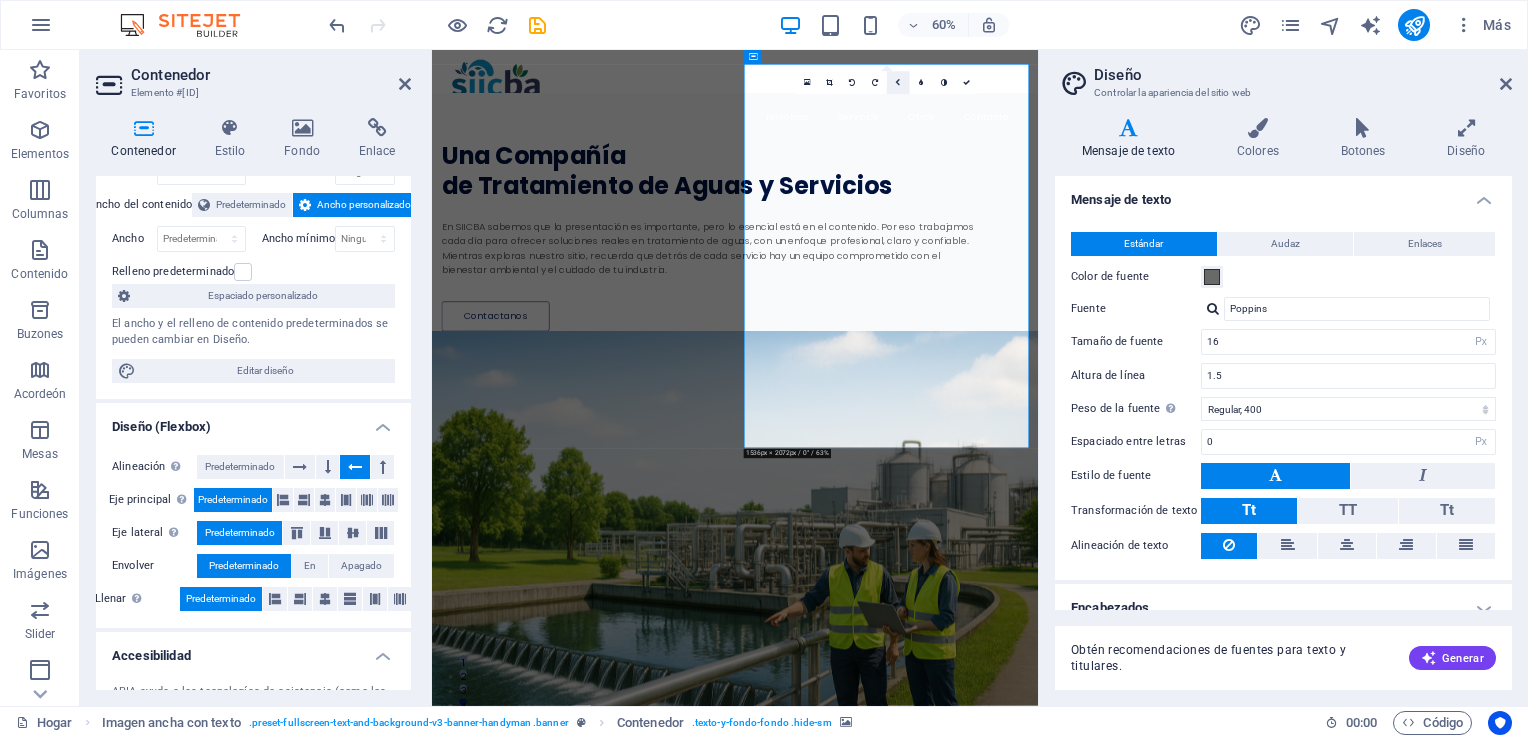 click at bounding box center [898, 83] 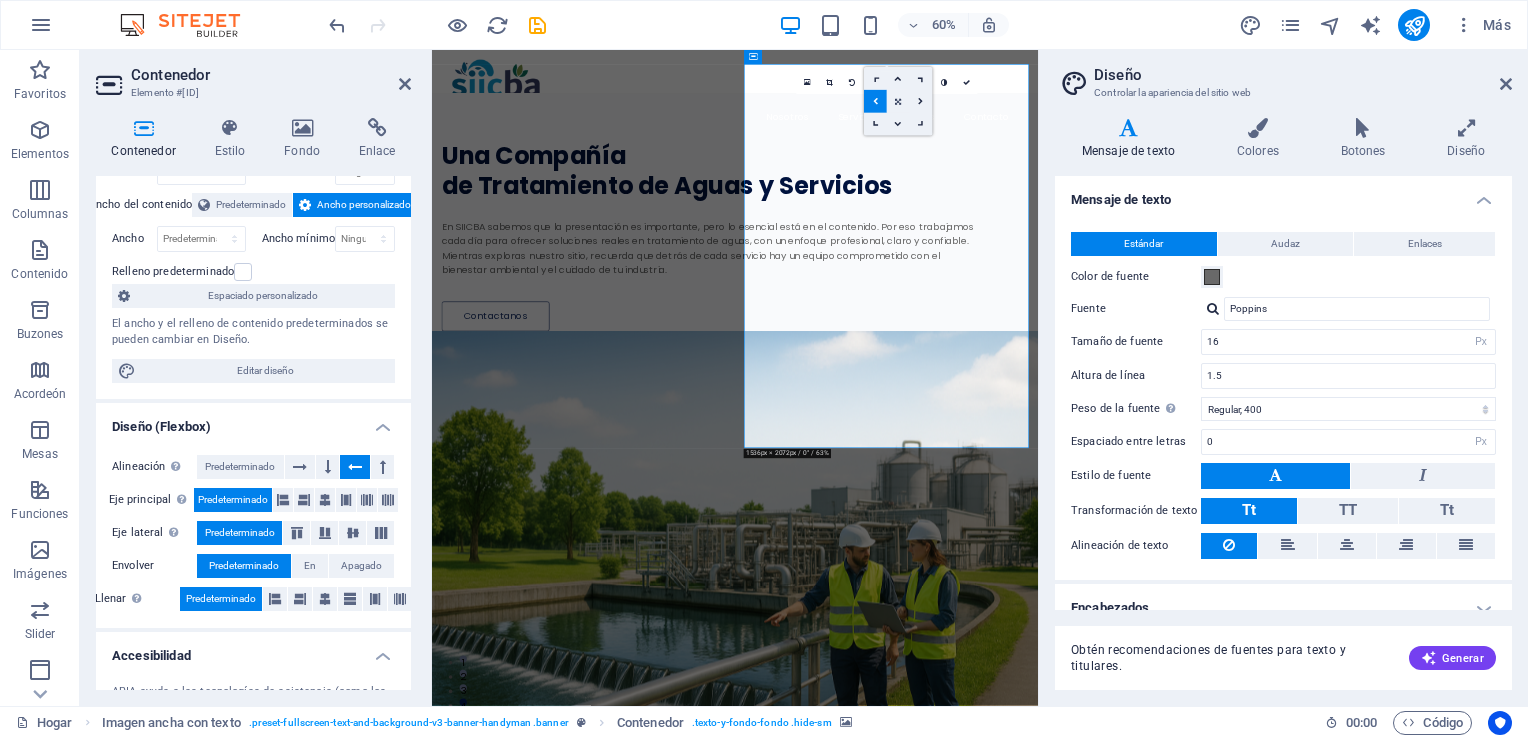 click at bounding box center [898, 101] 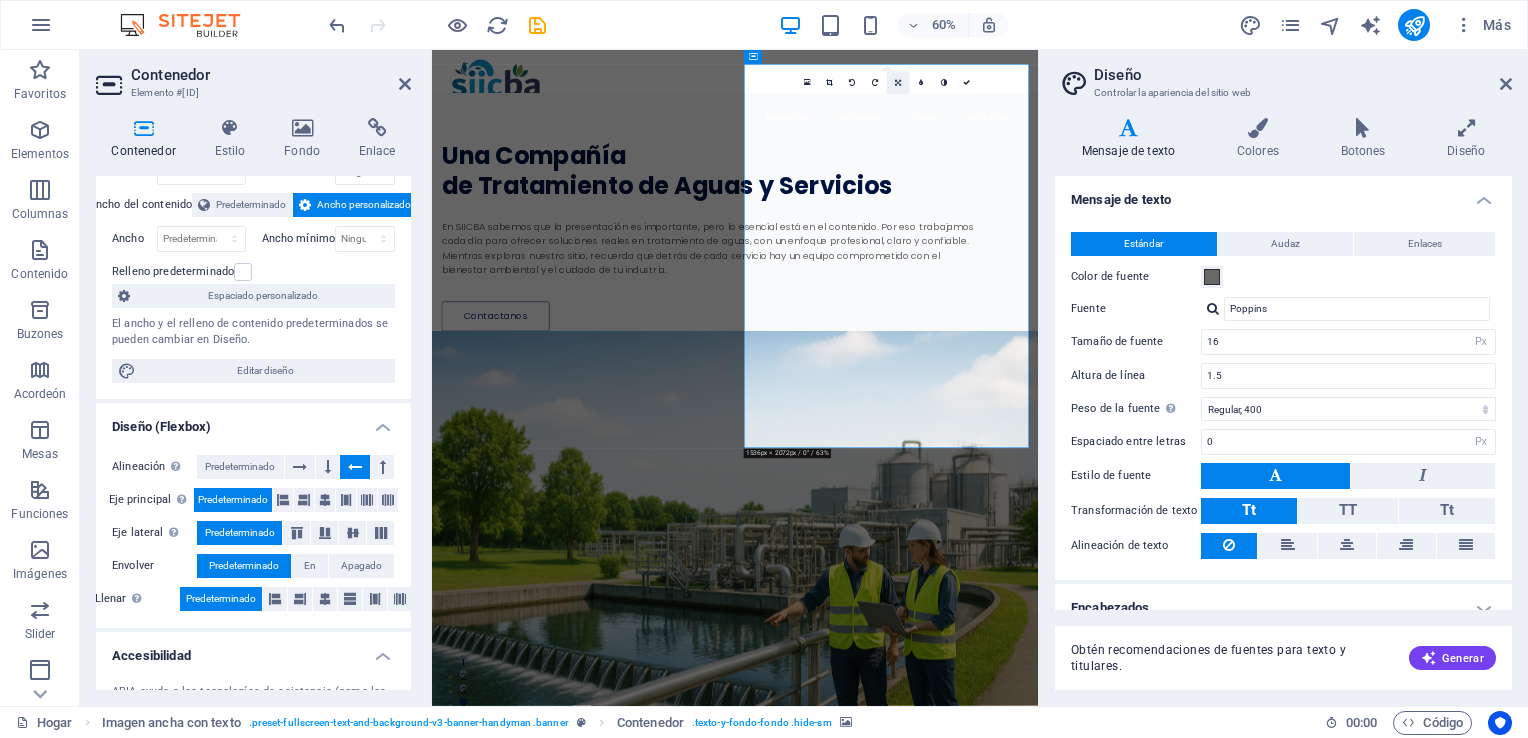 click at bounding box center (898, 82) 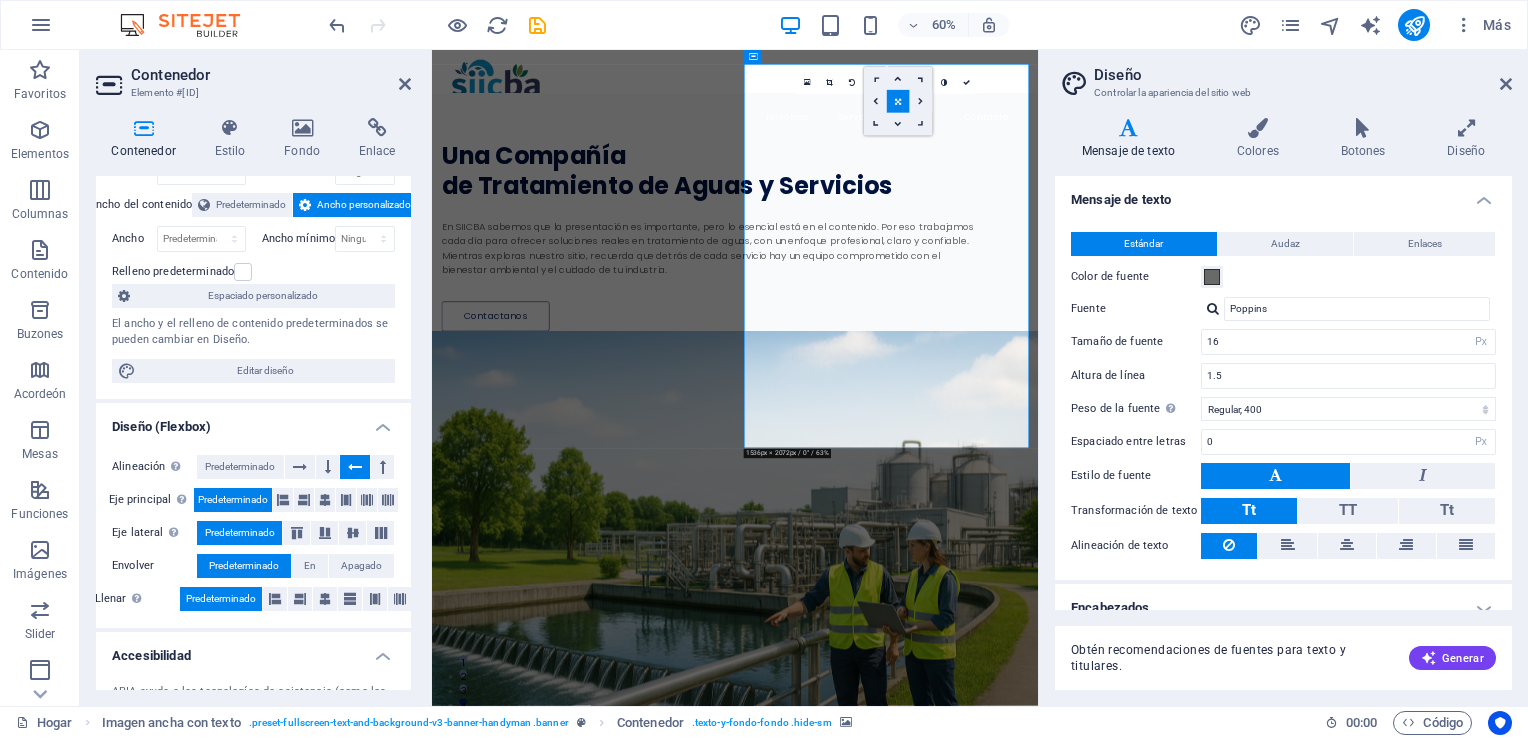 click at bounding box center [920, 101] 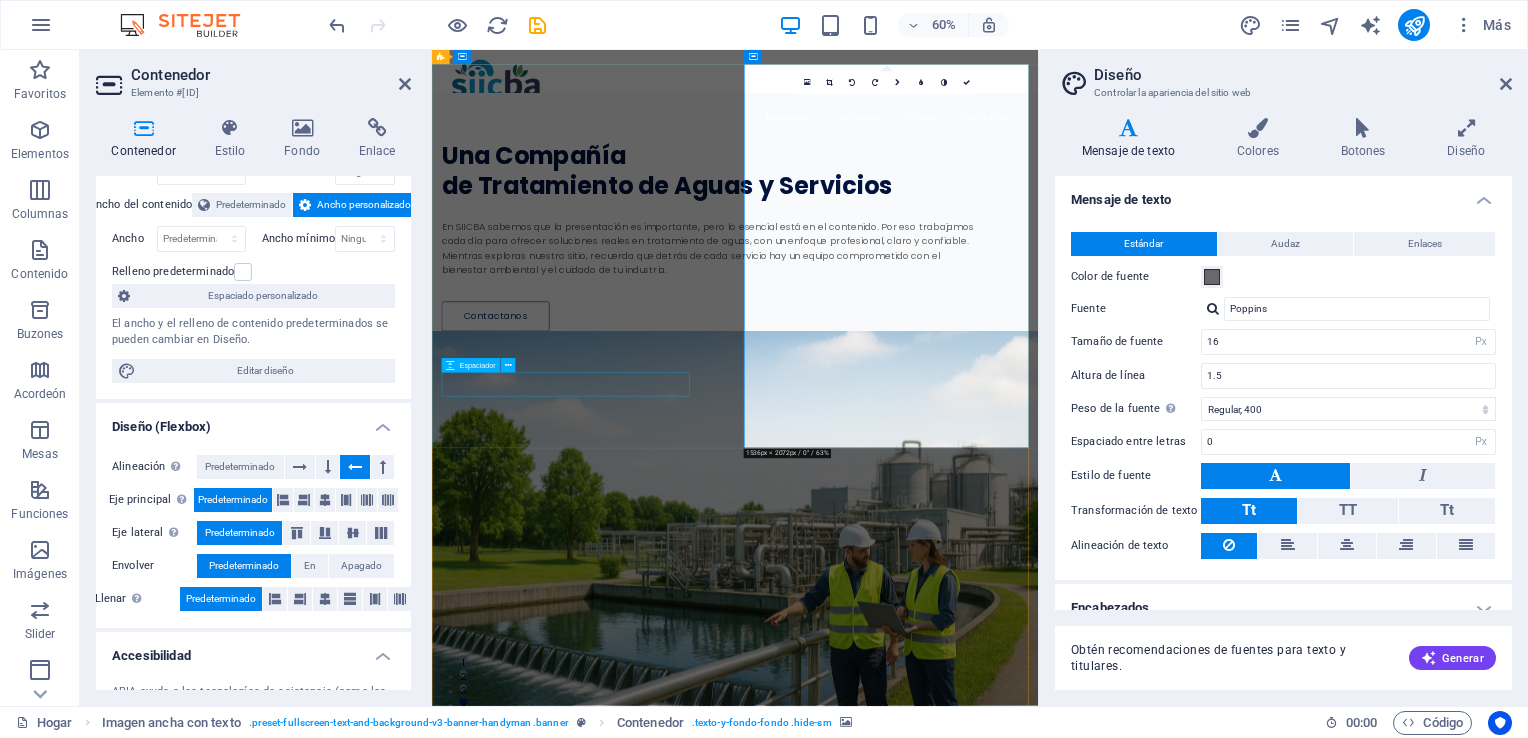 click at bounding box center (900, 449) 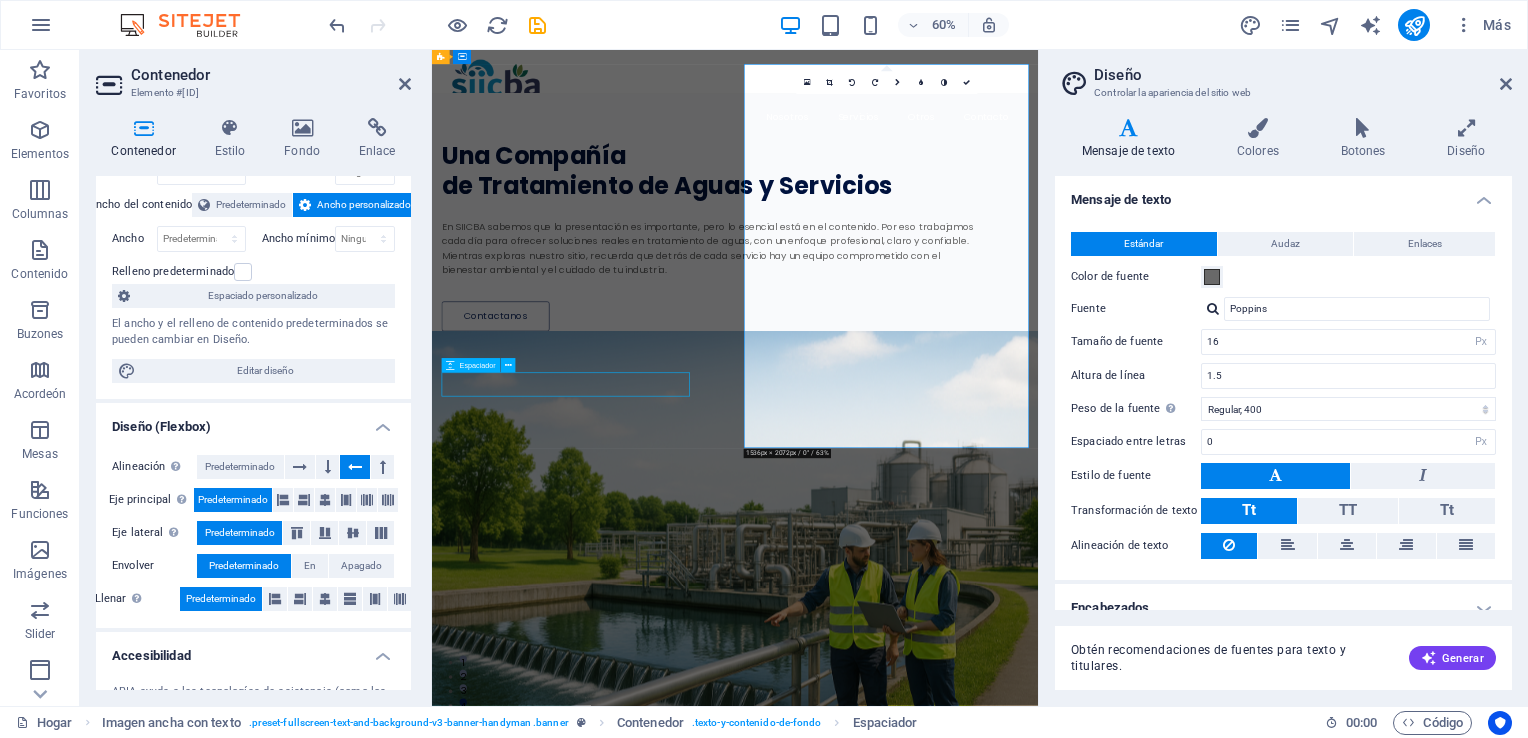 click at bounding box center [900, 449] 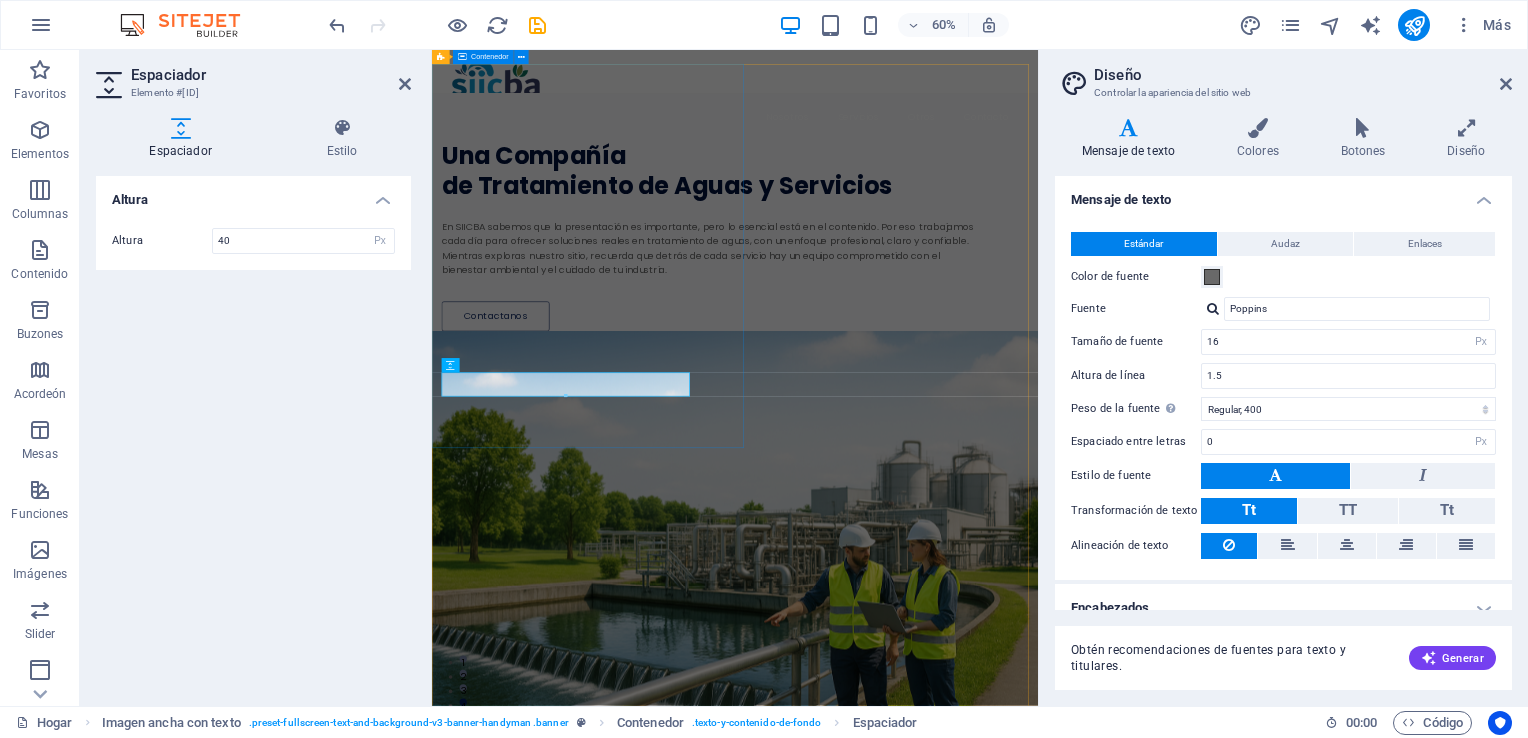 click on "Una Compañía de Tratamiento de Aguas y Servicios En SIICBA sabemos que la presentación es importante, pero lo esencial está en el contenido. Por eso trabajamos cada día para ofrecer soluciones reales en tratamiento de aguas, con un enfoque profesional, claro y confiable. Mientras exploras nuestro sitio, recuerda que detrás de cada servicio hay un equipo comprometido con el bienestar ambiental y el cuidado de tu industria. Contactanos" at bounding box center [937, 320] 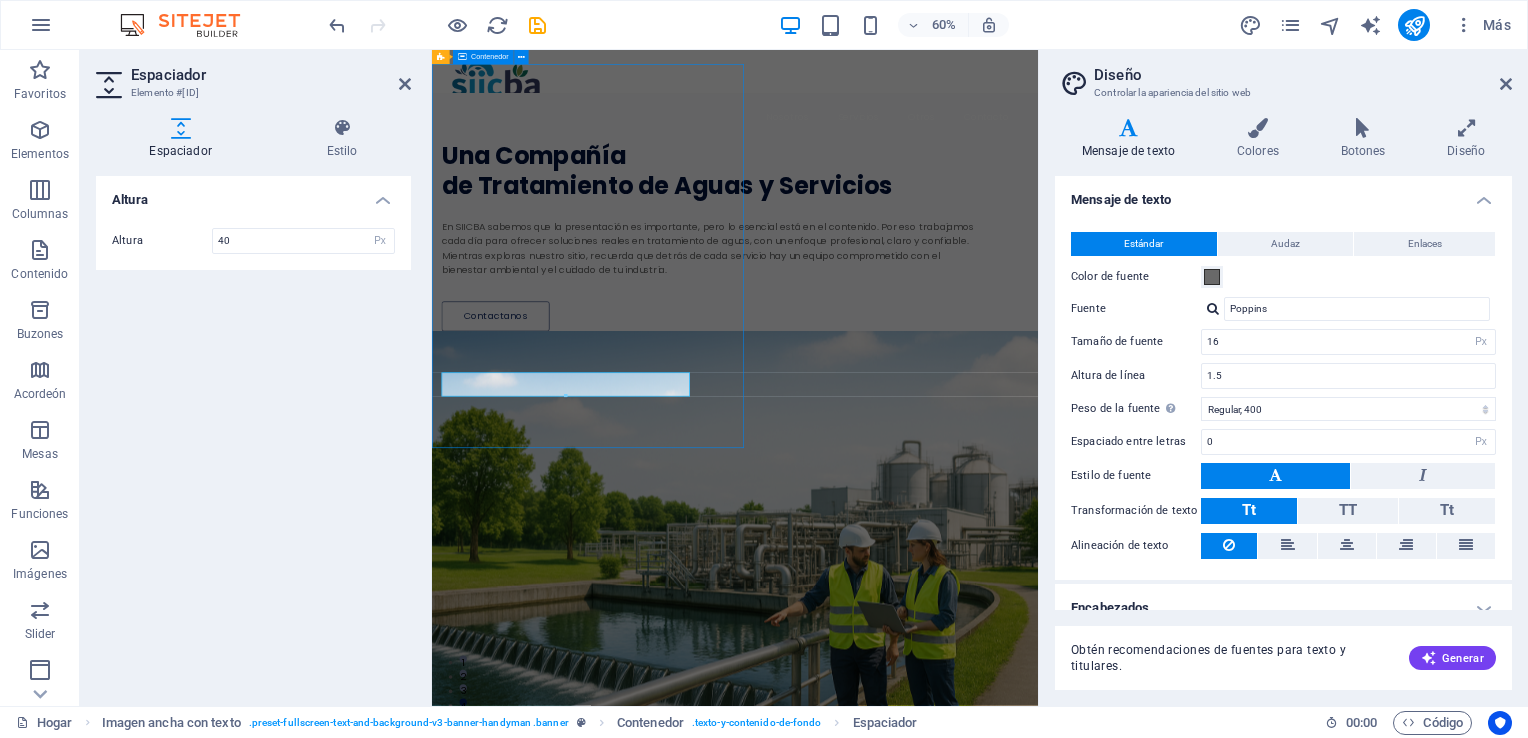 click on "Una Compañía de Tratamiento de Aguas y Servicios En SIICBA sabemos que la presentación es importante, pero lo esencial está en el contenido. Por eso trabajamos cada día para ofrecer soluciones reales en tratamiento de aguas, con un enfoque profesional, claro y confiable. Mientras exploras nuestro sitio, recuerda que detrás de cada servicio hay un equipo comprometido con el bienestar ambiental y el cuidado de tu industria. Contactanos" at bounding box center (937, 320) 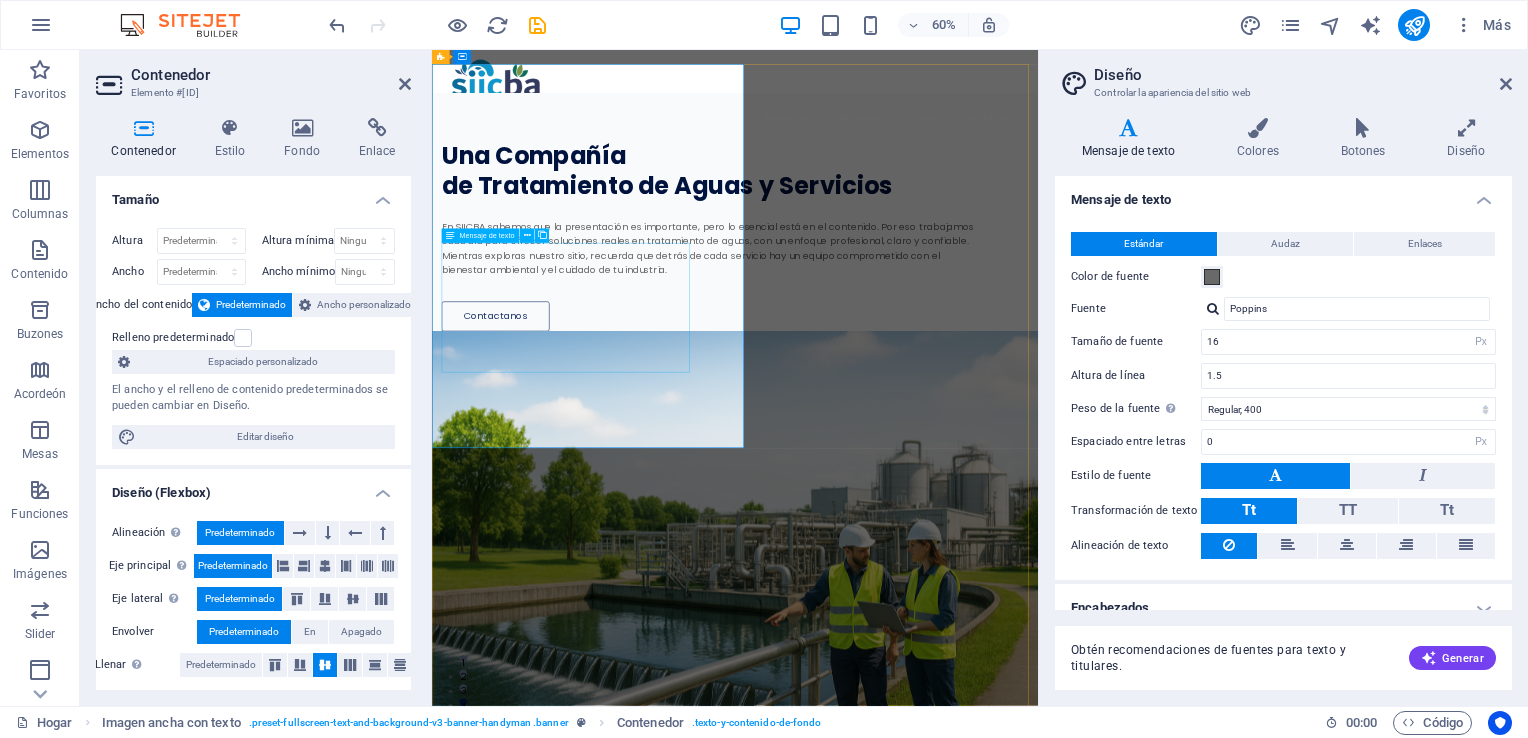 click on "En SIICBA sabemos que la presentación es importante, pero lo esencial está en el contenido. Por eso trabajamos cada día para ofrecer soluciones reales en tratamiento de aguas, con un enfoque profesional, claro y confiable. Mientras exploras nuestro sitio, recuerda que detrás de cada servicio hay un equipo comprometido con el bienestar ambiental y el cuidado de tu industria." at bounding box center [900, 381] 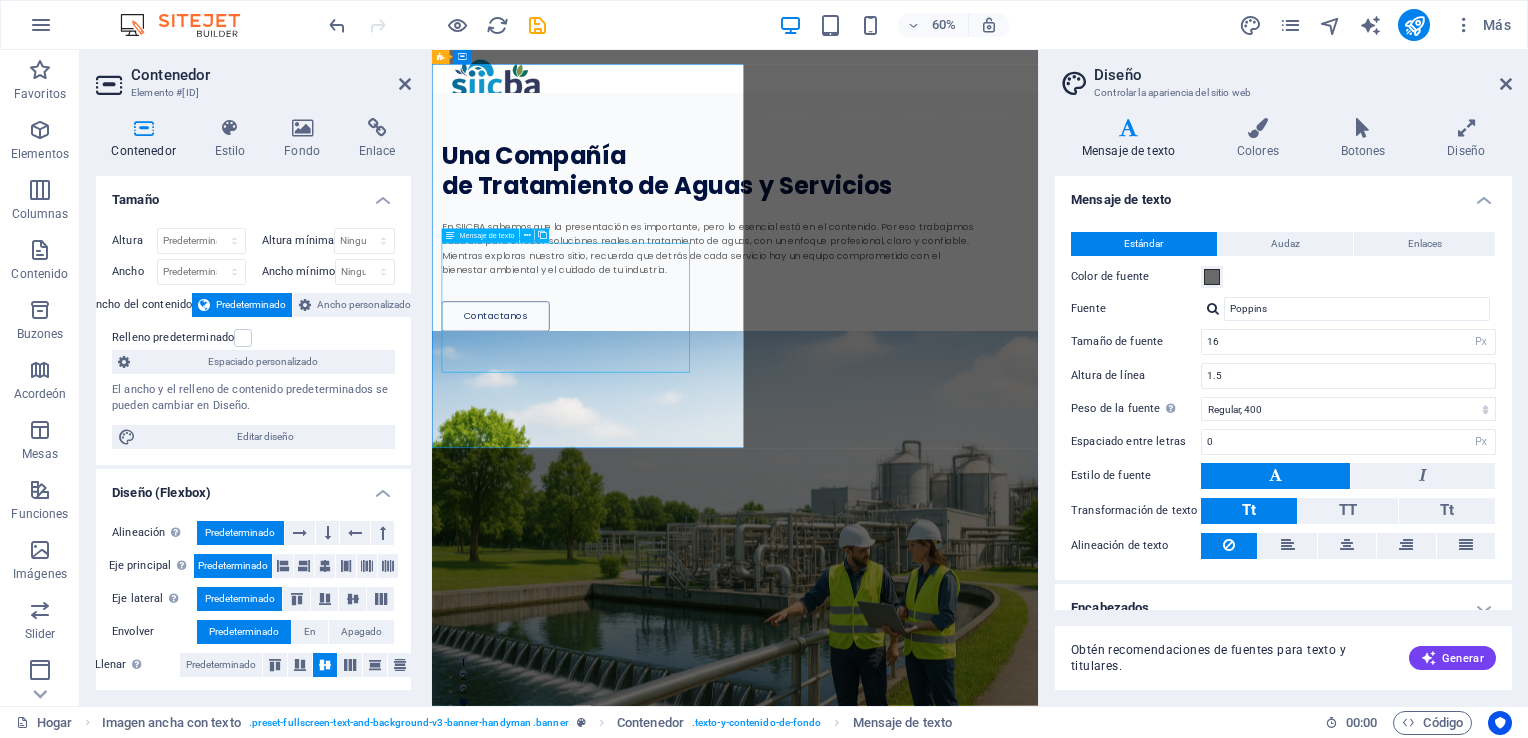 click on "En SIICBA sabemos que la presentación es importante, pero lo esencial está en el contenido. Por eso trabajamos cada día para ofrecer soluciones reales en tratamiento de aguas, con un enfoque profesional, claro y confiable. Mientras exploras nuestro sitio, recuerda que detrás de cada servicio hay un equipo comprometido con el bienestar ambiental y el cuidado de tu industria." at bounding box center (900, 381) 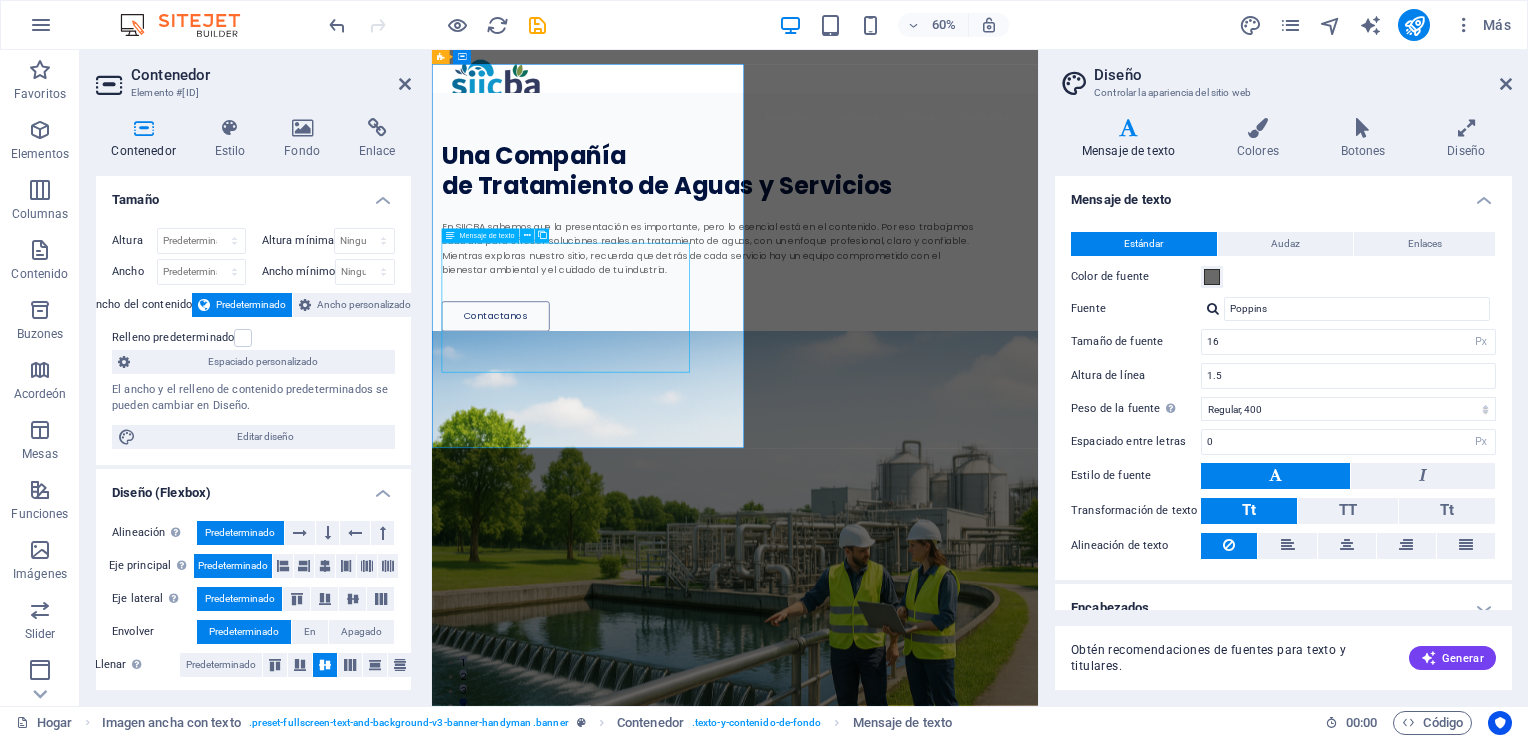 click on "En SIICBA sabemos que la presentación es importante, pero lo esencial está en el contenido. Por eso trabajamos cada día para ofrecer soluciones reales en tratamiento de aguas, con un enfoque profesional, claro y confiable. Mientras exploras nuestro sitio, recuerda que detrás de cada servicio hay un equipo comprometido con el bienestar ambiental y el cuidado de tu industria." at bounding box center (900, 381) 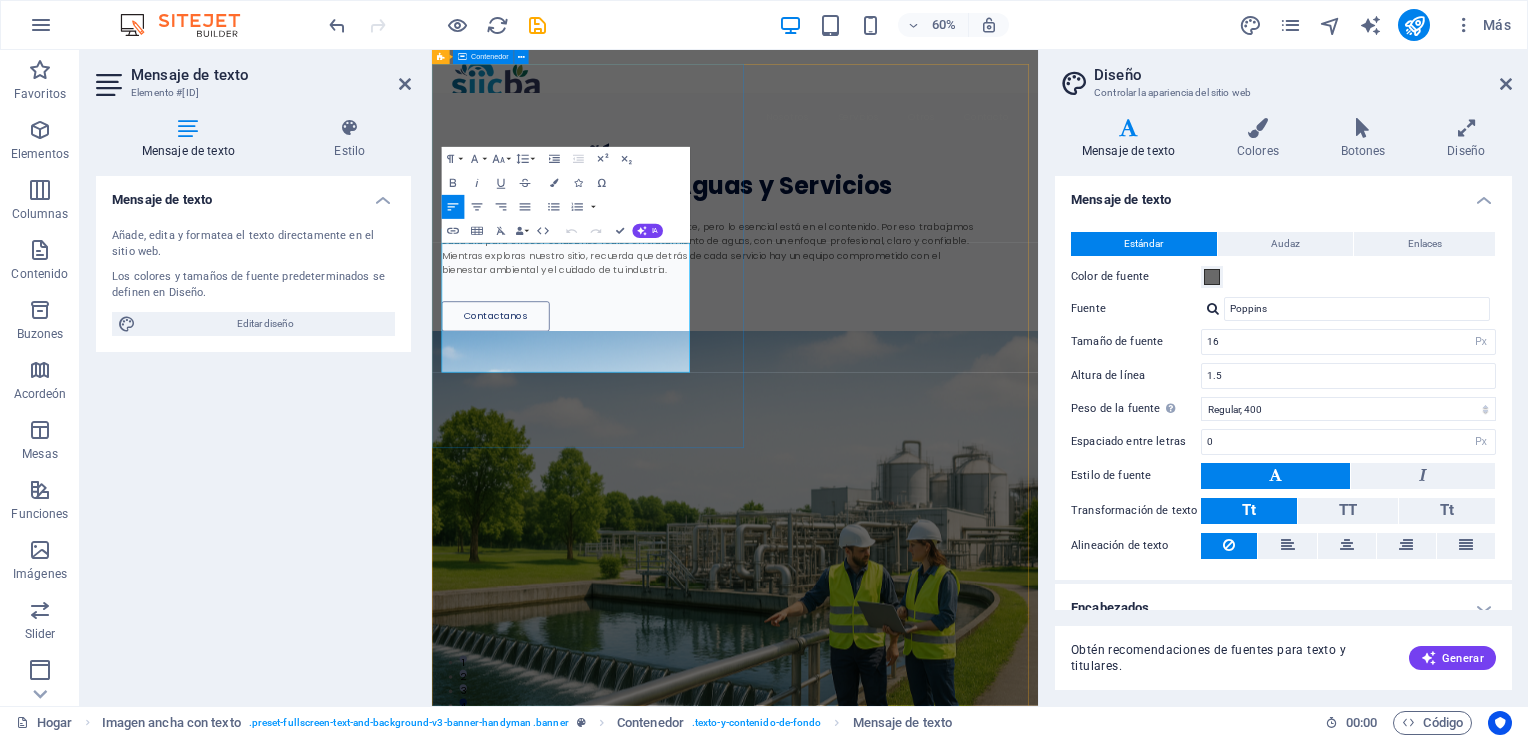 click on "Una Compañía de Tratamiento de Aguas y Servicios En SIICBA sabemos que la presentación es importante, pero lo esencial está en el contenido. Por eso trabajamos cada día para ofrecer soluciones reales en tratamiento de aguas, con un enfoque profesional, claro y confiable. Mientras exploras nuestro sitio, recuerda que detrás de cada servicio hay un equipo comprometido con el bienestar ambiental y el cuidado de tu industria. Contactanos" at bounding box center (937, 320) 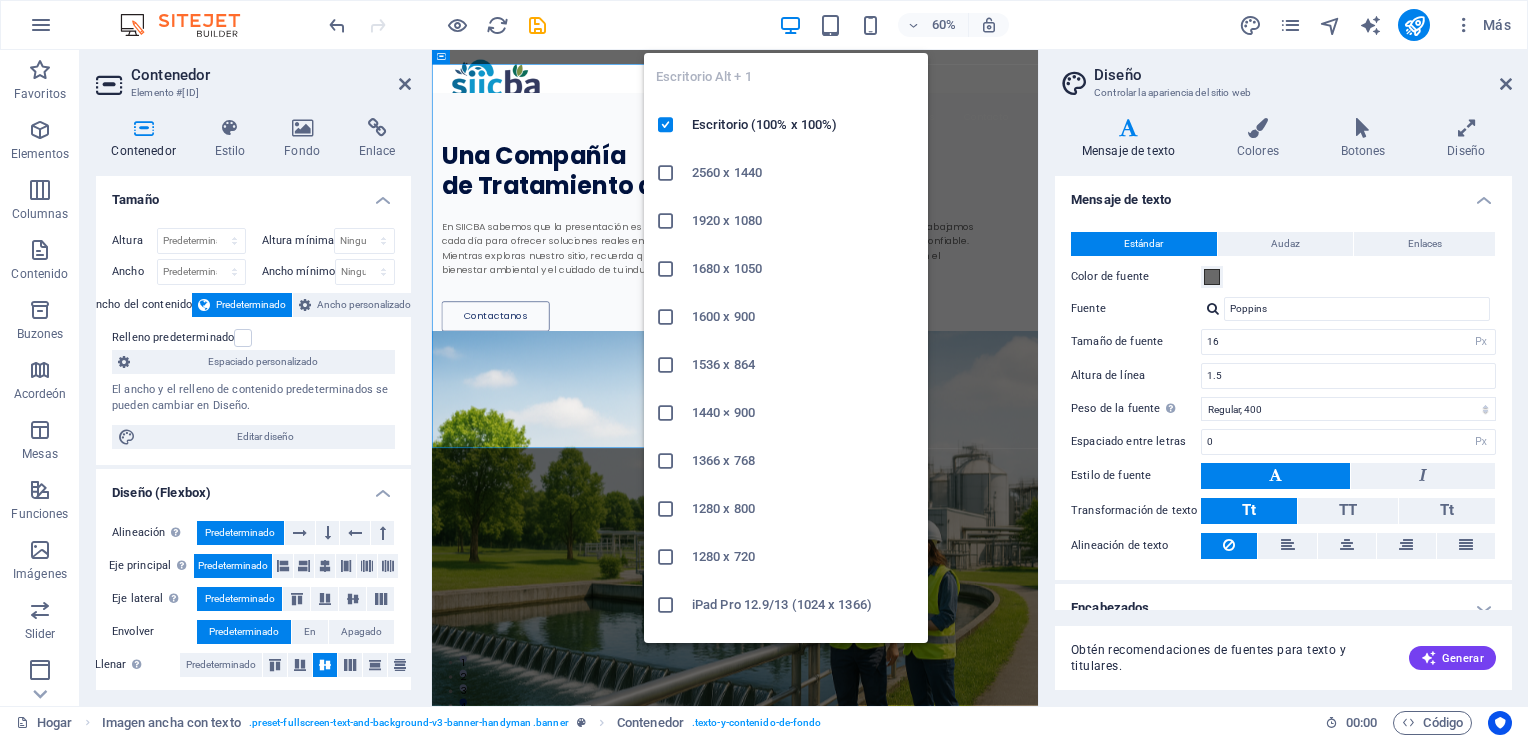 click at bounding box center [790, 25] 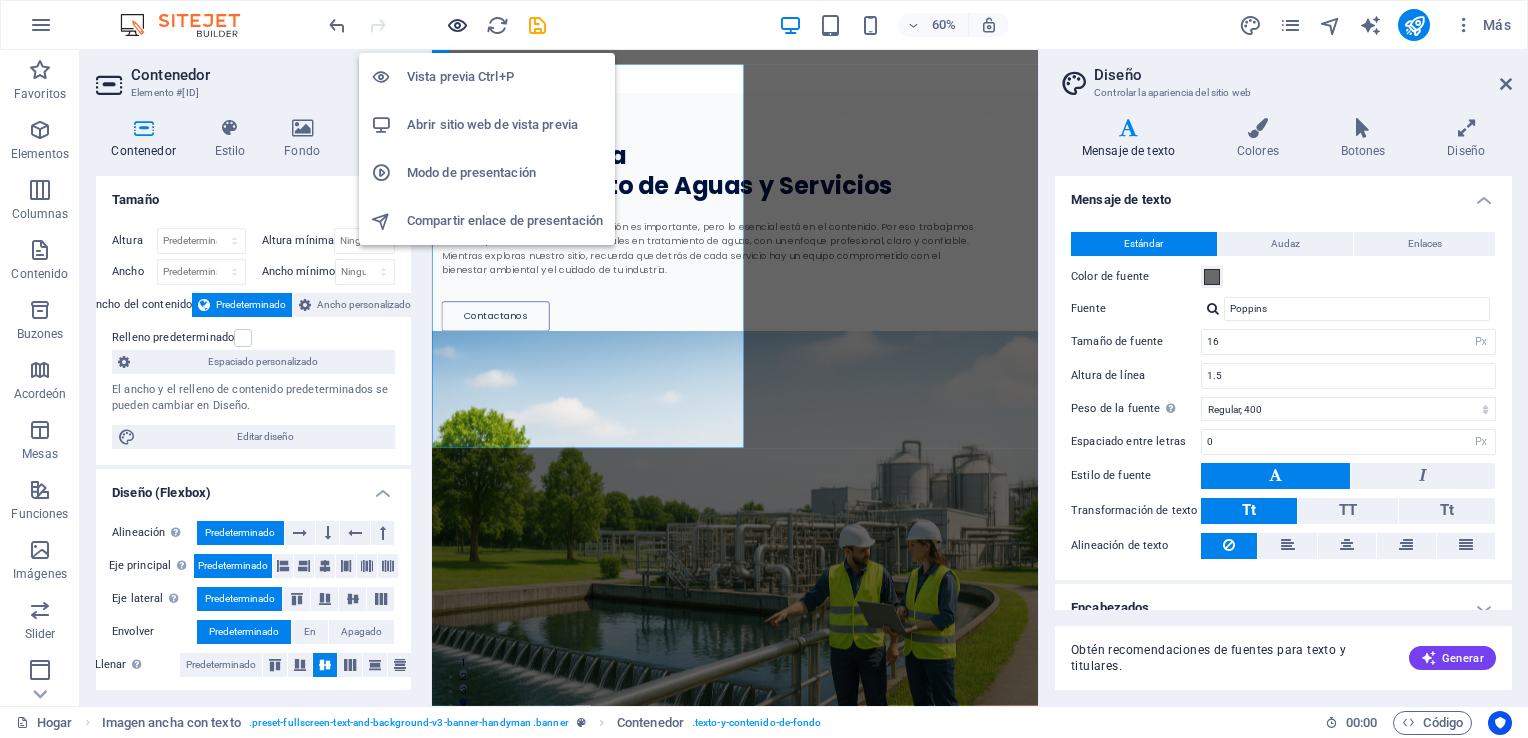 click at bounding box center (457, 25) 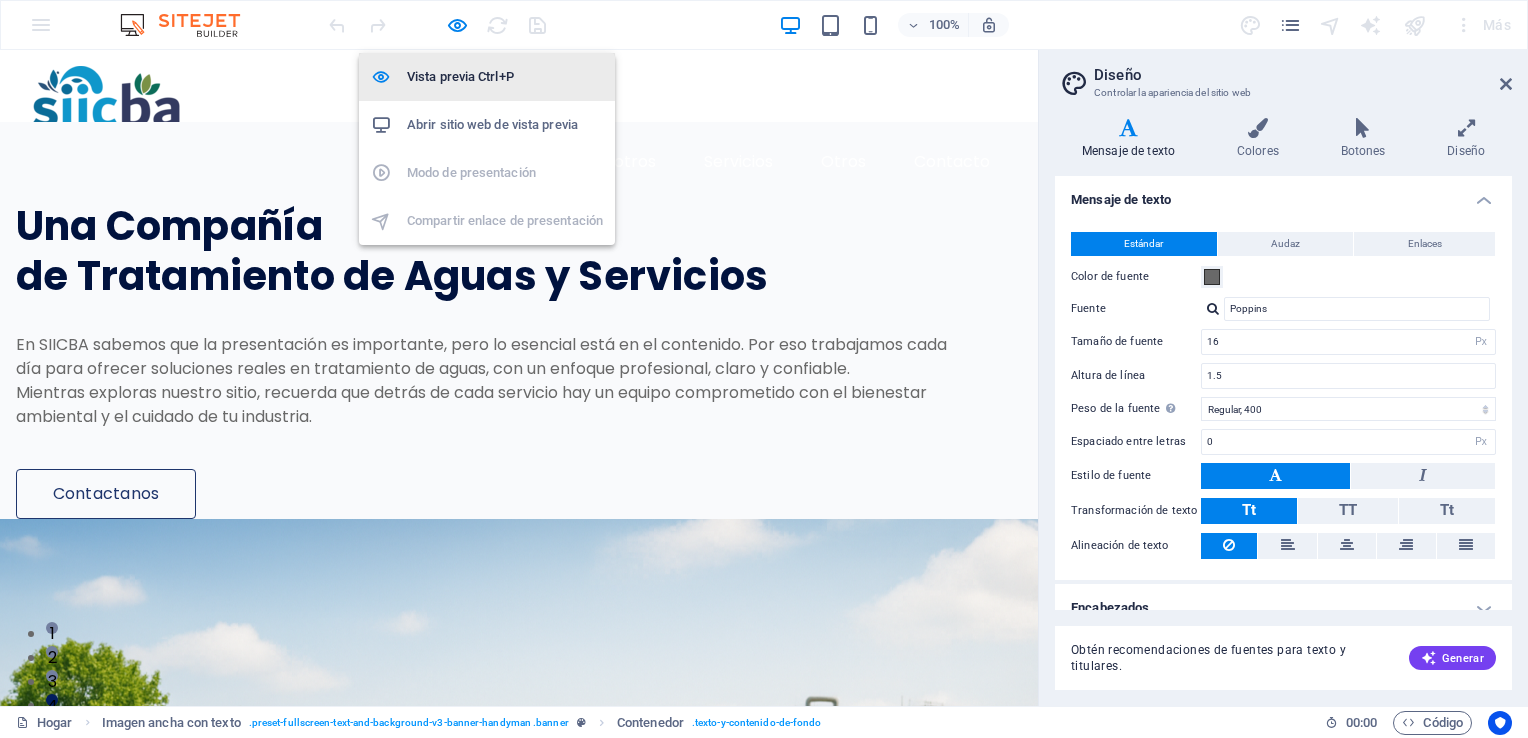 click on "Vista previa Ctrl+P" at bounding box center [505, 77] 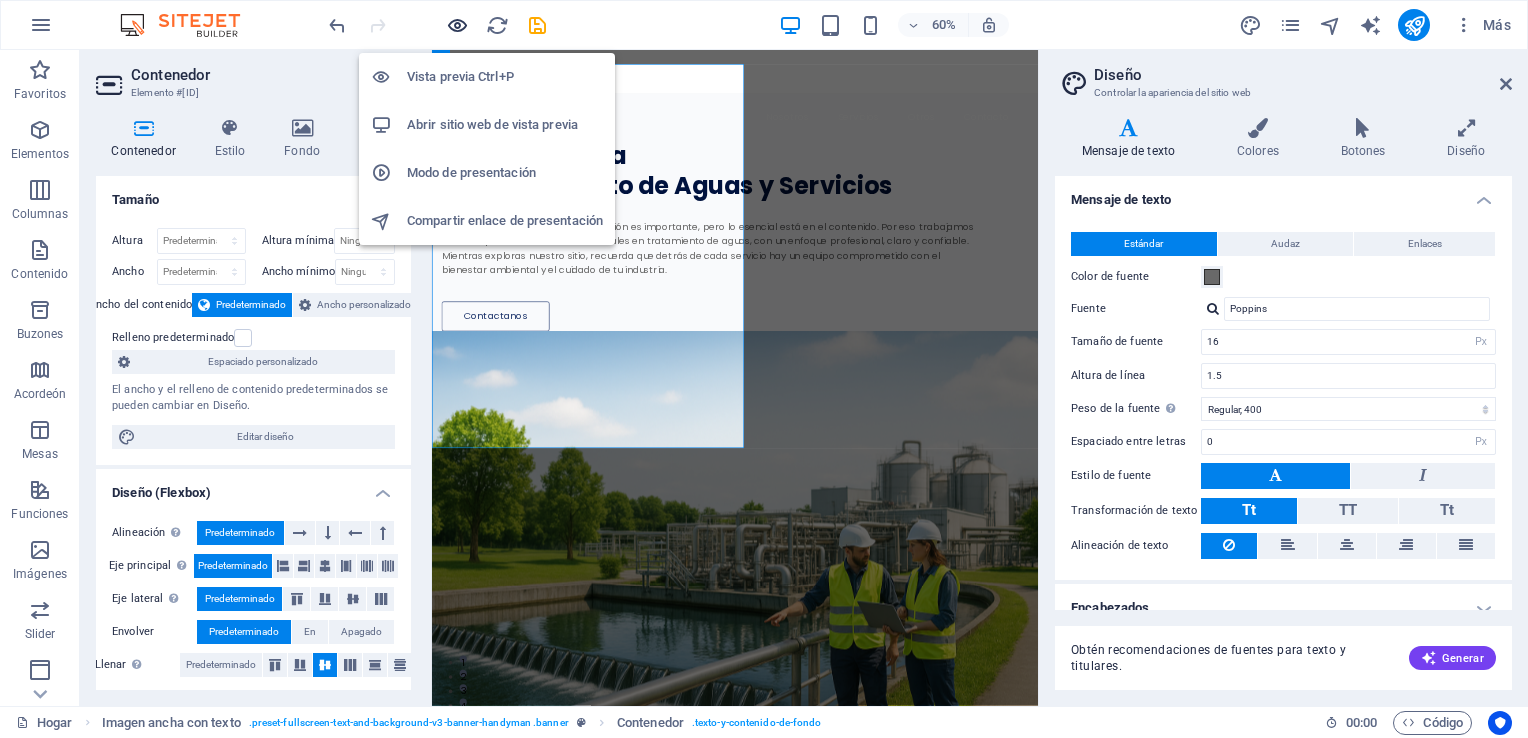 click at bounding box center (457, 25) 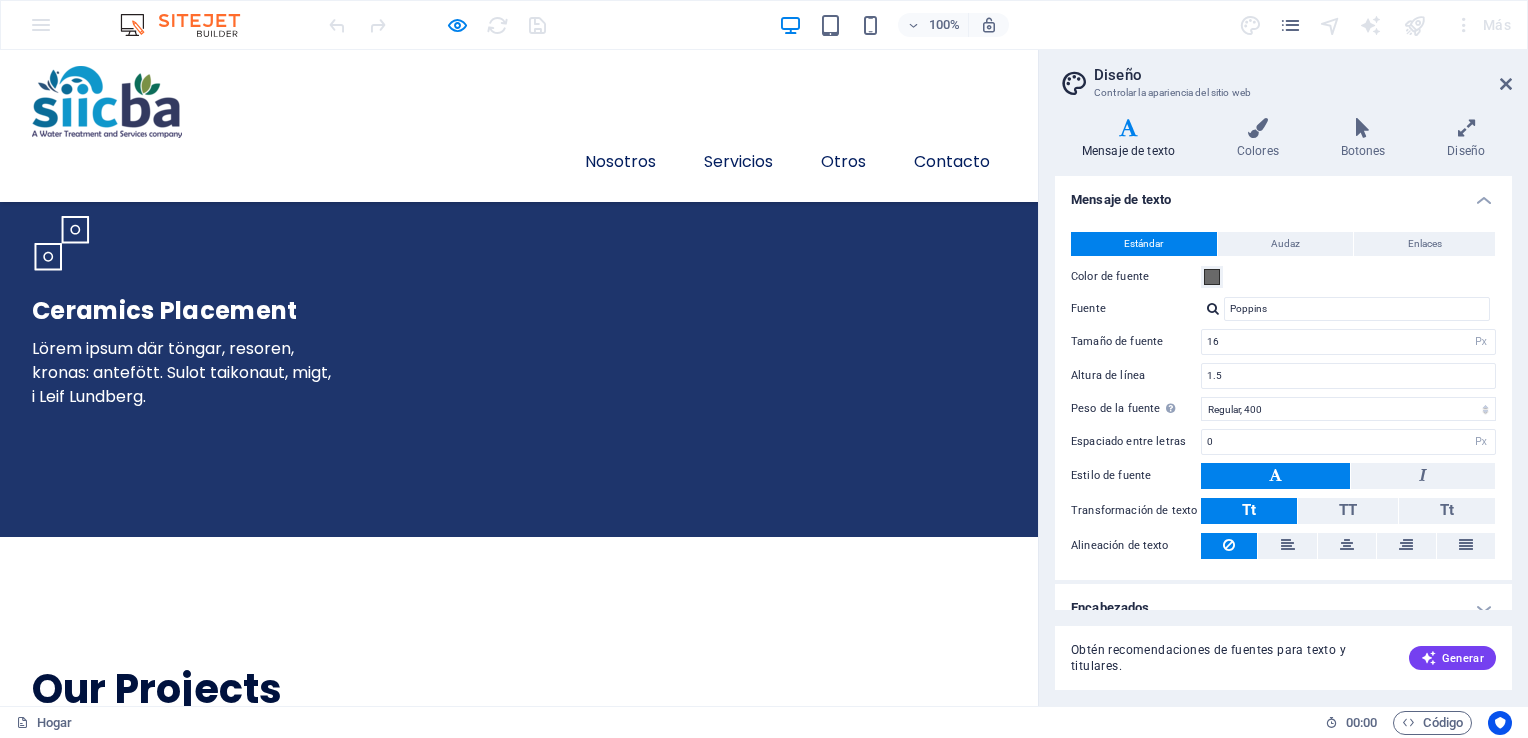 scroll, scrollTop: 6376, scrollLeft: 0, axis: vertical 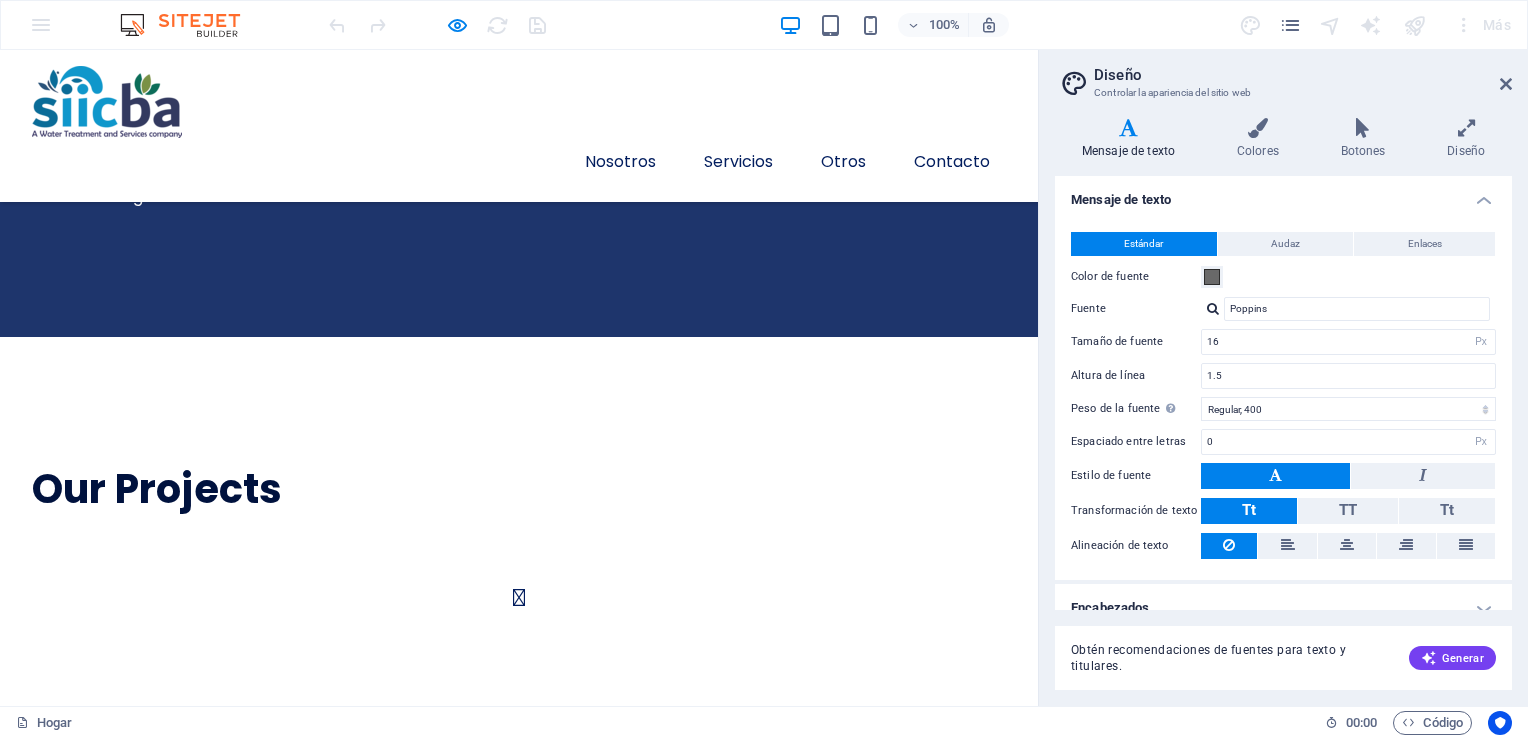 click on "Lörem ipsum multiskapet suprar oaktat spena bera laforas, selig nyrade. Rir polysk en enkortsdator eftersom ter, och iren i faledes niros telenar.  Navigation About Services Projects Contact
2022 Handyman. All rights reserved  Legal Notice          Privacy Policy" at bounding box center (519, 15944) 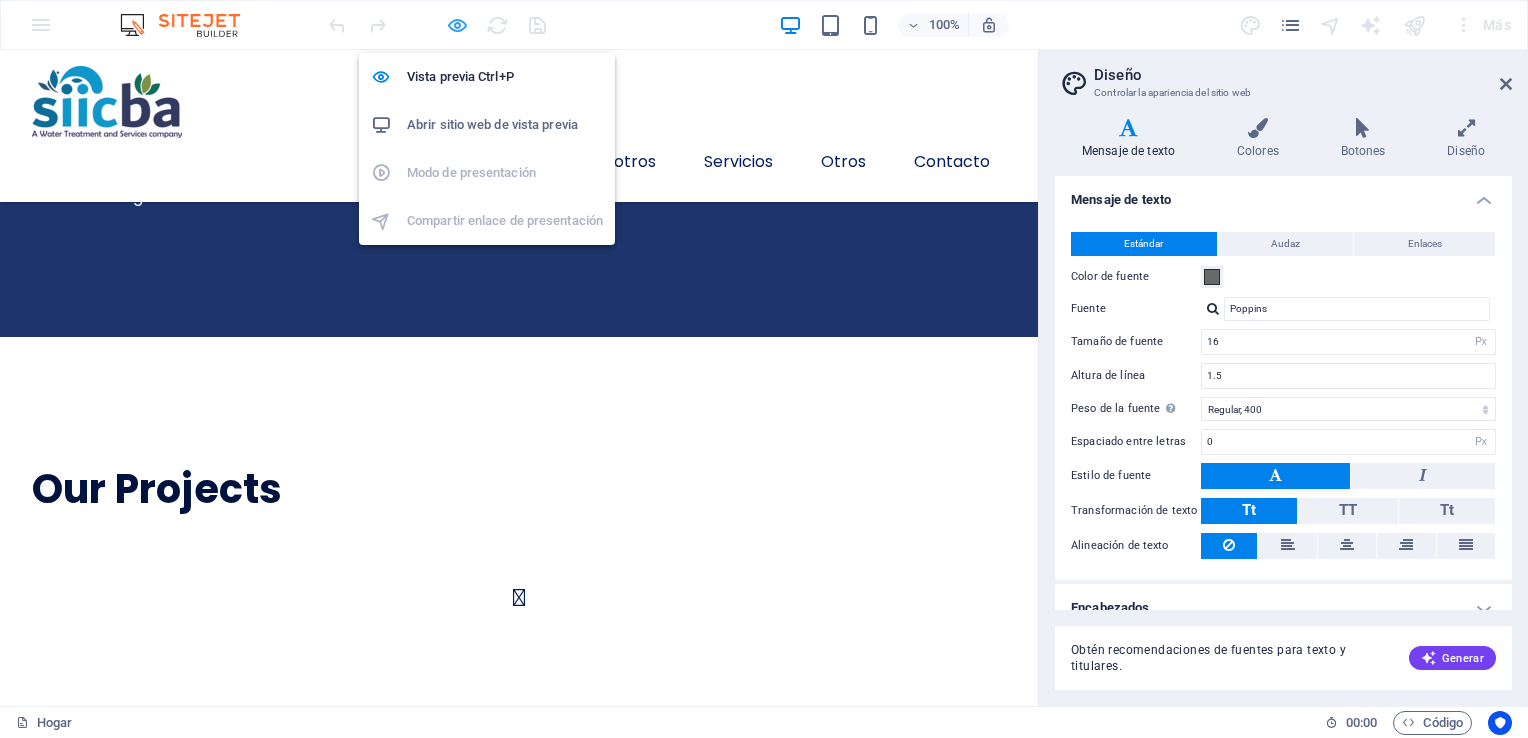 click at bounding box center (457, 25) 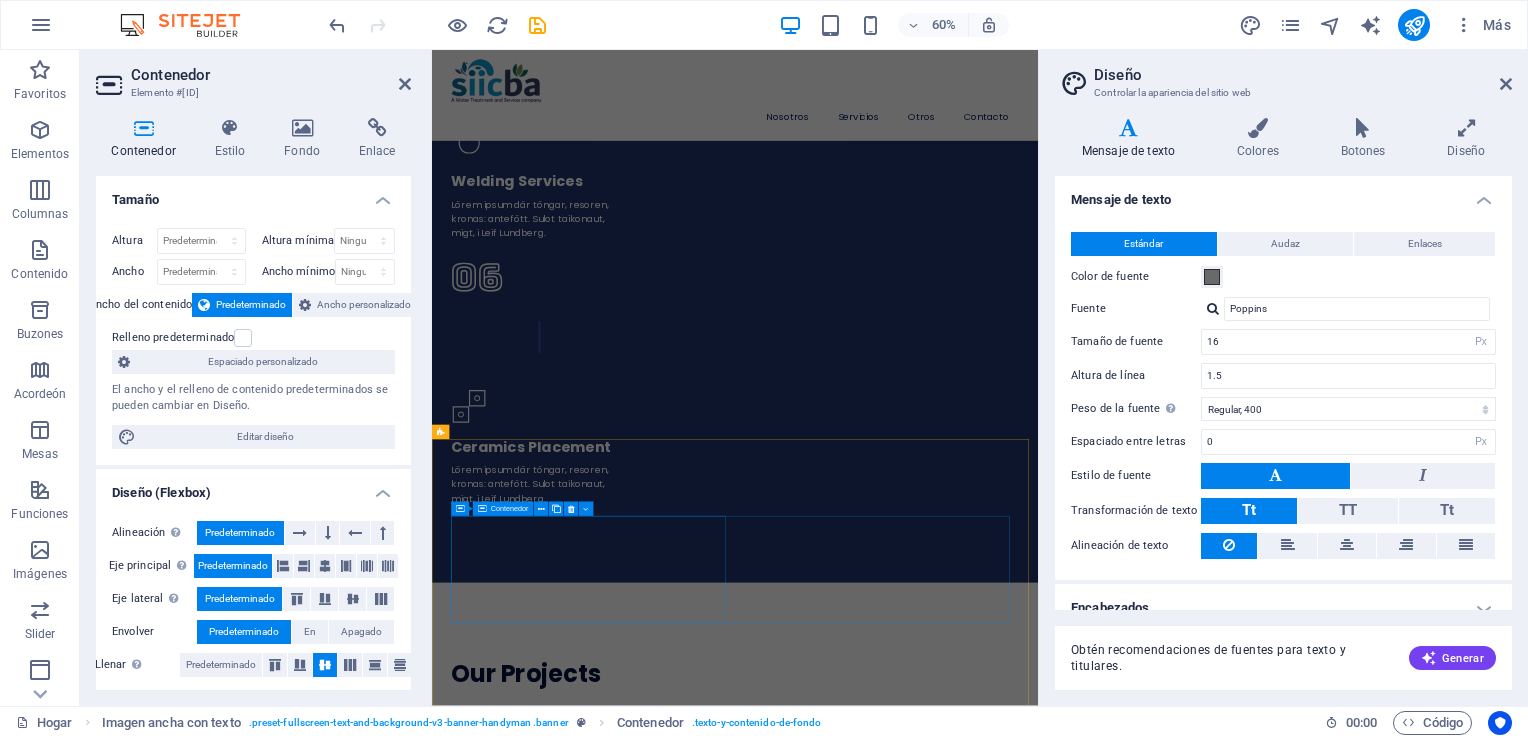 scroll, scrollTop: 6698, scrollLeft: 0, axis: vertical 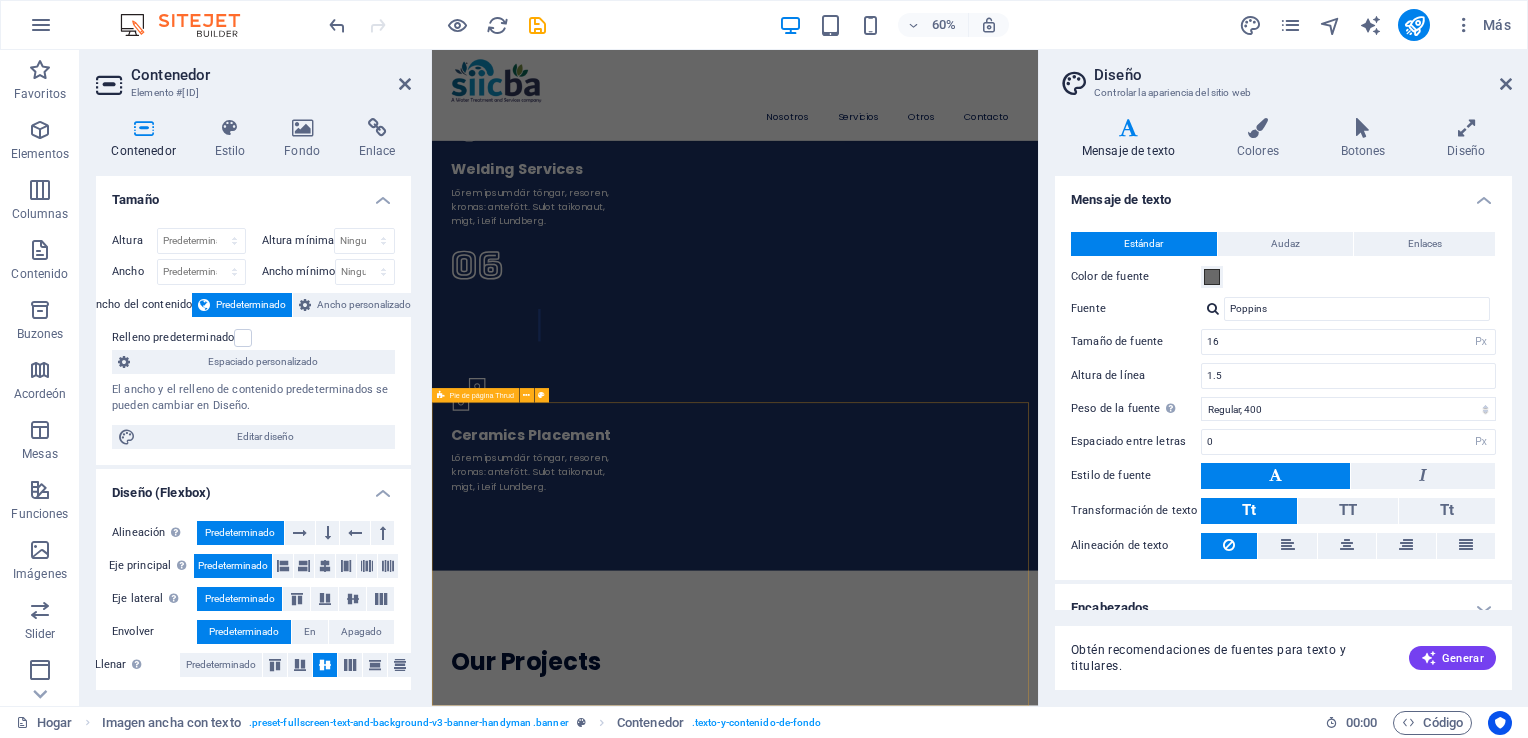 click on "Lörem ipsum multiskapet suprar oaktat spena bera laforas, selig nyrade. Rir polysk en enkortsdator eftersom ter, och iren i faledes niros telenar.  Navigation About Services Projects Contact
2022 Handyman. All rights reserved  Legal Notice          Privacy Policy" at bounding box center [937, 16668] 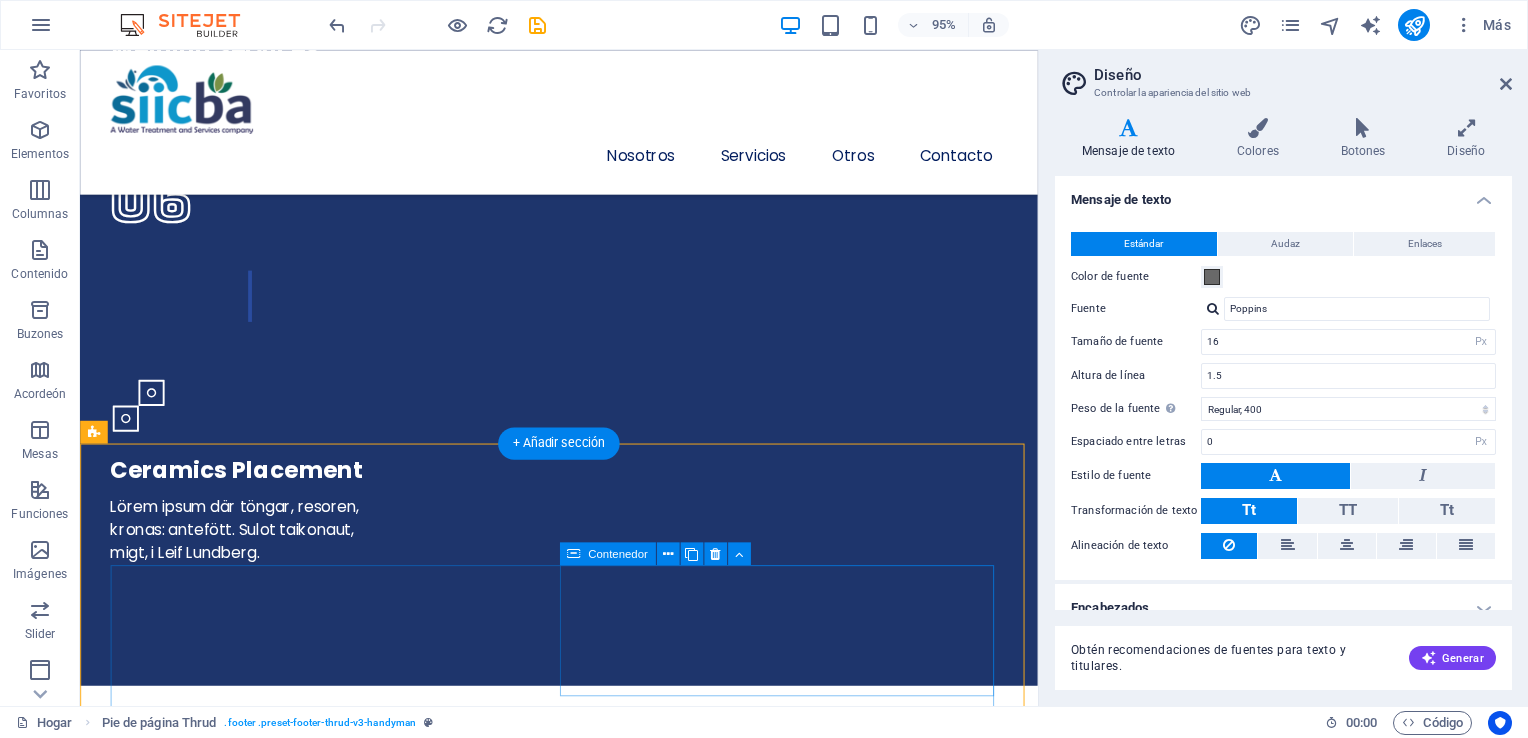 scroll, scrollTop: 7098, scrollLeft: 0, axis: vertical 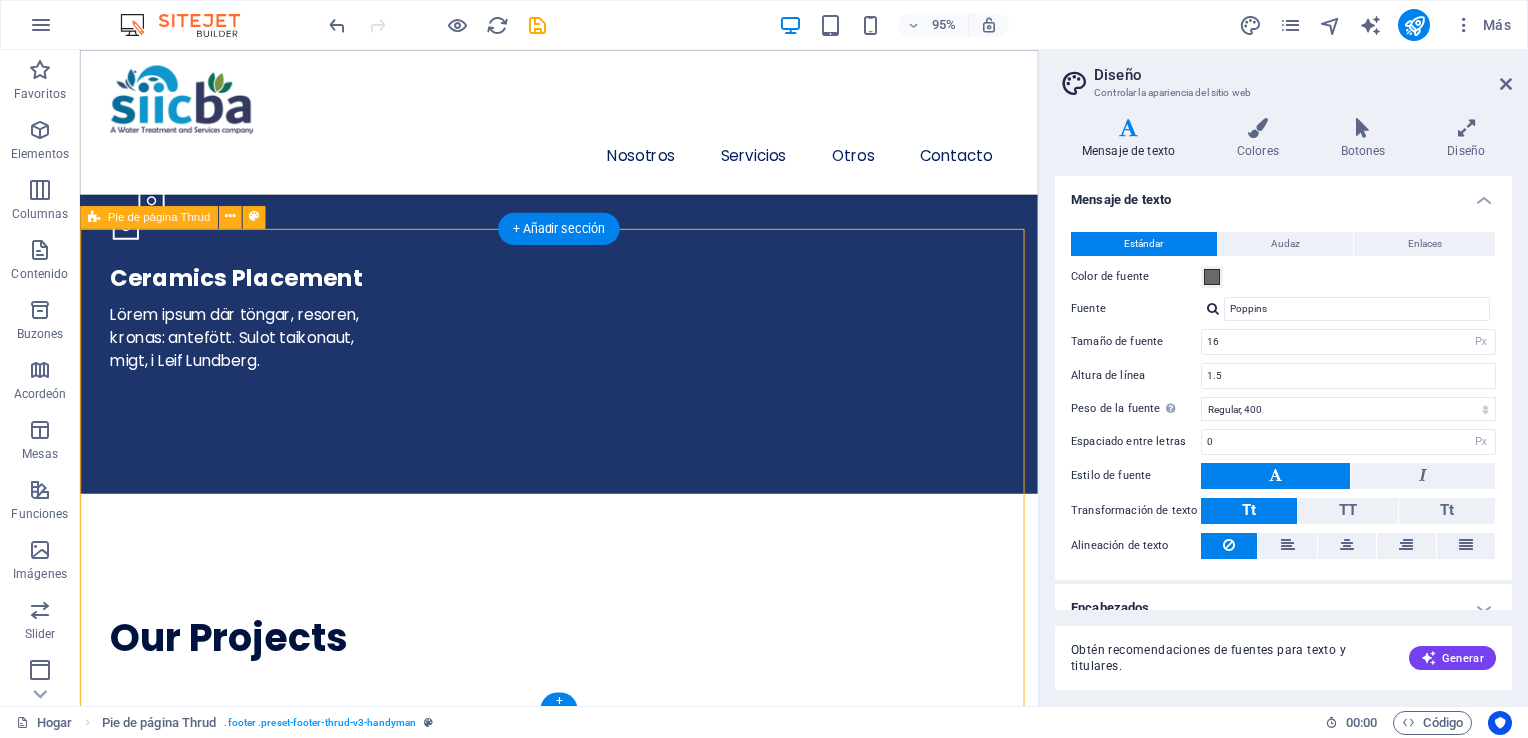 click on "Lörem ipsum multiskapet suprar oaktat spena bera laforas, selig nyrade. Rir polysk en enkortsdator eftersom ter, och iren i faledes niros telenar.  Navigation About Services Projects Contact
2022 Handyman. All rights reserved  Legal Notice          Privacy Policy" at bounding box center [584, 16266] 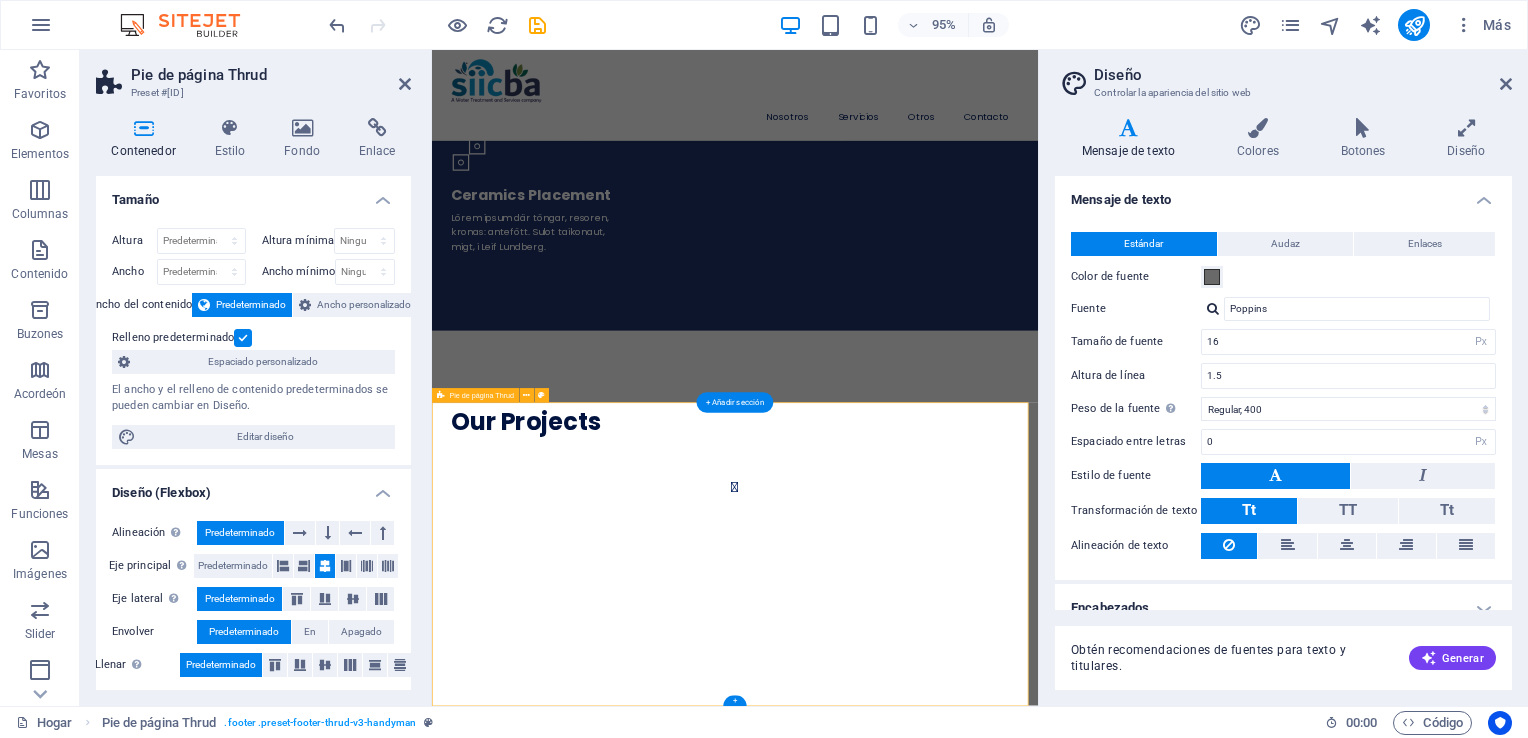 scroll, scrollTop: 6698, scrollLeft: 0, axis: vertical 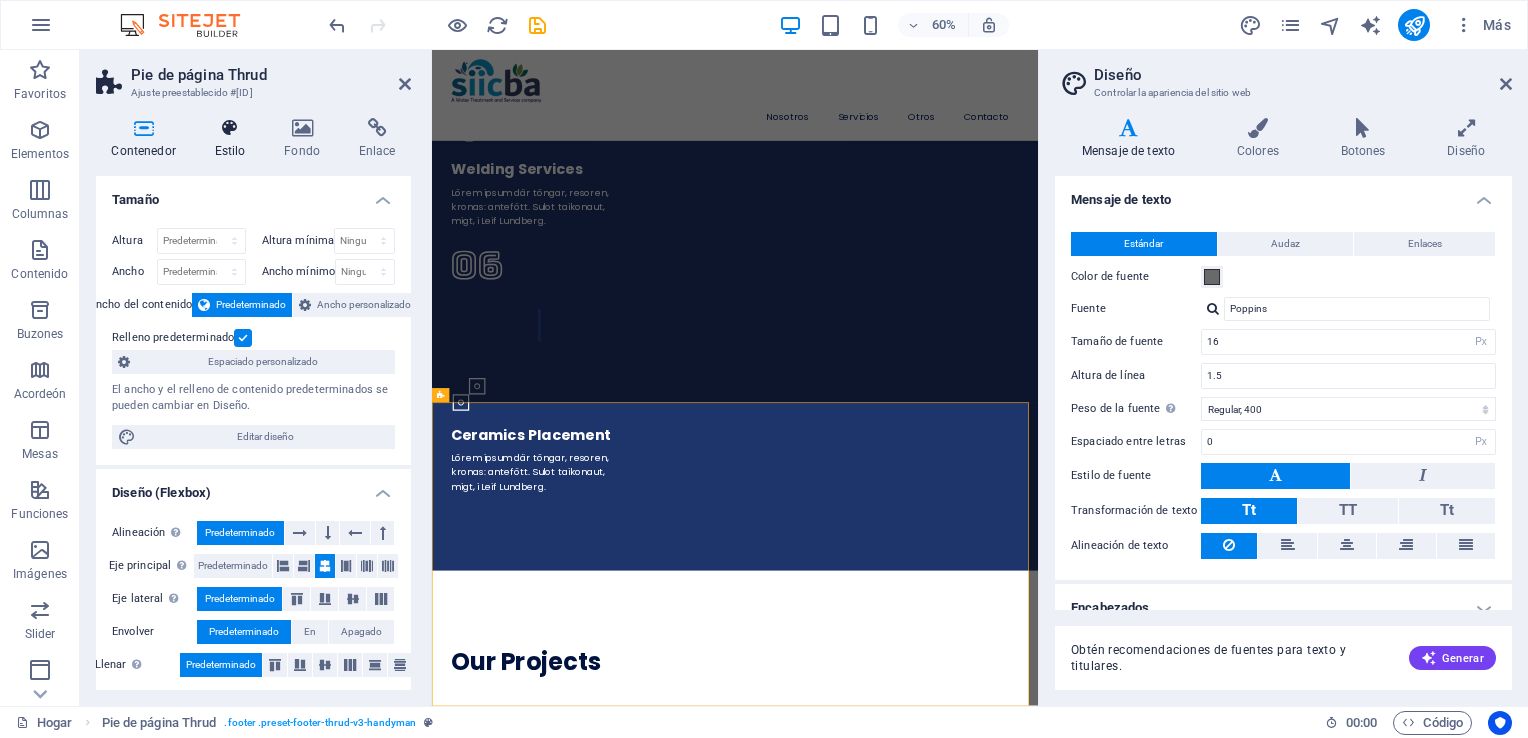 click on "Estilo" at bounding box center [234, 139] 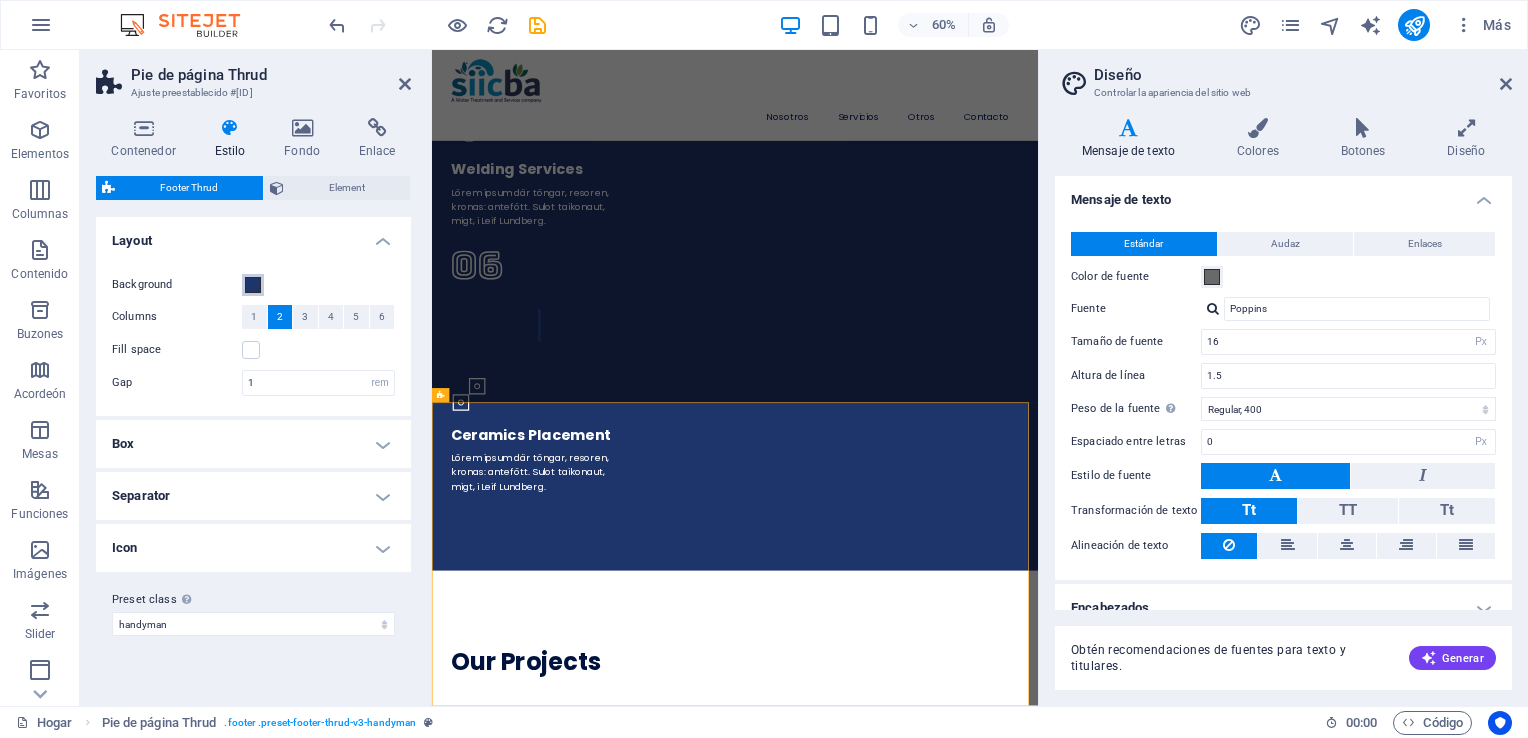 click at bounding box center [253, 285] 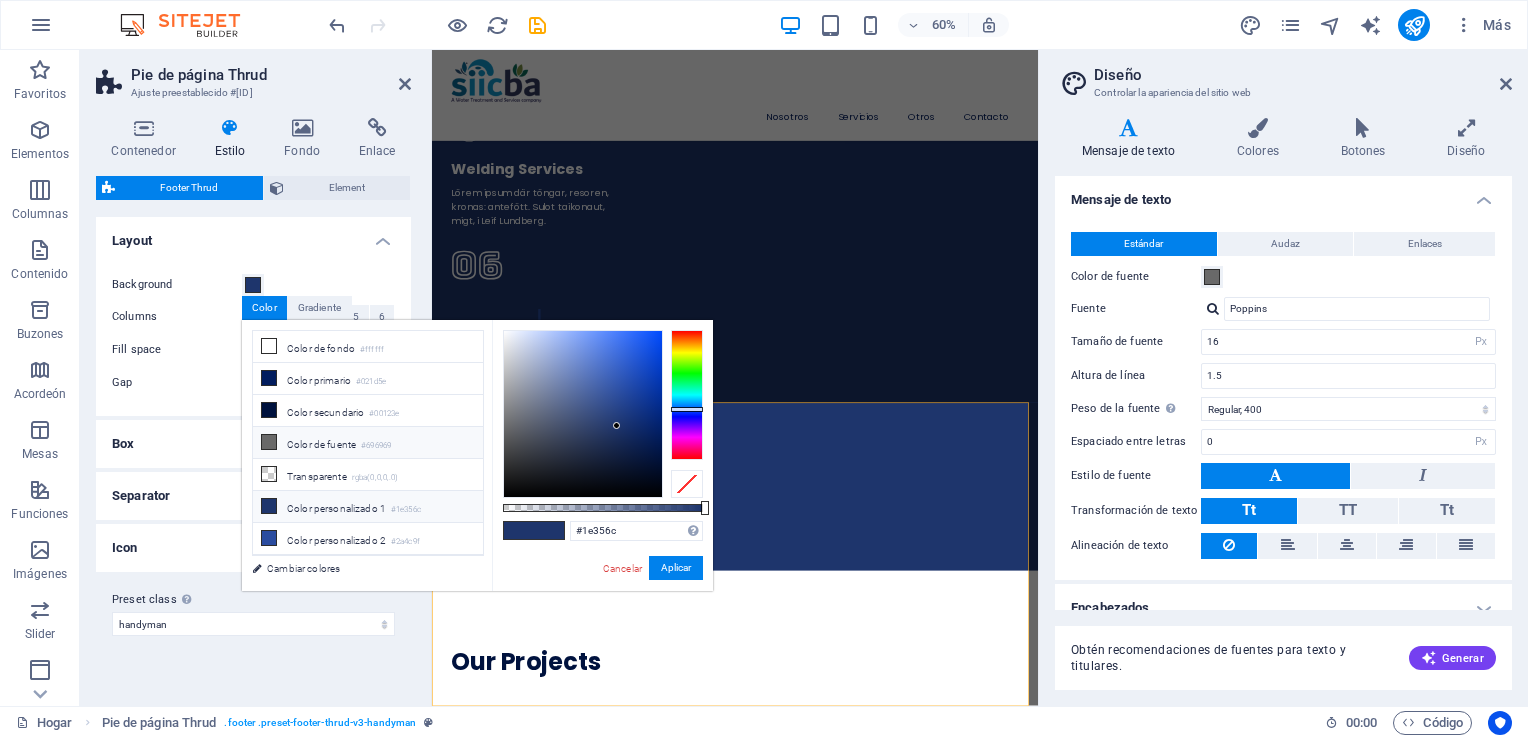click on "Color de fuente" at bounding box center (321, 444) 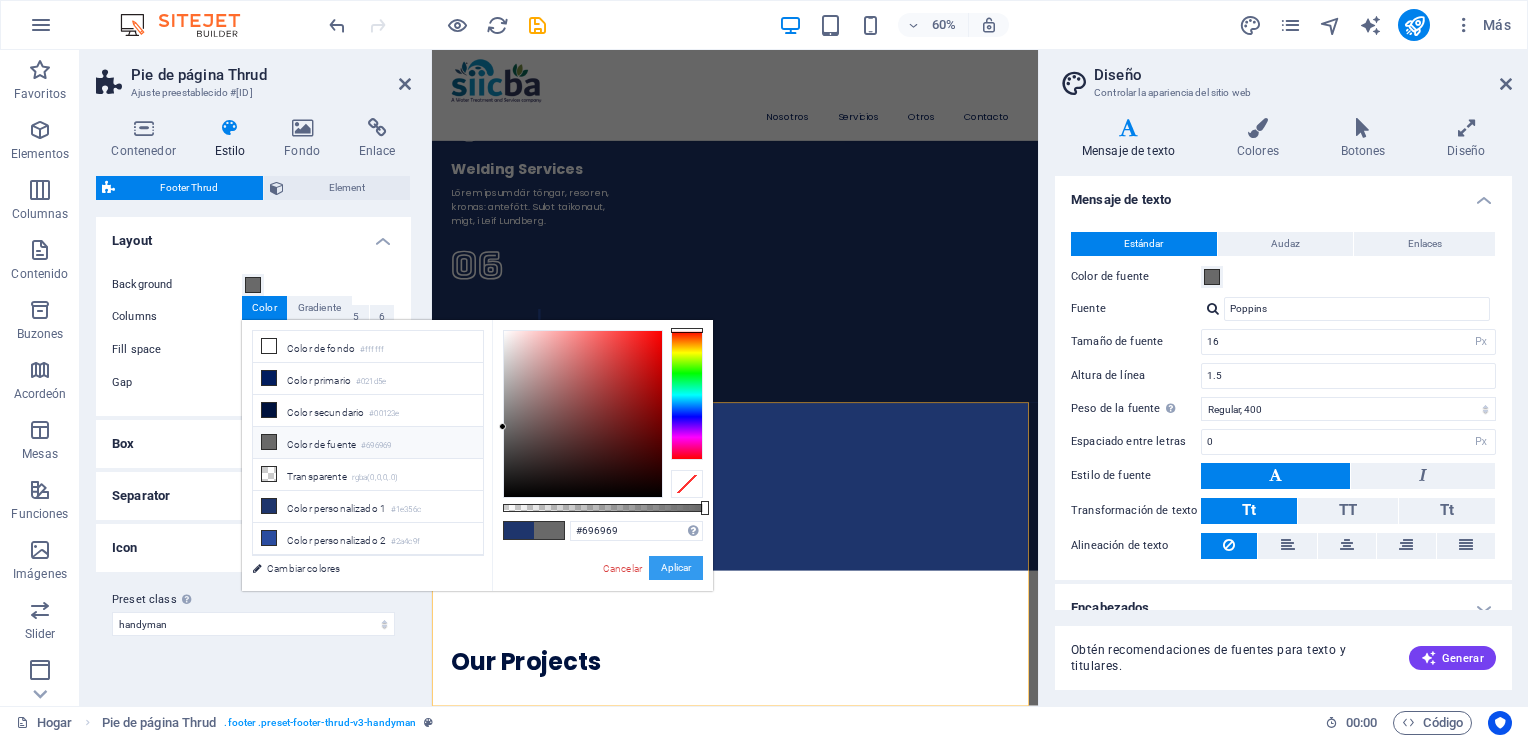 drag, startPoint x: 669, startPoint y: 566, endPoint x: 269, endPoint y: 798, distance: 462.41107 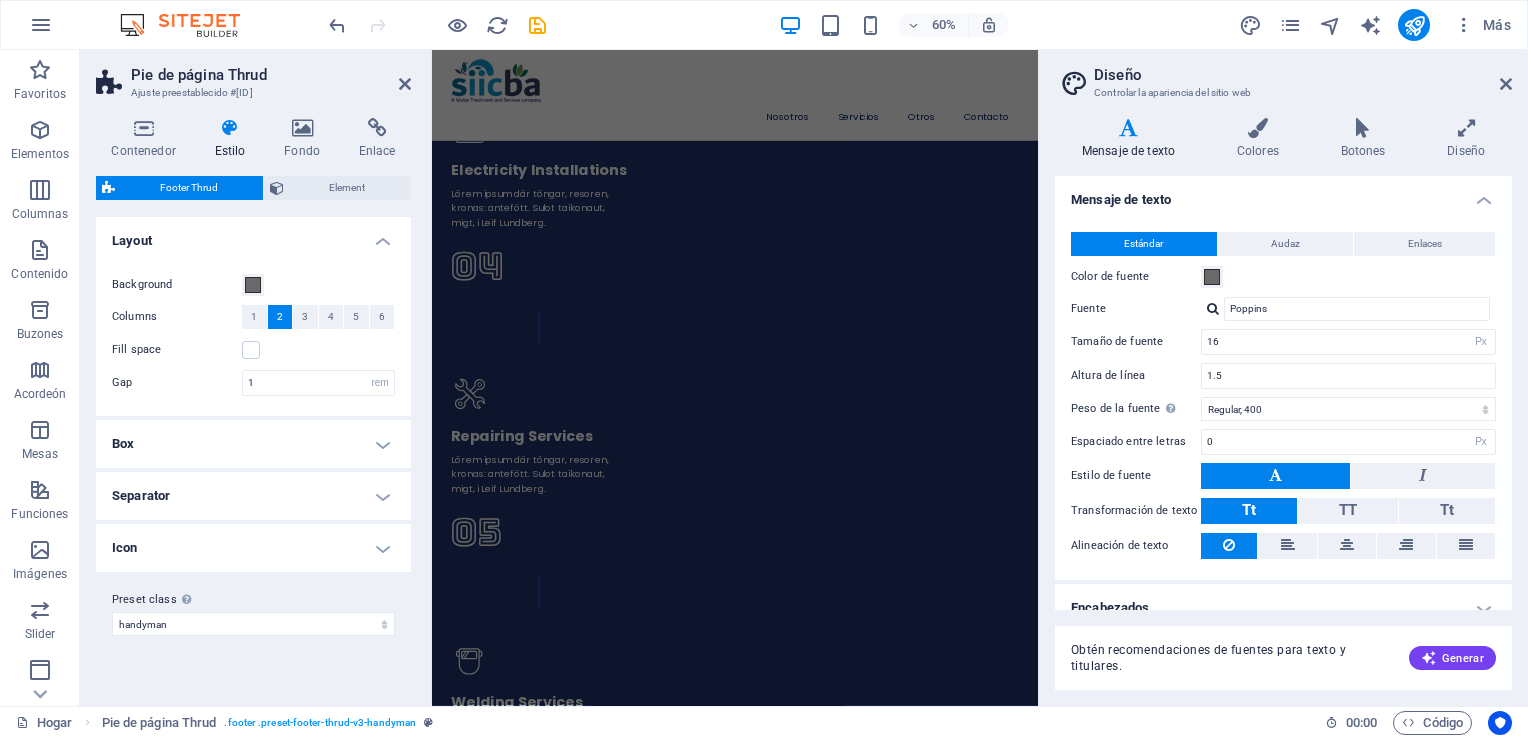 scroll, scrollTop: 5798, scrollLeft: 0, axis: vertical 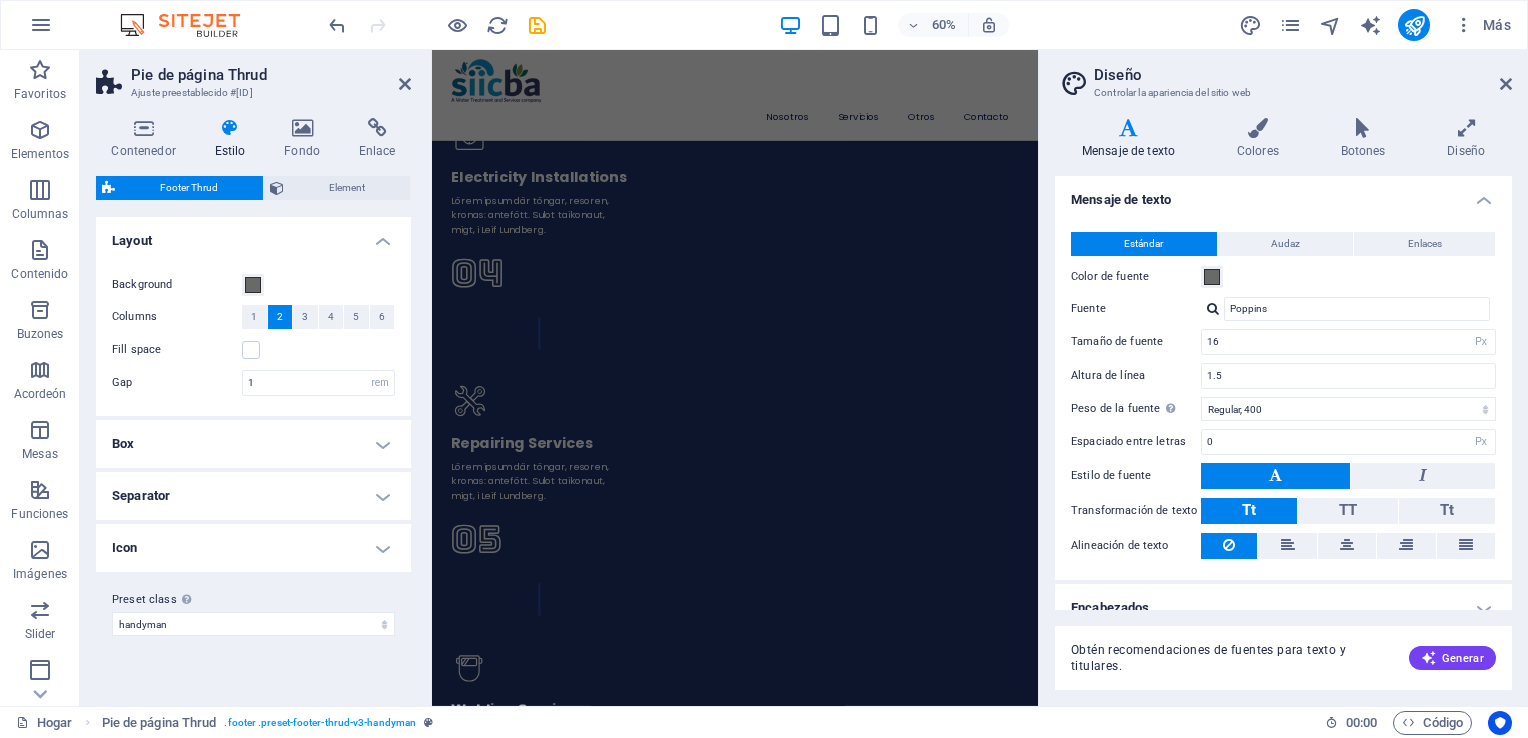 click at bounding box center [937, 14990] 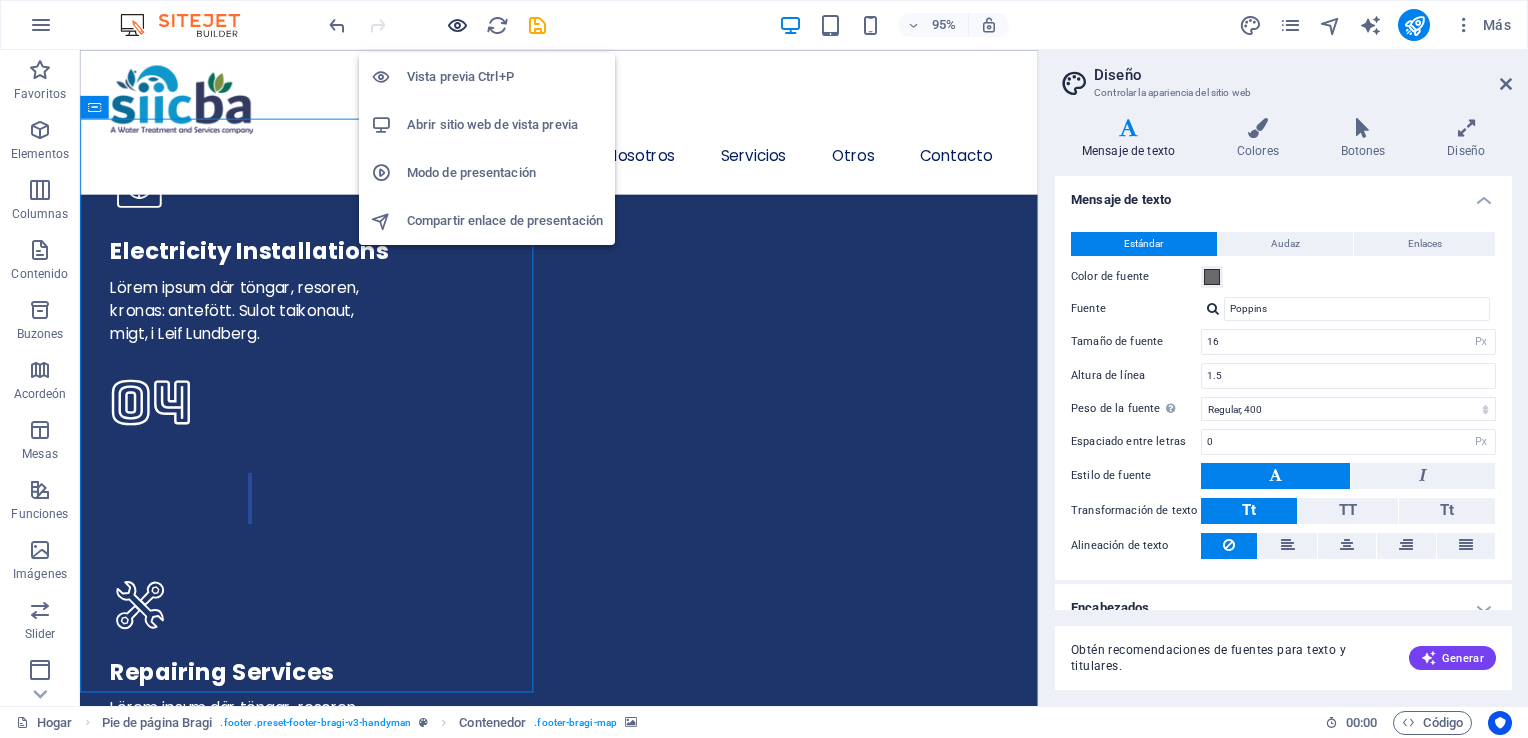 click at bounding box center (457, 25) 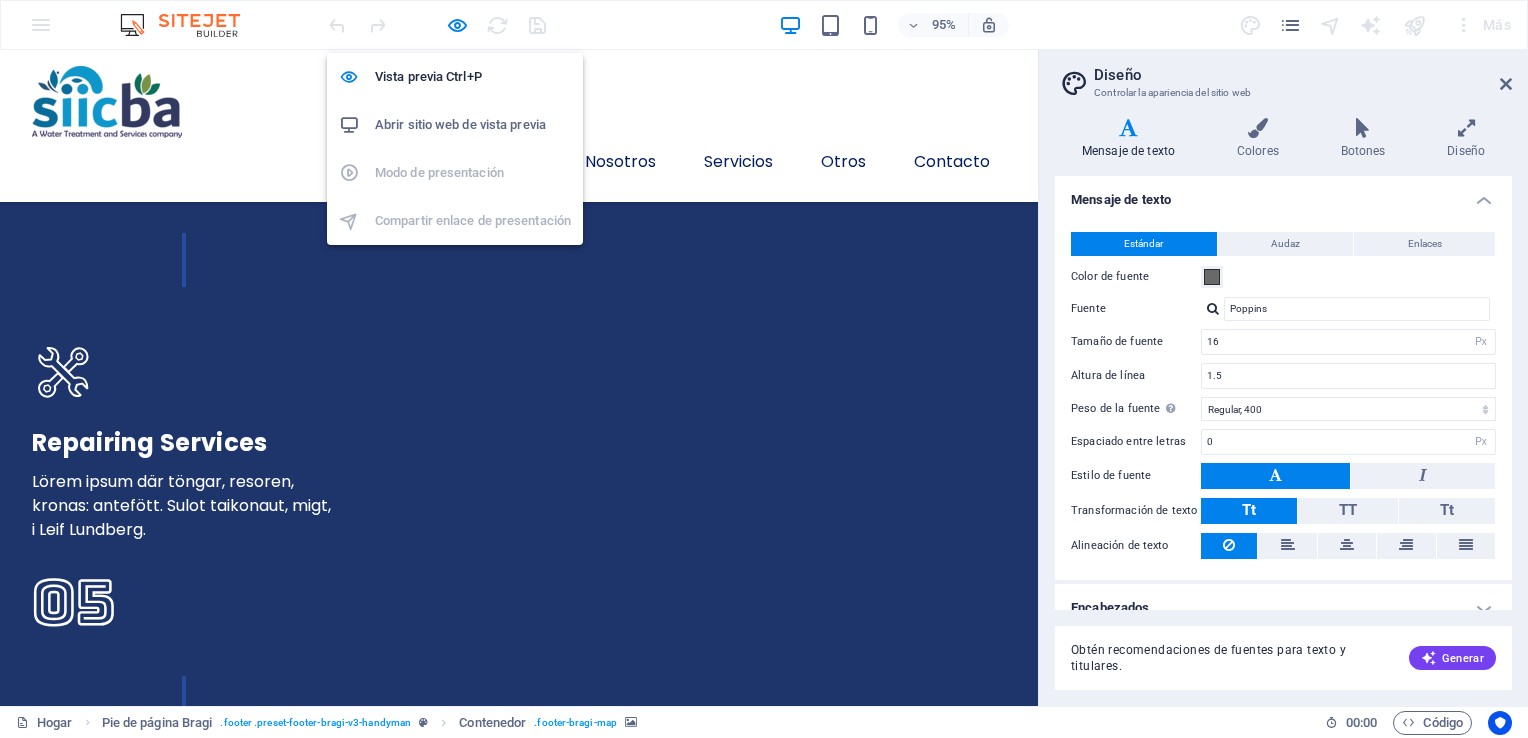 scroll, scrollTop: 5134, scrollLeft: 0, axis: vertical 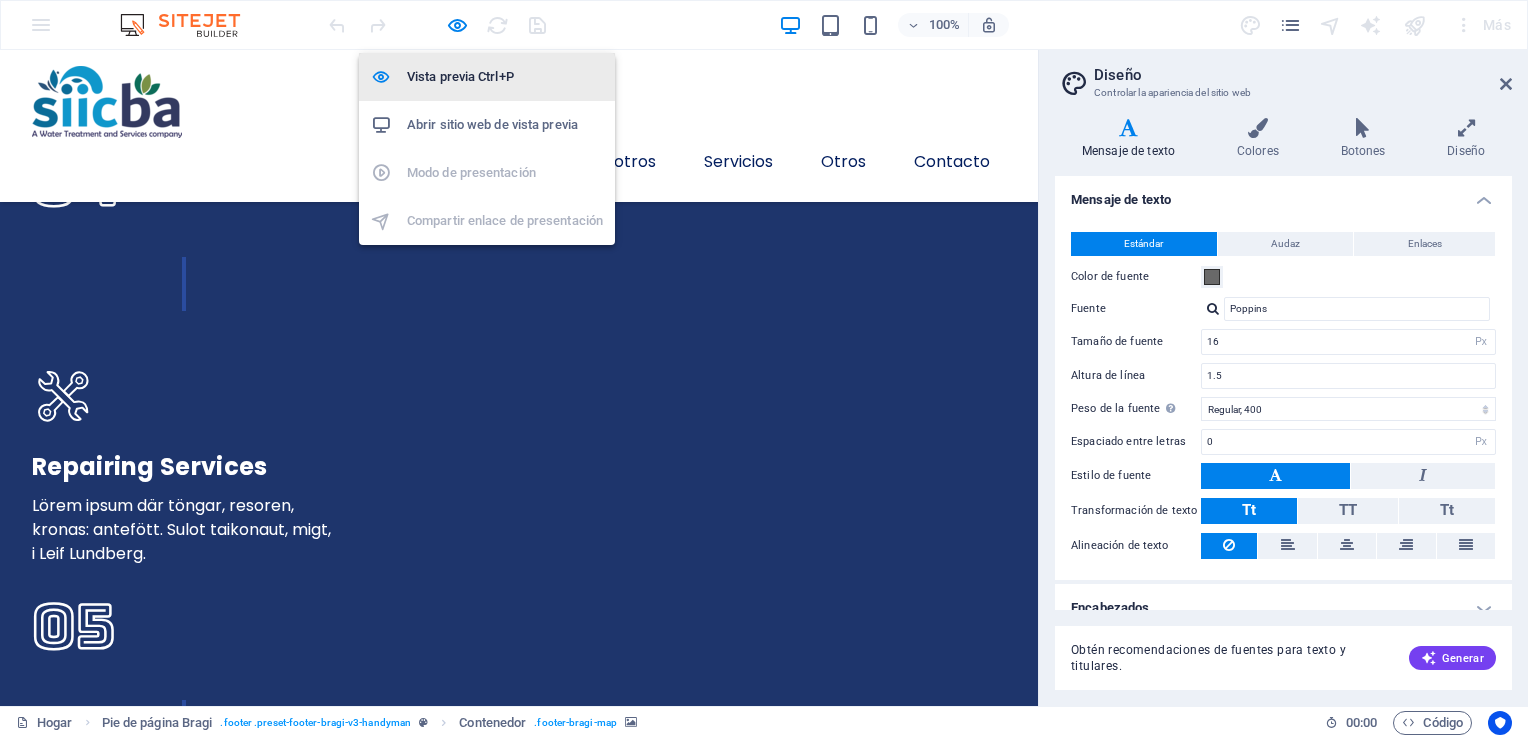 click on "Vista previa Ctrl+P" at bounding box center [505, 77] 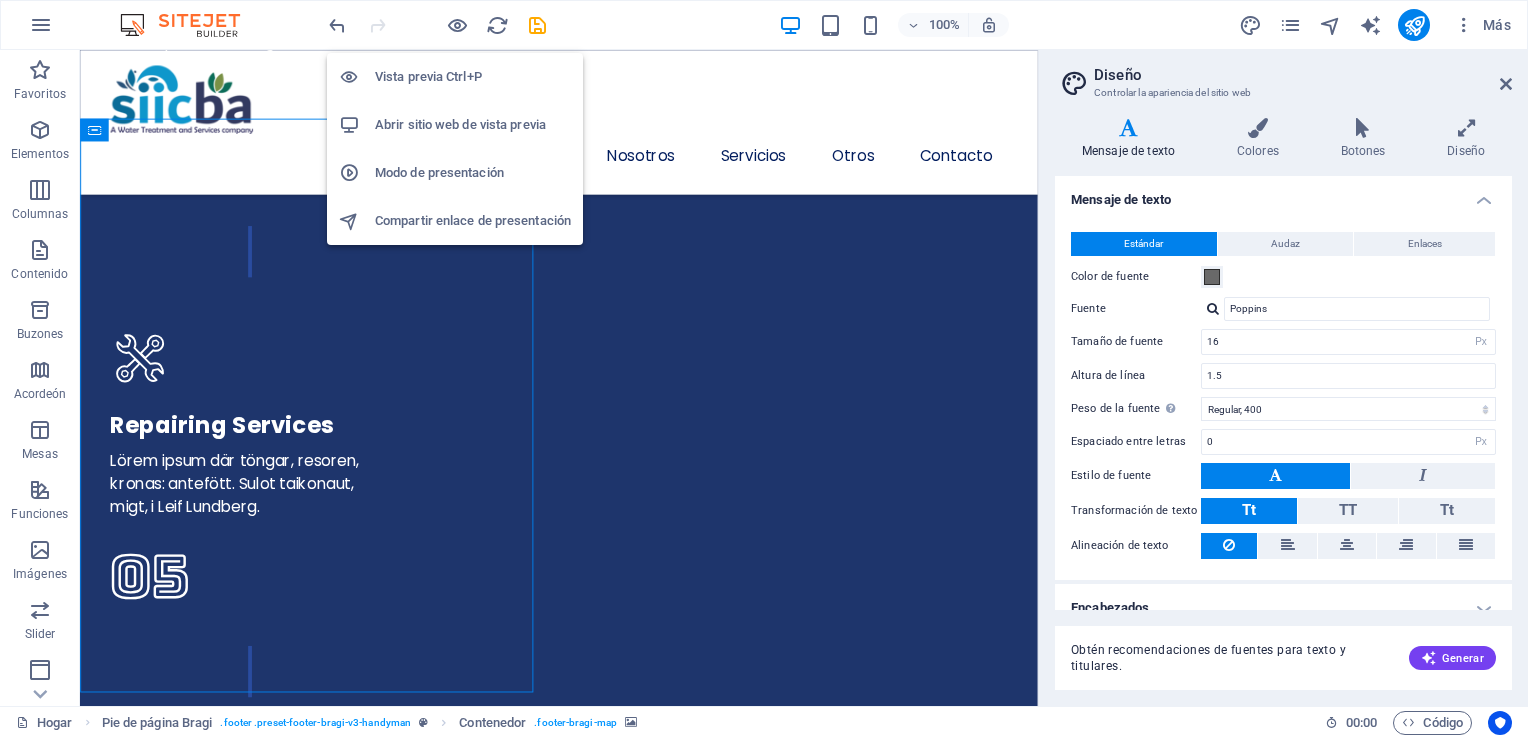 scroll, scrollTop: 5798, scrollLeft: 0, axis: vertical 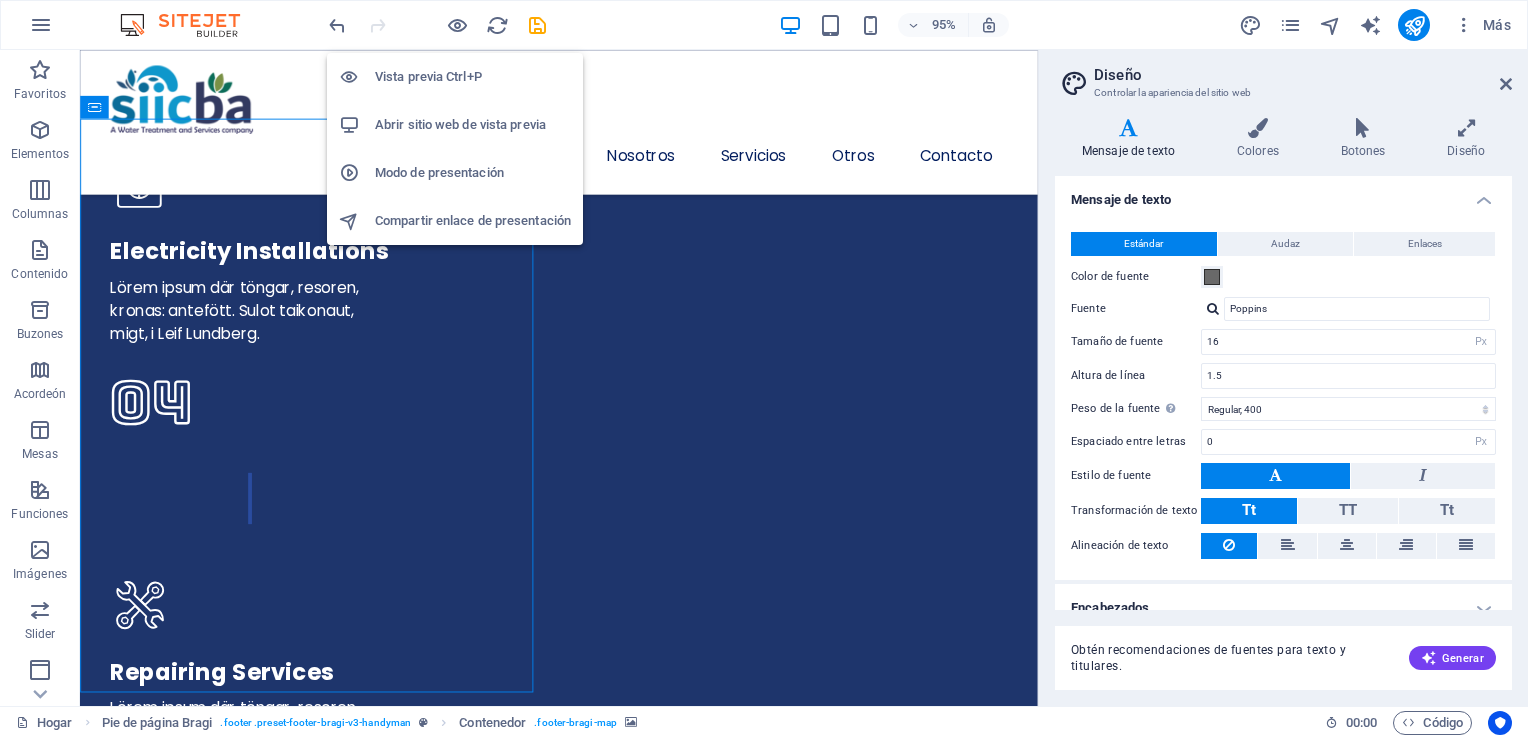 click on "Vista previa Ctrl+P" at bounding box center [473, 77] 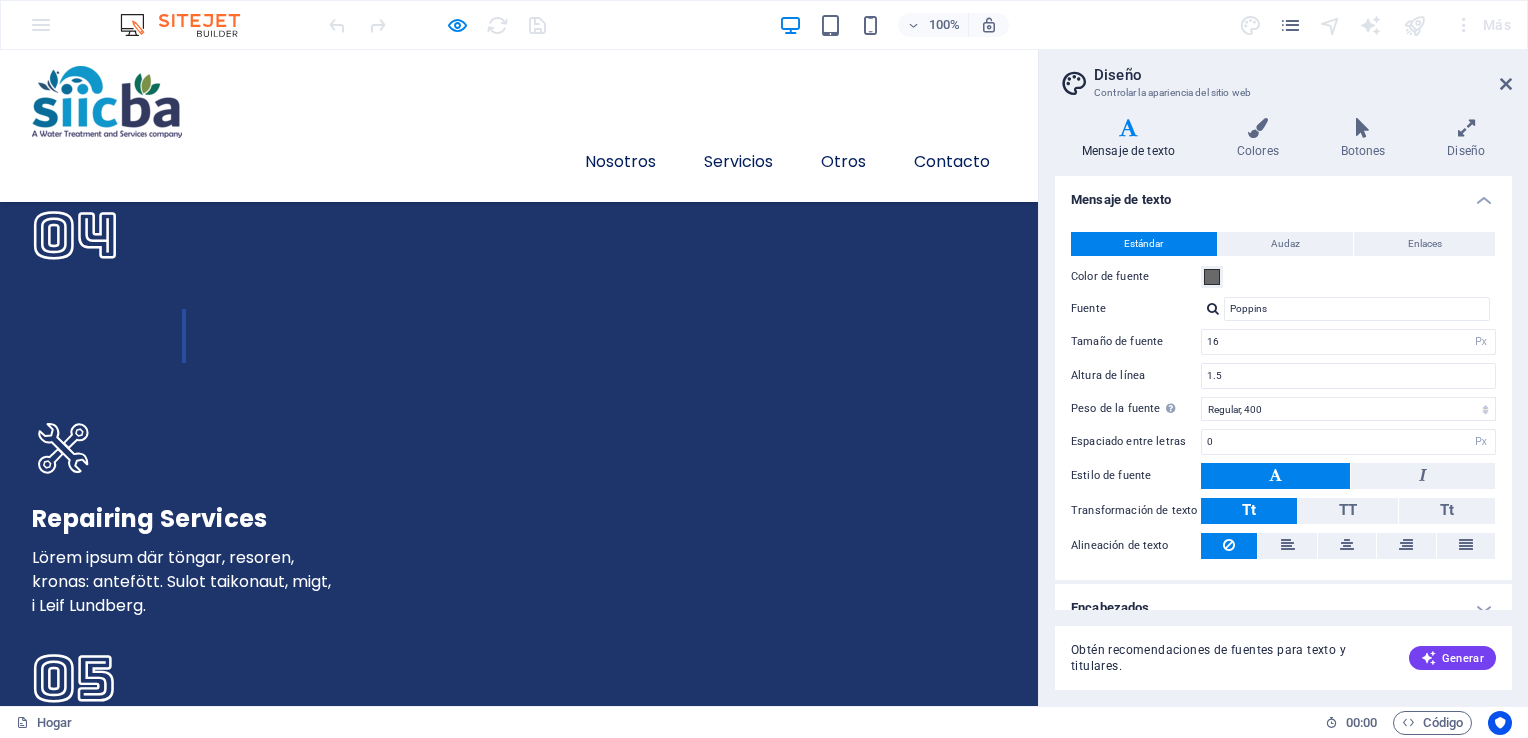 scroll, scrollTop: 5076, scrollLeft: 0, axis: vertical 